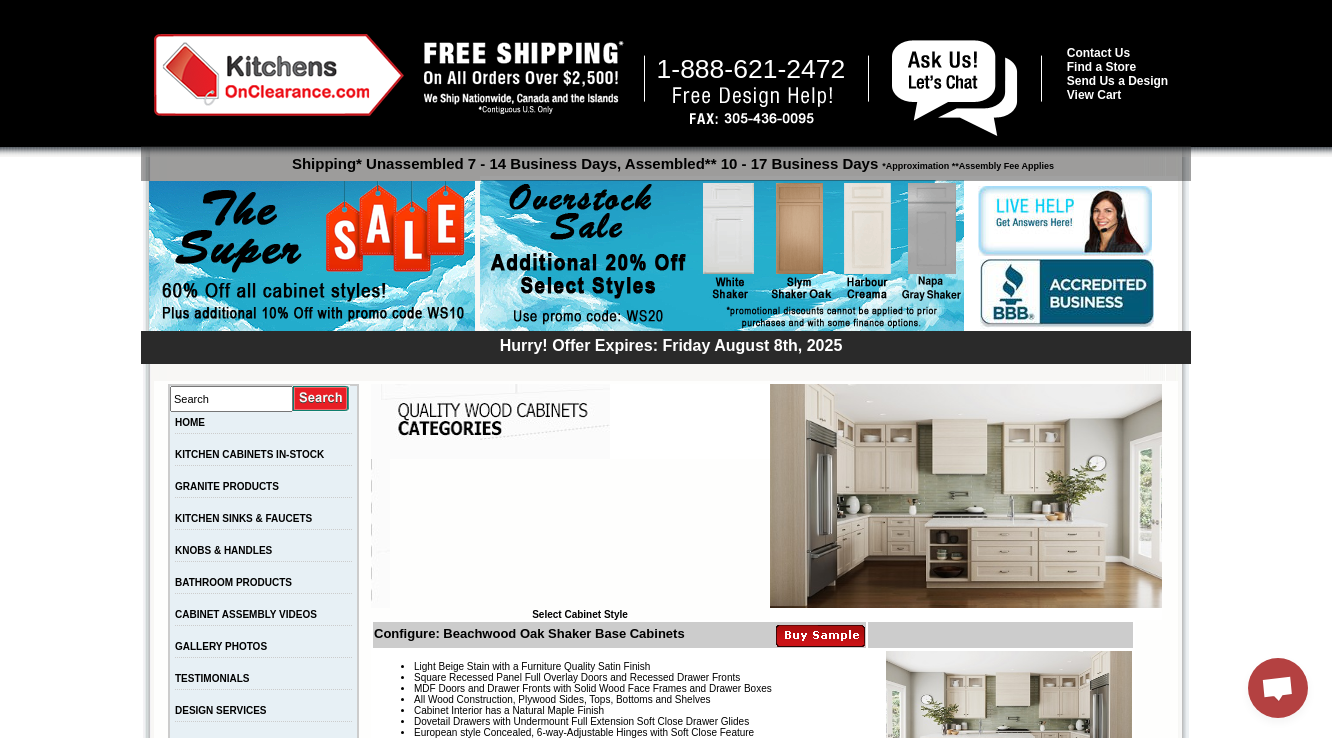 scroll, scrollTop: 11884, scrollLeft: 0, axis: vertical 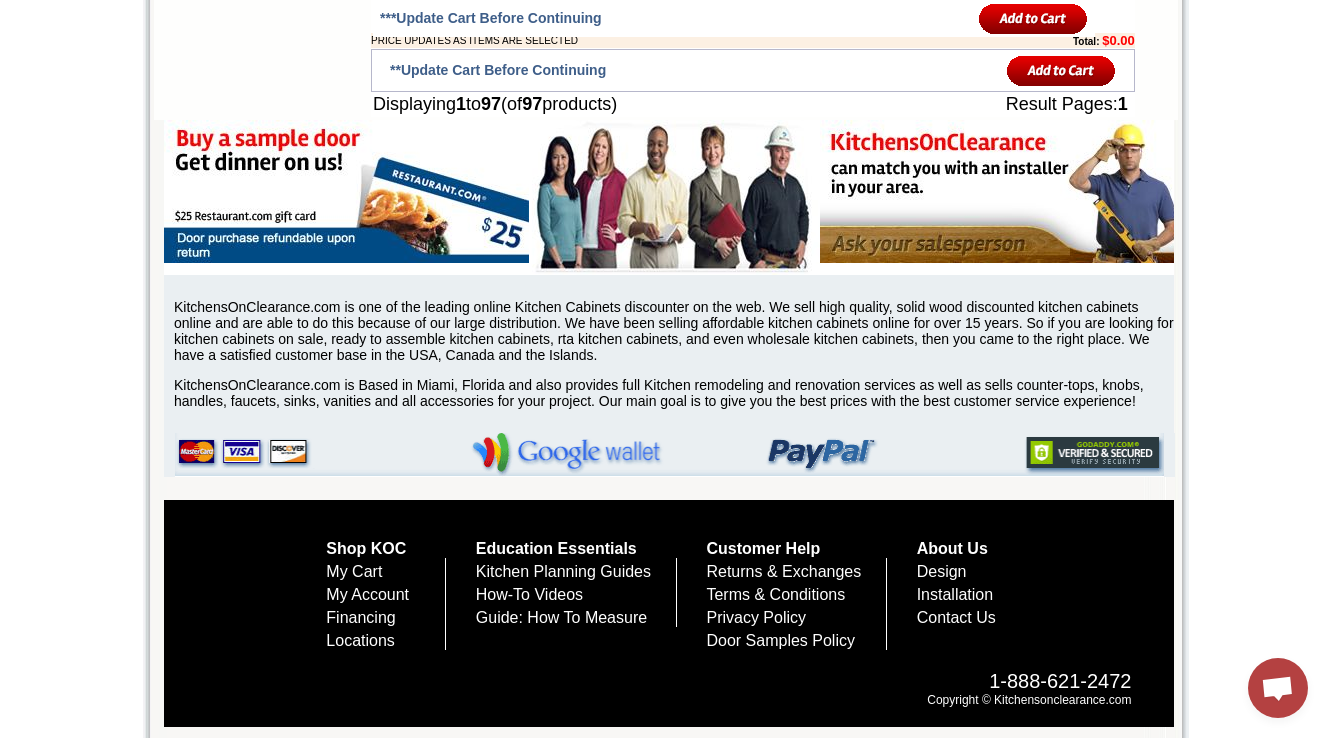 drag, startPoint x: 580, startPoint y: 71, endPoint x: 748, endPoint y: 68, distance: 168.02678 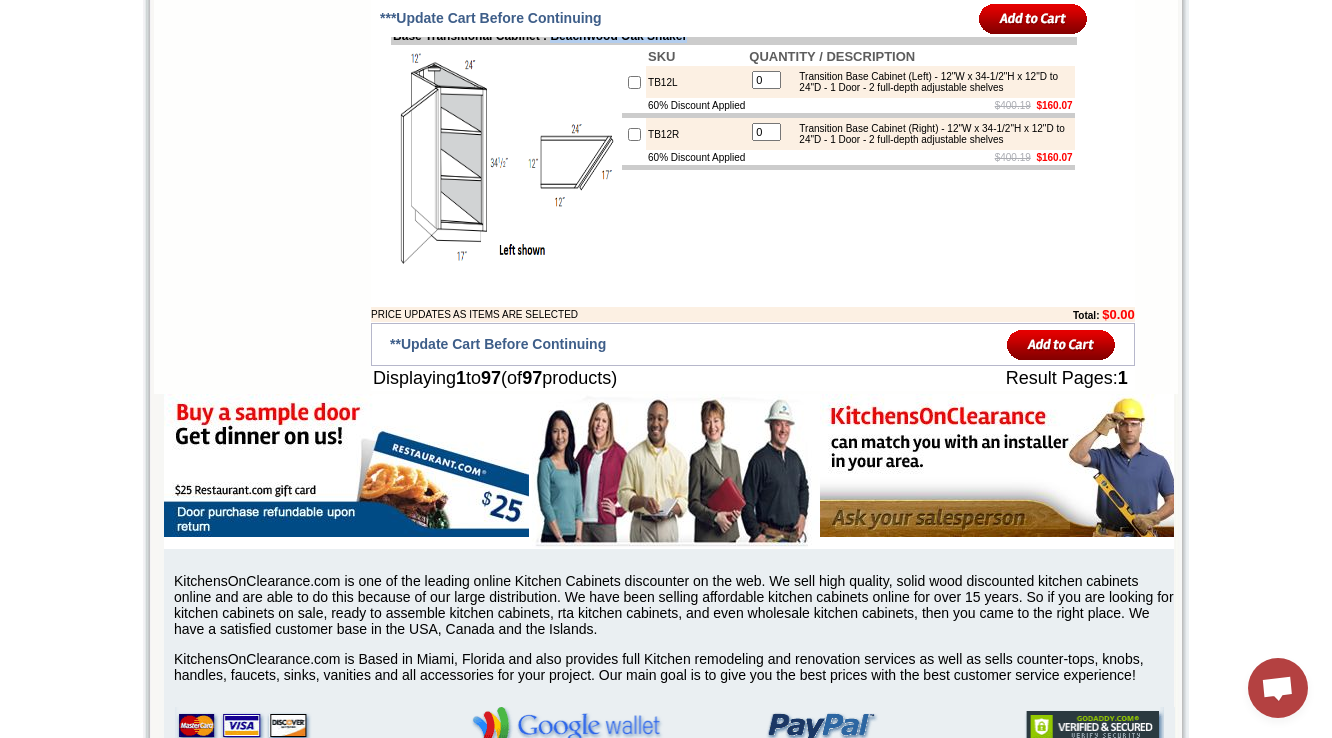 scroll, scrollTop: 7728, scrollLeft: 0, axis: vertical 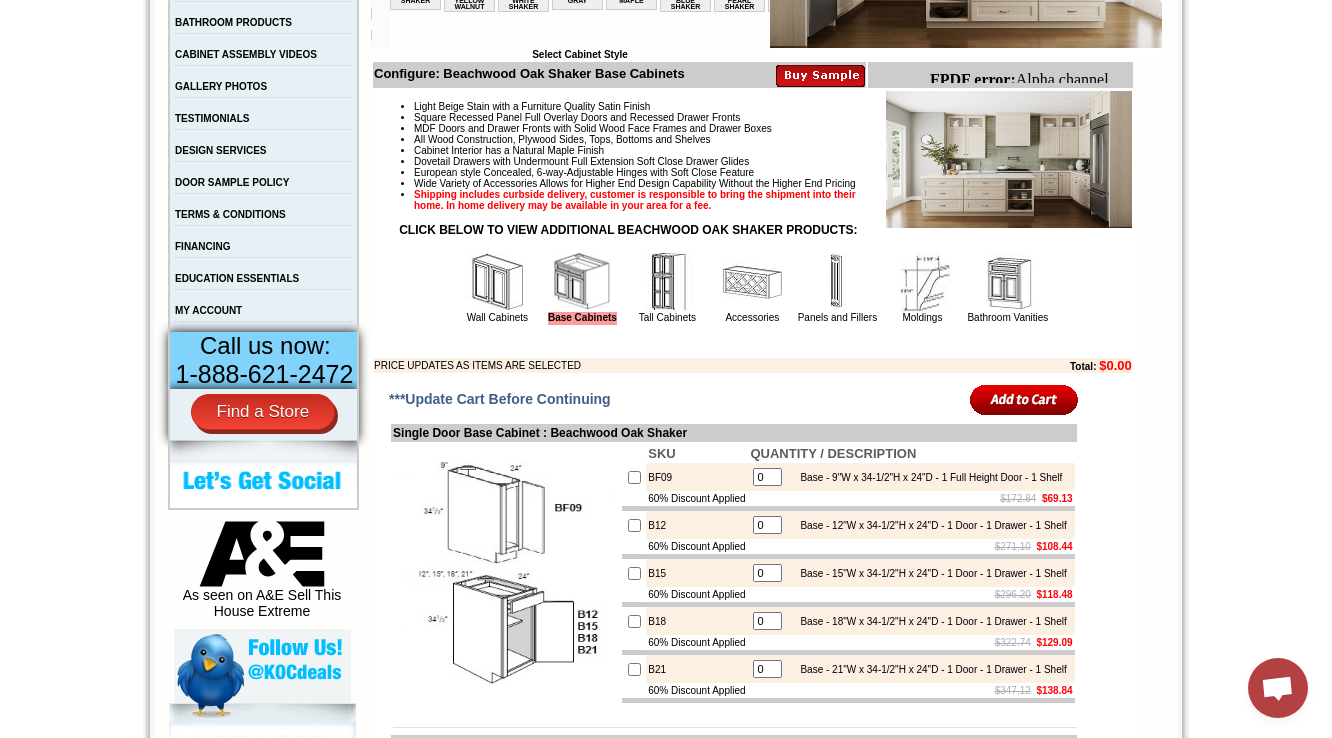 click on "Light Beige Stain with a Furniture Quality Satin Finish
Square Recessed Panel Full Overlay Doors and Recessed Drawer Fronts
MDF Doors and Drawer Fronts with Solid Wood Face Frames and Drawer Boxes
All Wood Construction, Plywood Sides, Tops, Bottoms and Shelves
Cabinet Interior has a Natural Maple Finish
Dovetail Drawers with Undermount Full Extension Soft Close Drawer Glides
European style Concealed, 6-way-Adjustable Hinges with Soft Close Feature
Wide Variety of Accessories Allows for Higher End Design Capability Without the Higher End Pricing
Shipping includes curbside delivery, customer is responsible to bring the shipment into their home. In home delivery may be available in your area for a fee.
Wall Cabinets Base Cabinets Tall Cabinets Accessories" at bounding box center [753, 232] 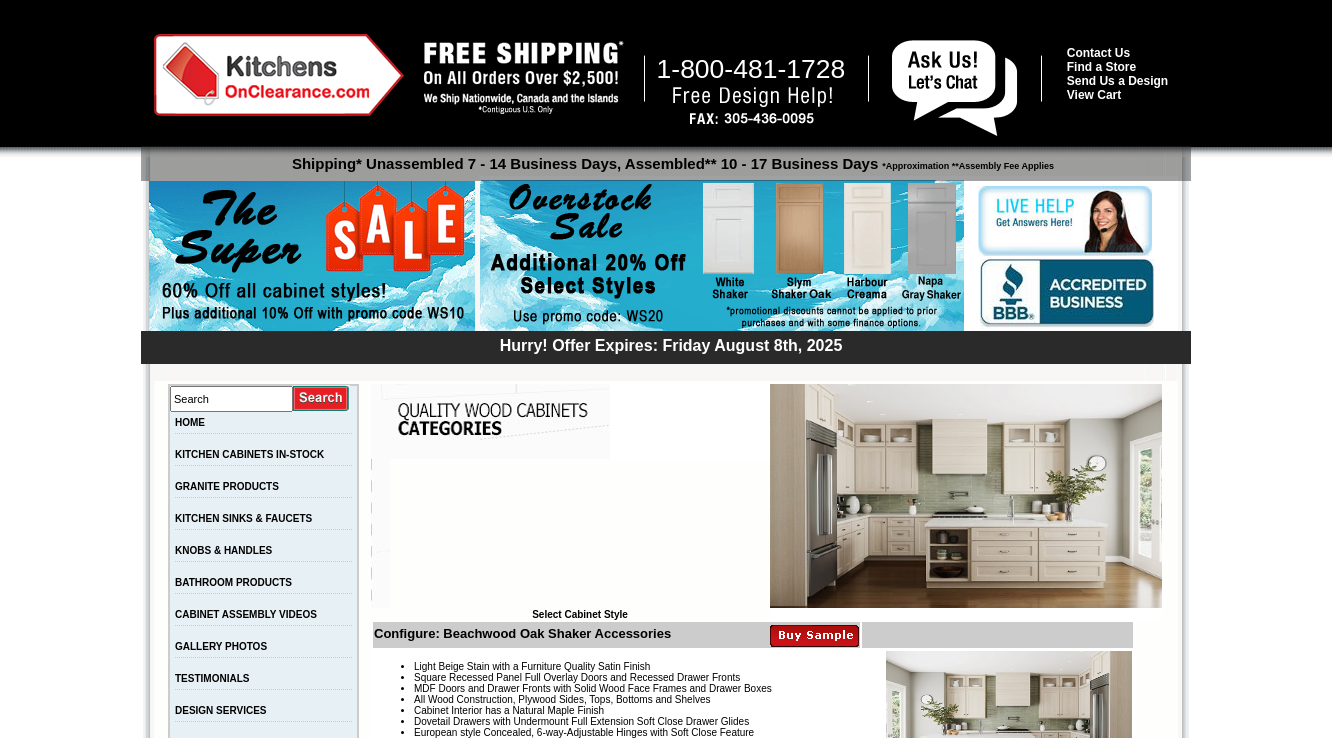 scroll, scrollTop: 0, scrollLeft: 0, axis: both 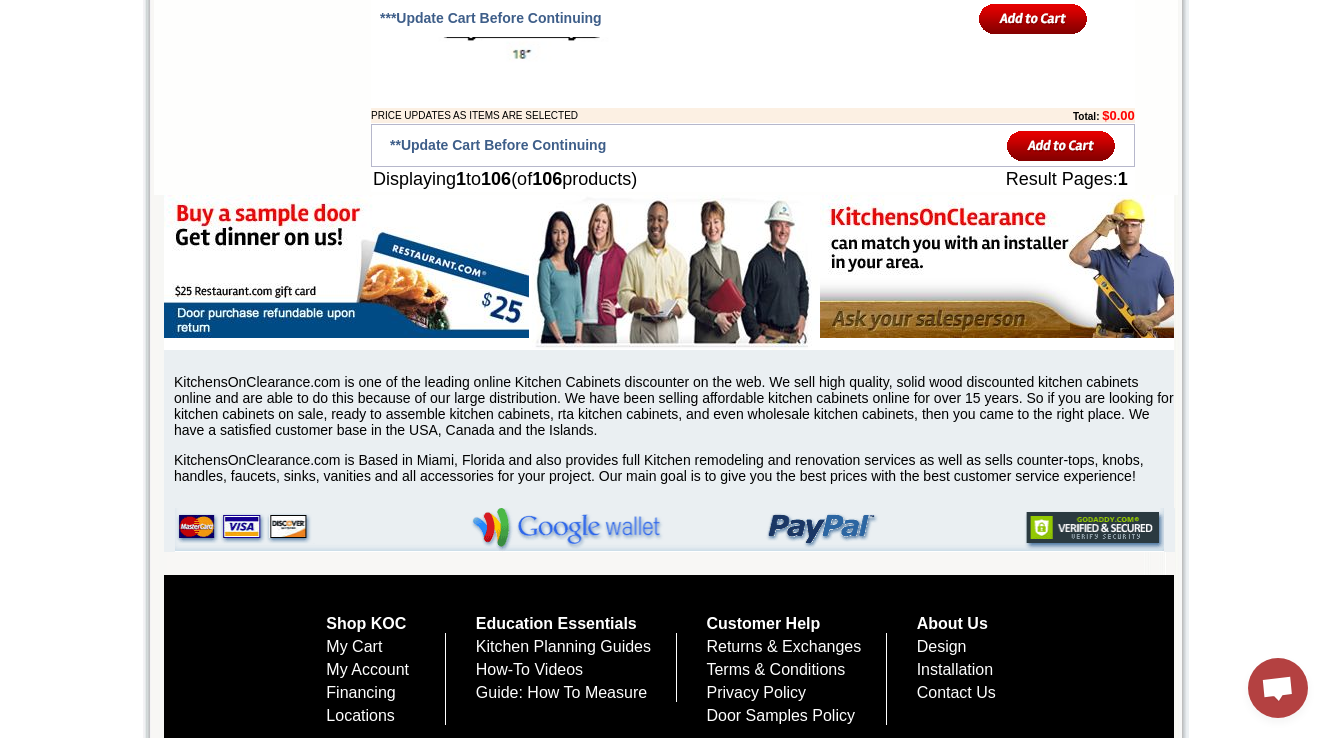 click on "18SALICE-AMZ" at bounding box center (696, -932) 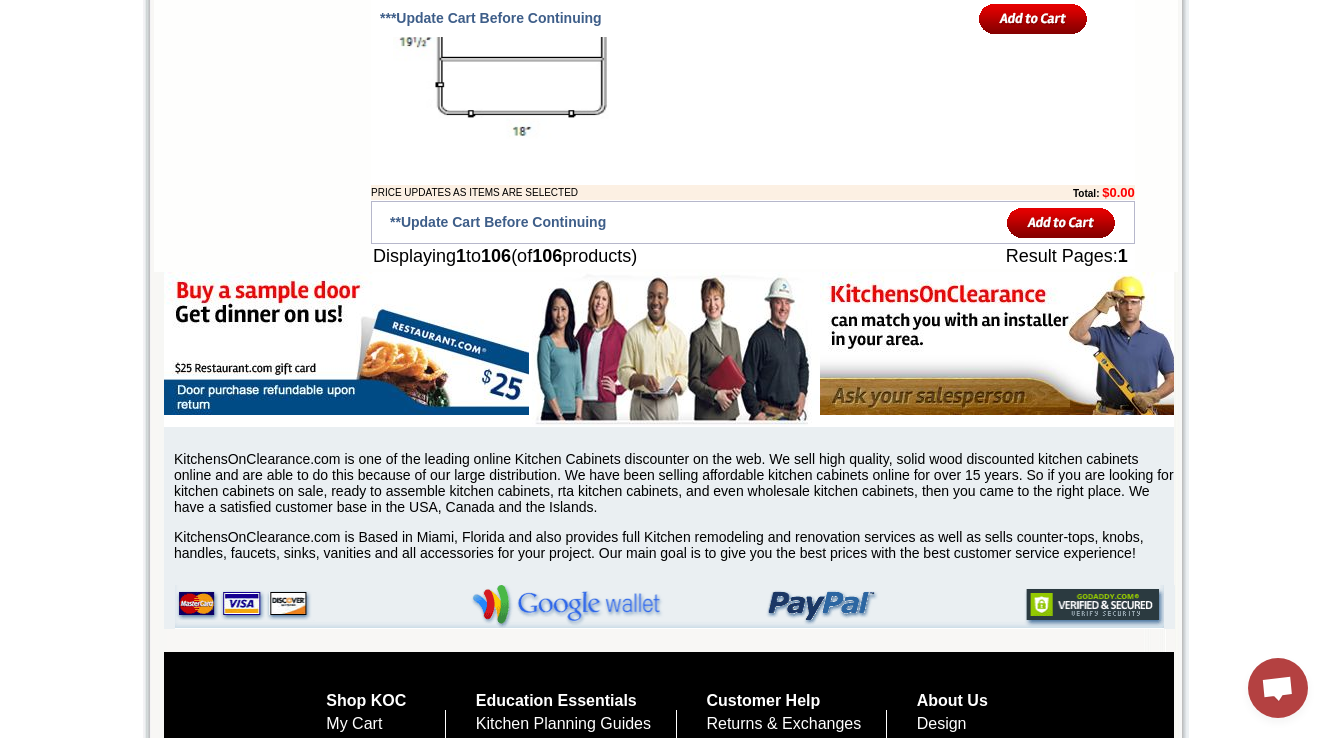 scroll, scrollTop: 14518, scrollLeft: 0, axis: vertical 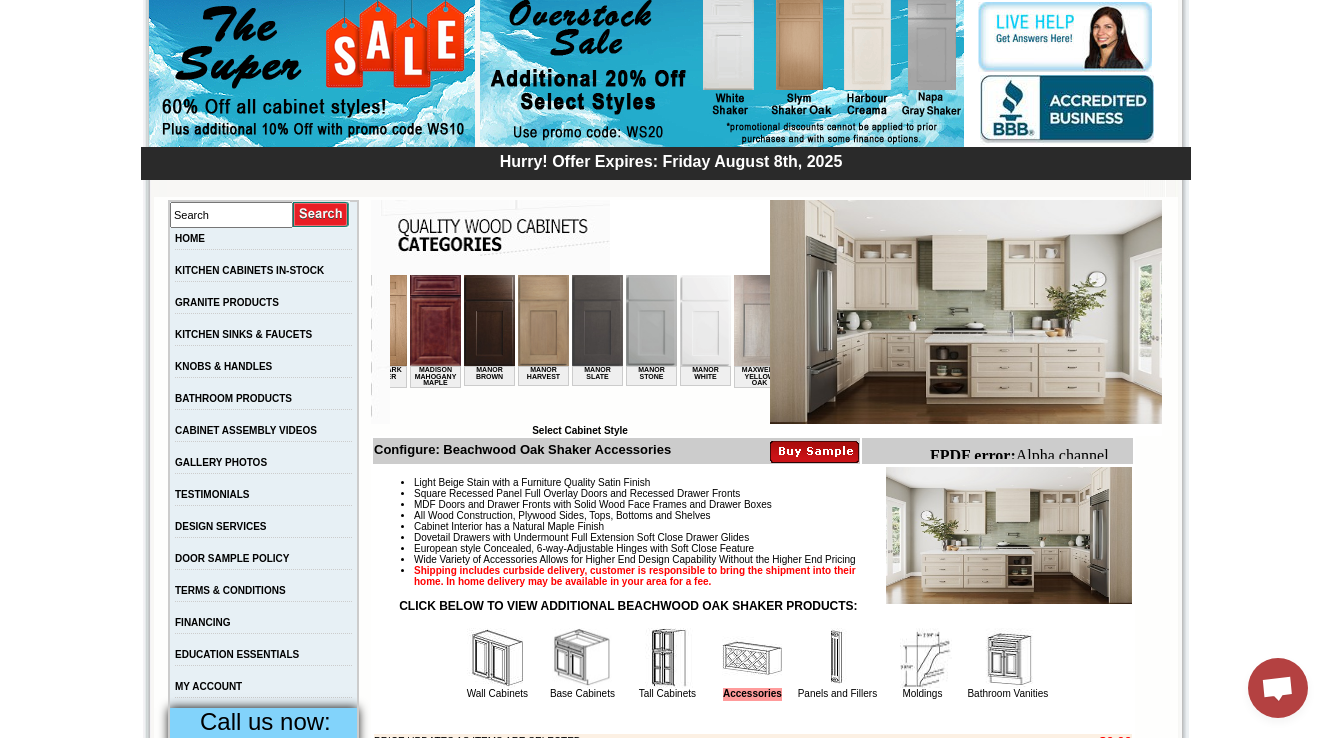 drag, startPoint x: 942, startPoint y: 699, endPoint x: 561, endPoint y: 421, distance: 471.64075 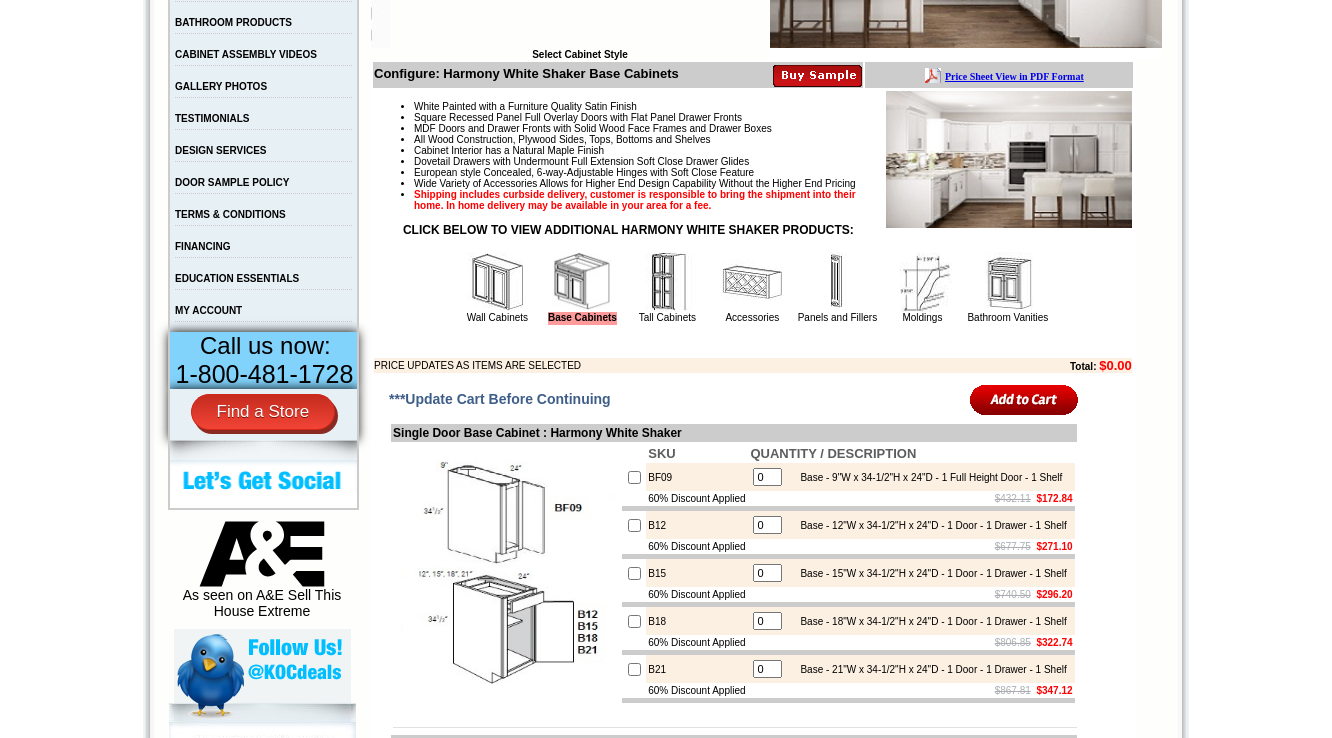 scroll, scrollTop: 560, scrollLeft: 0, axis: vertical 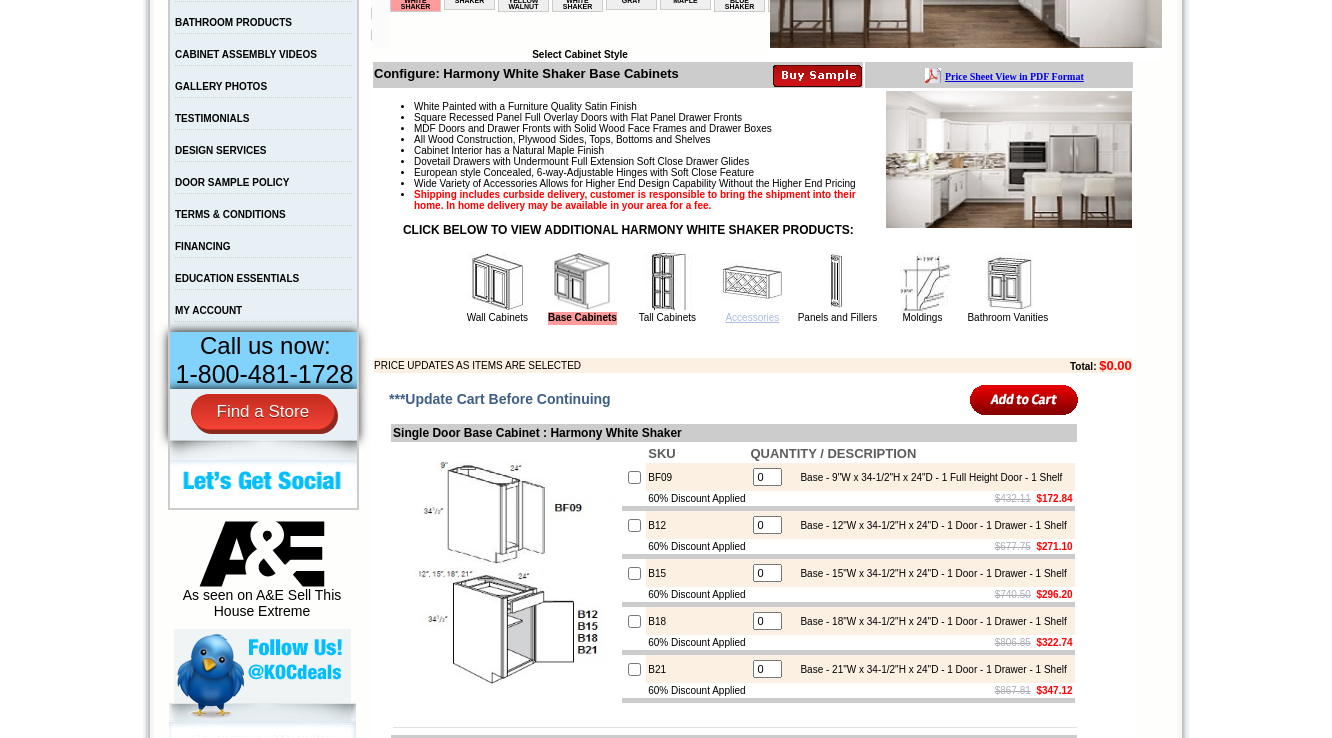 click on "Accessories" at bounding box center (752, 317) 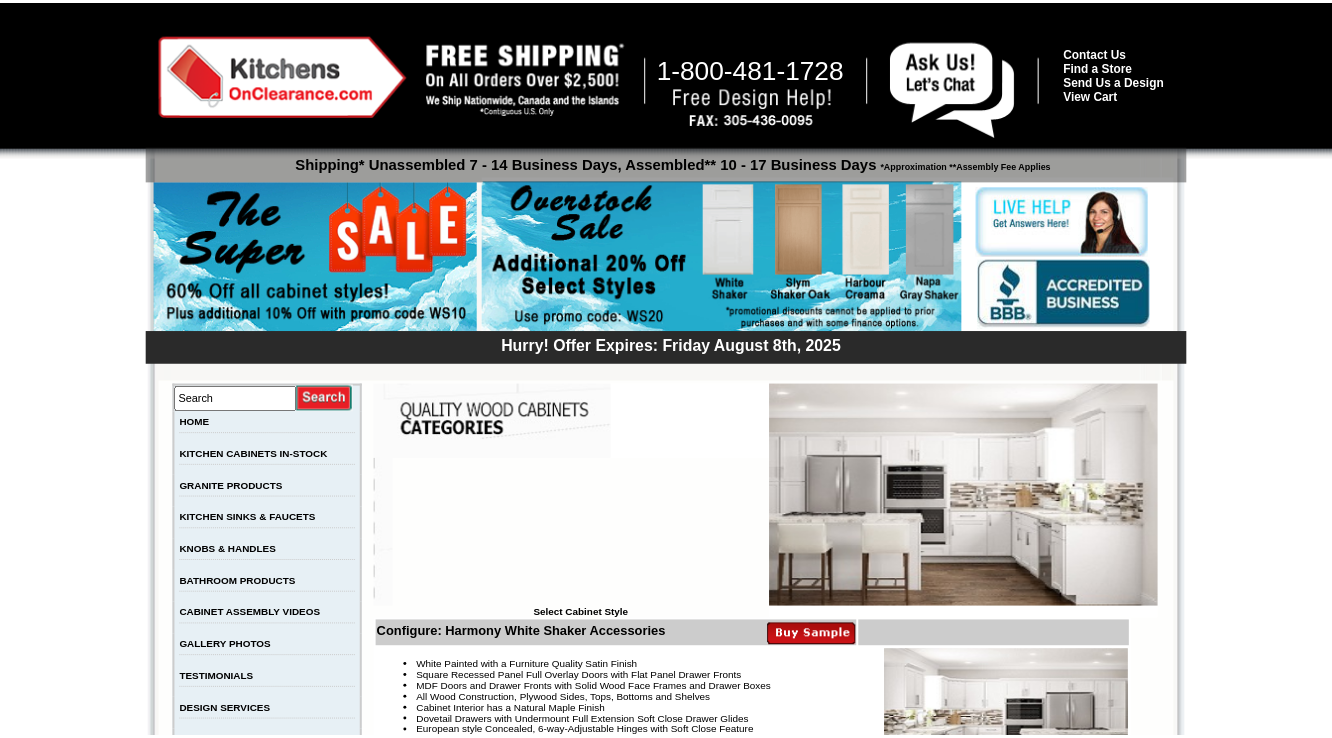 scroll, scrollTop: 0, scrollLeft: 0, axis: both 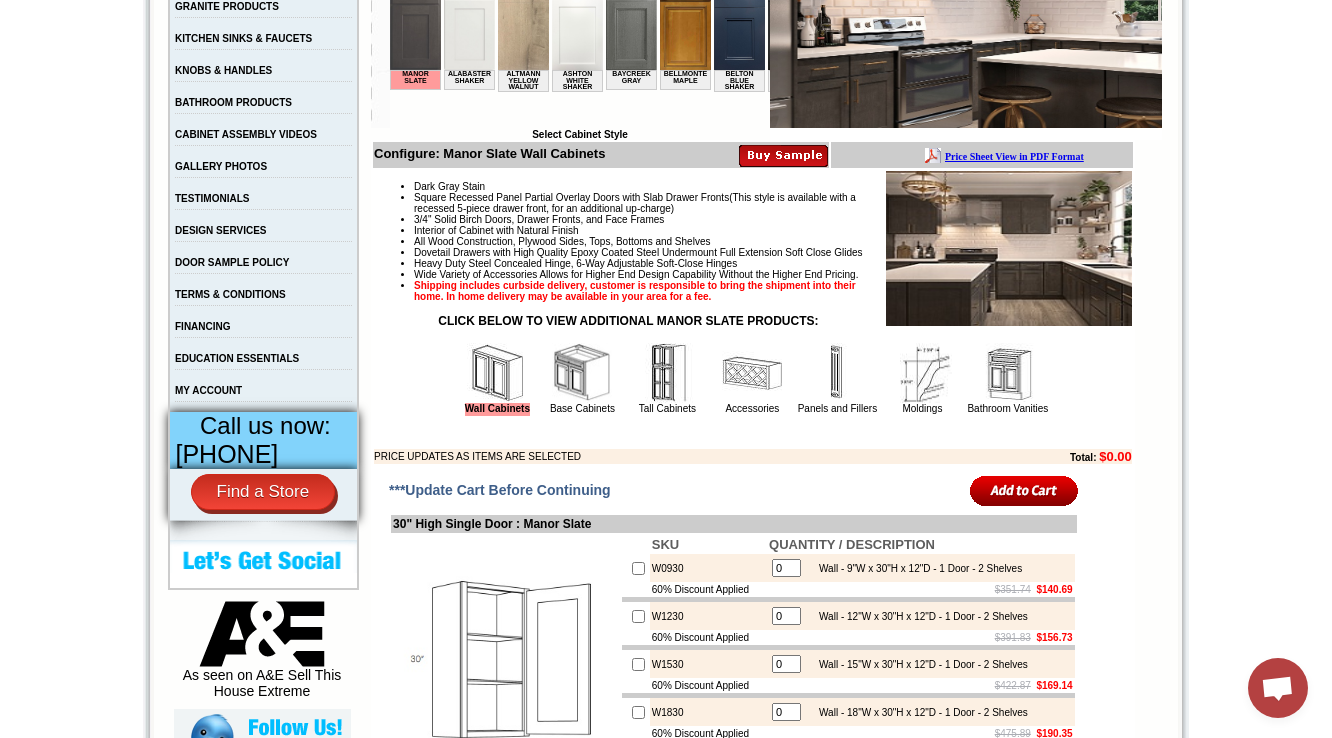 click at bounding box center (582, 373) 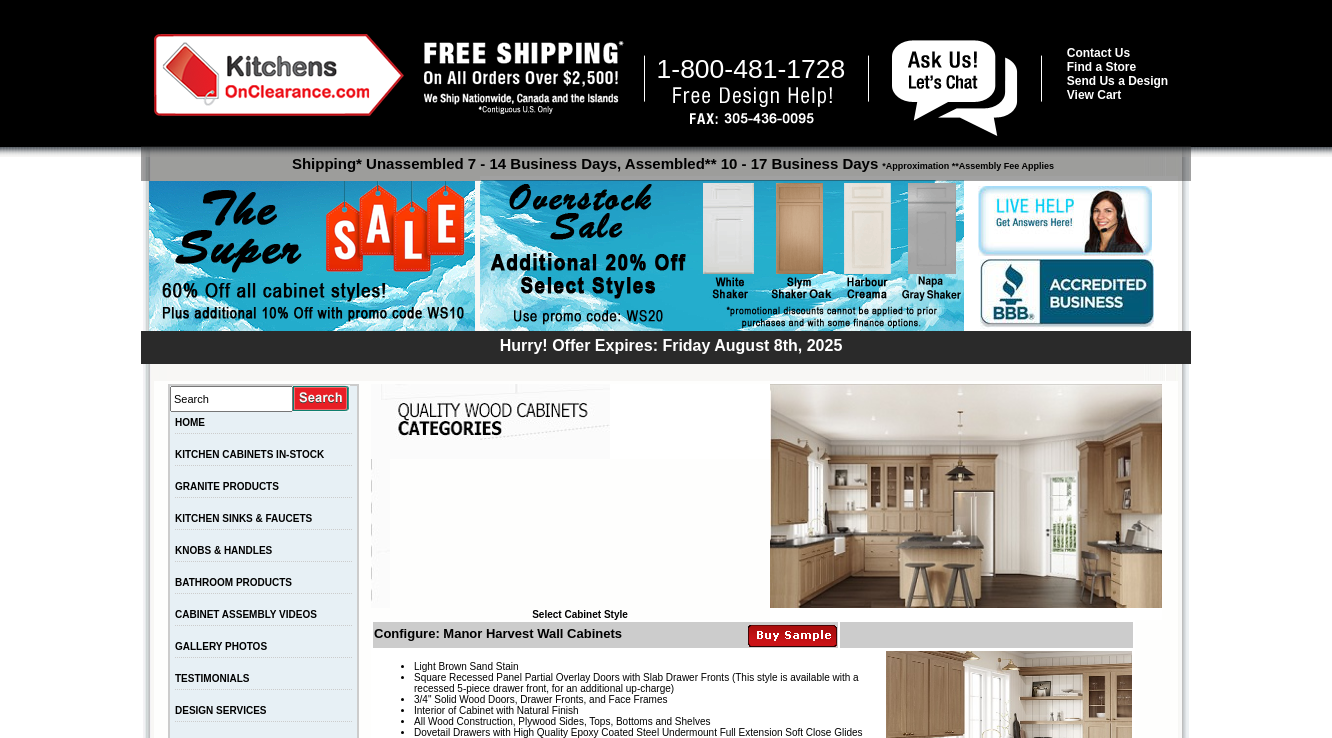 scroll, scrollTop: 0, scrollLeft: 0, axis: both 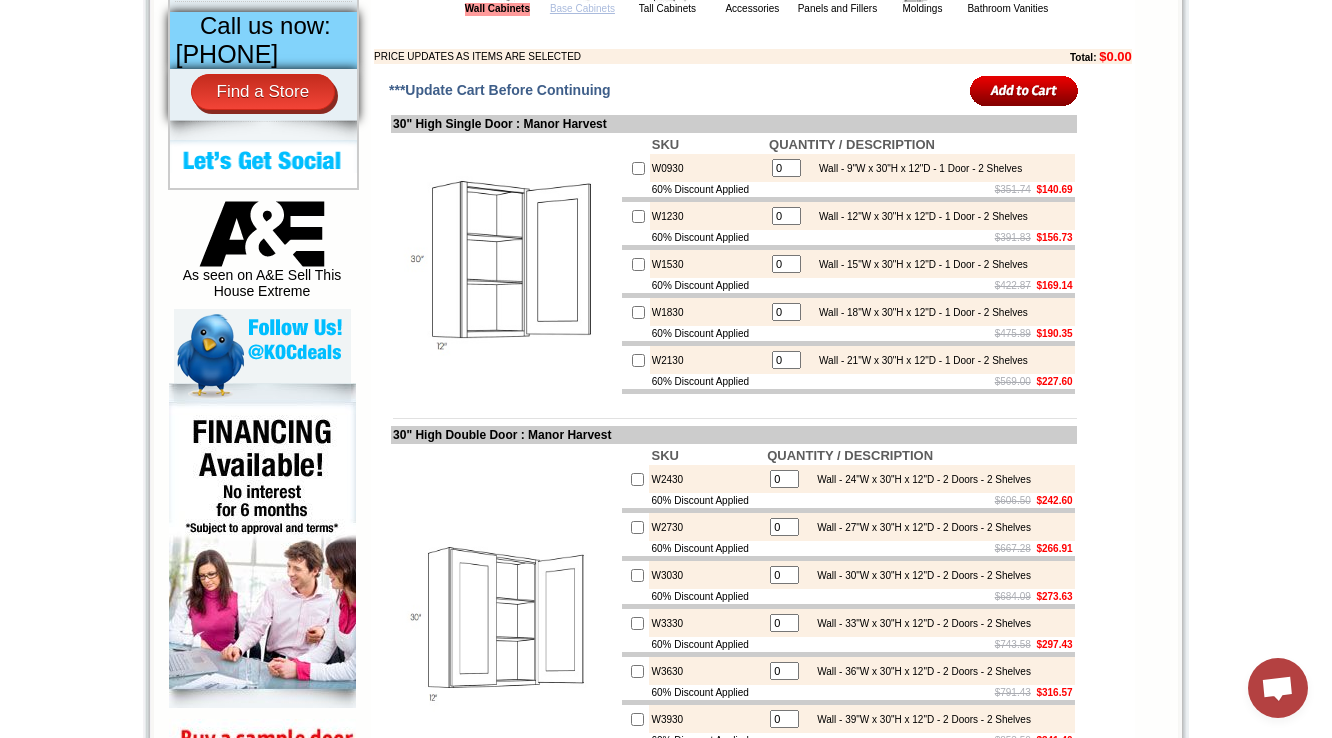 click on "Base Cabinets" at bounding box center [582, 8] 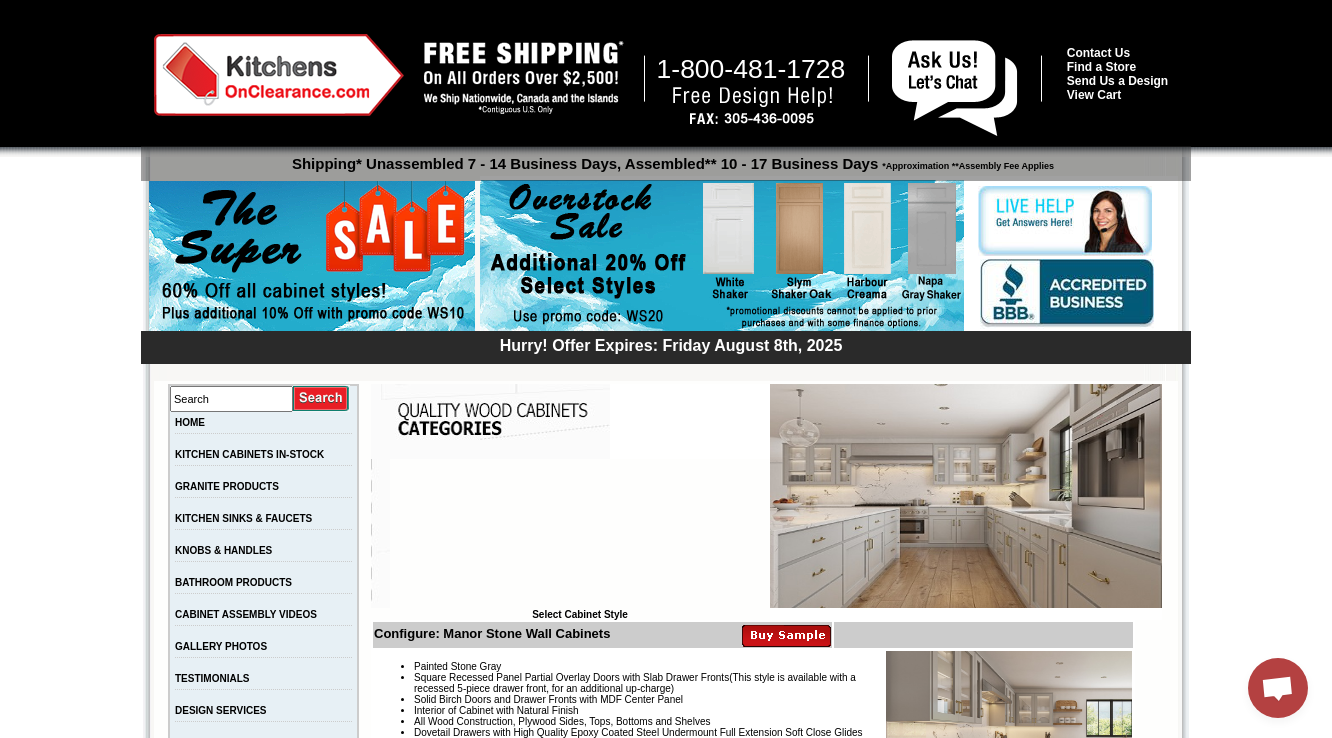scroll, scrollTop: 0, scrollLeft: 0, axis: both 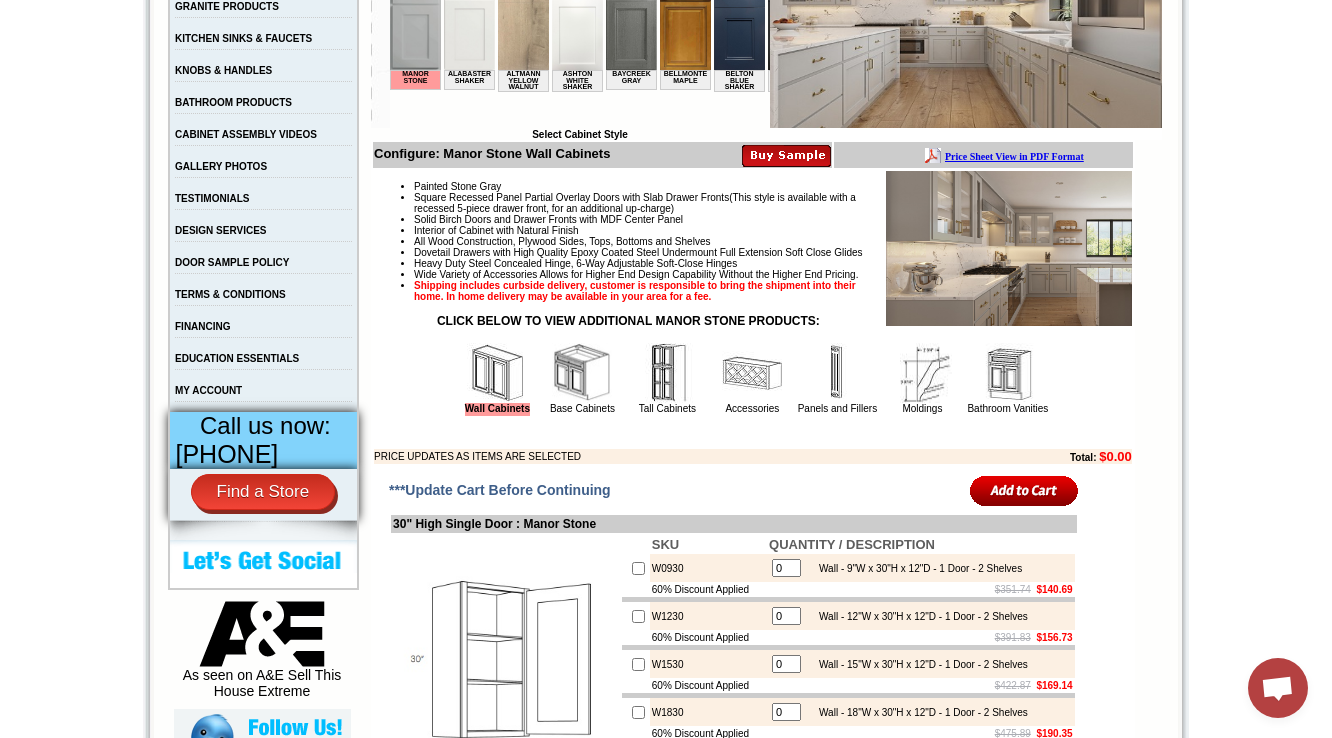 click at bounding box center [582, 373] 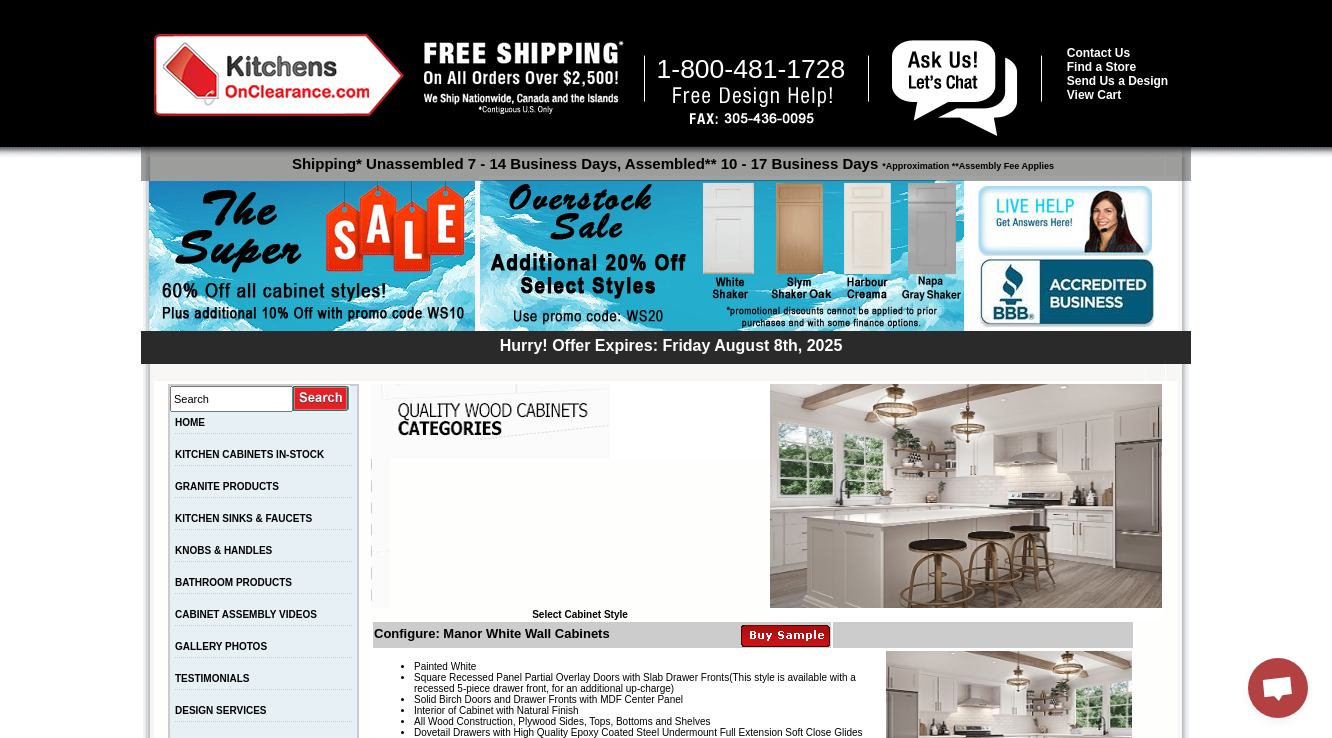 scroll, scrollTop: 0, scrollLeft: 0, axis: both 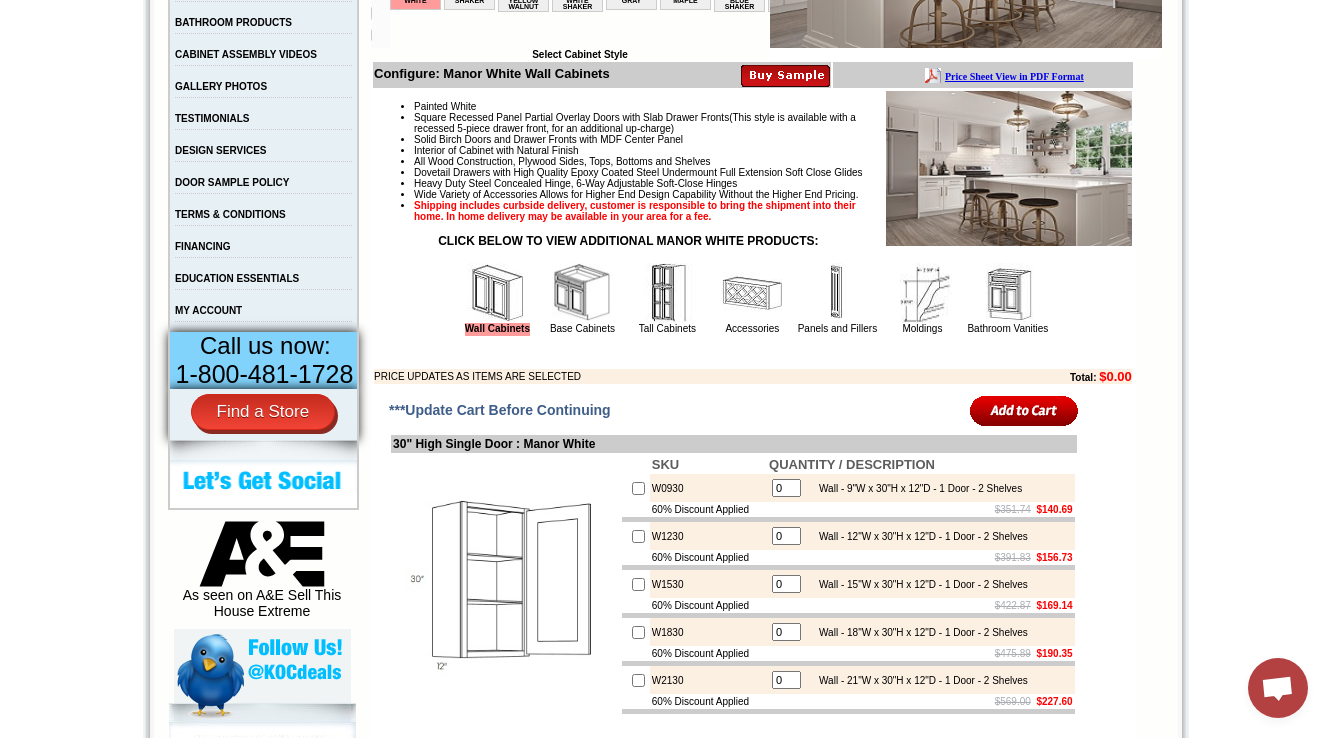 click at bounding box center [582, 293] 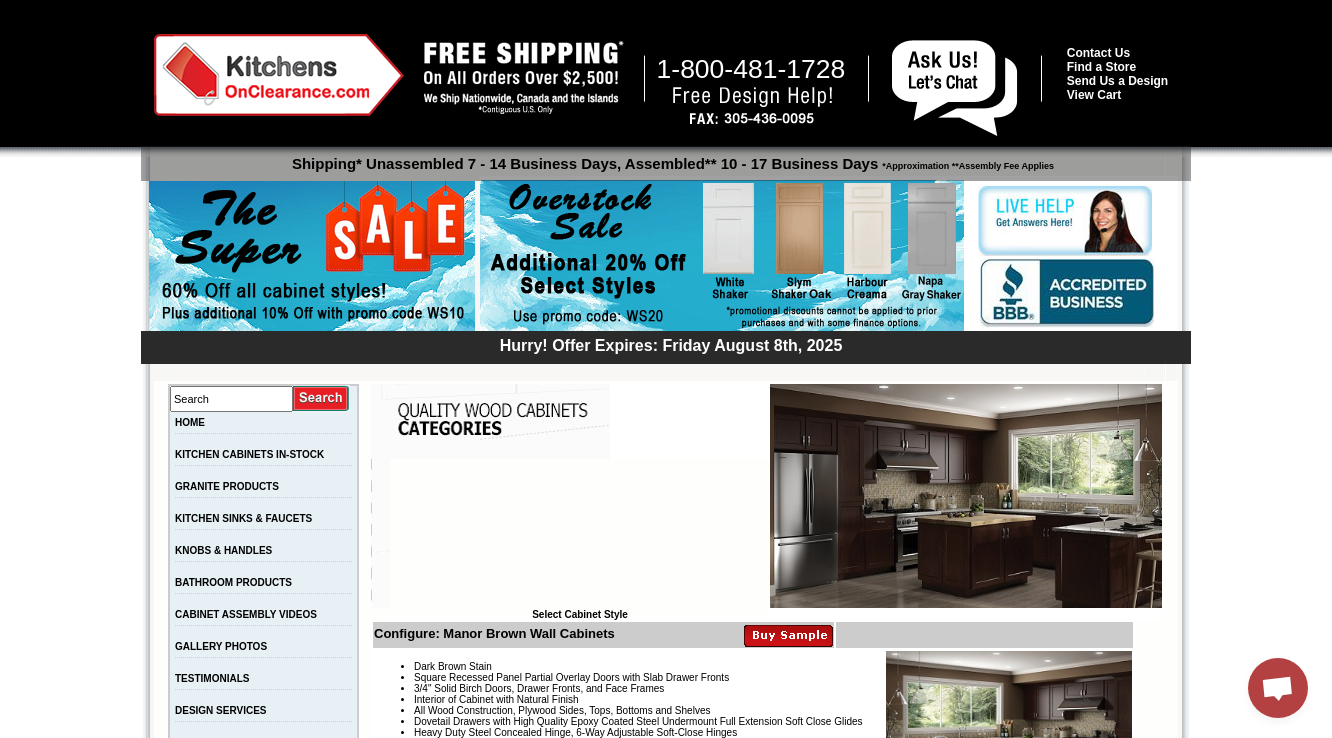 scroll, scrollTop: 0, scrollLeft: 0, axis: both 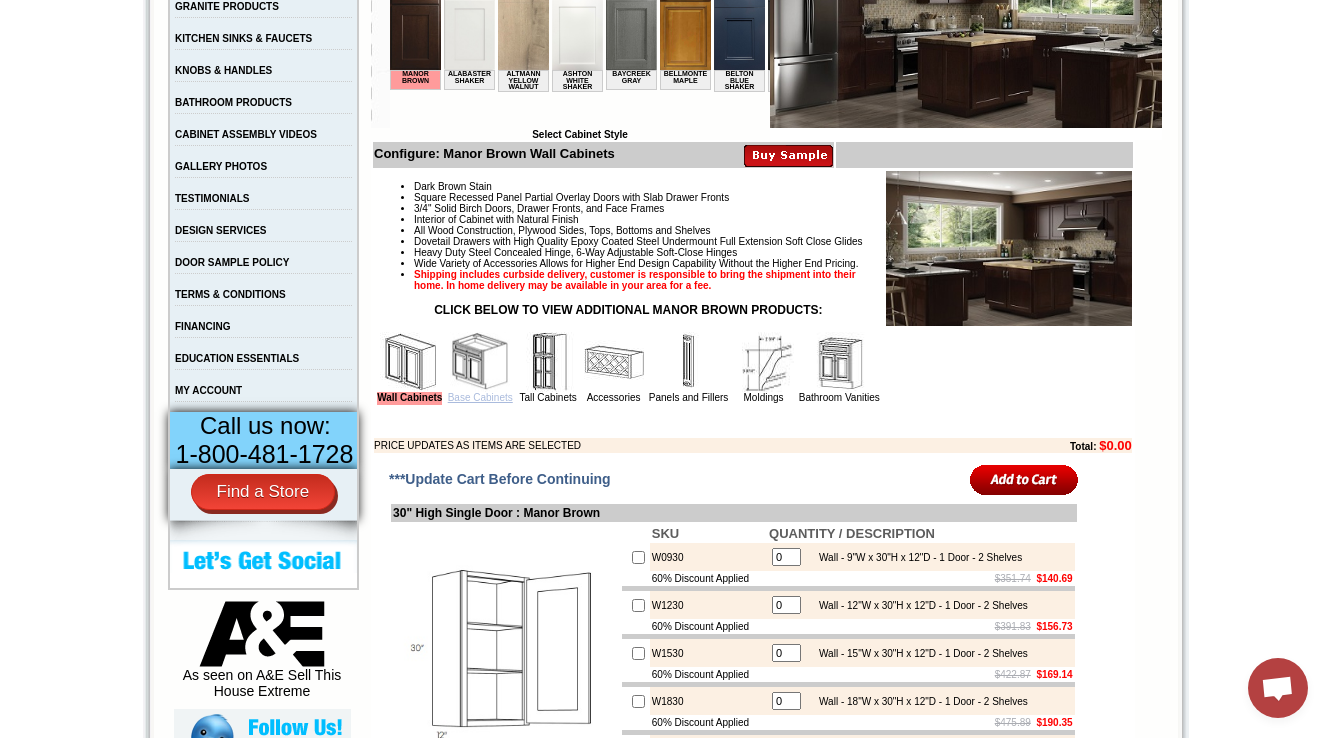 click on "Base Cabinets" at bounding box center (480, 397) 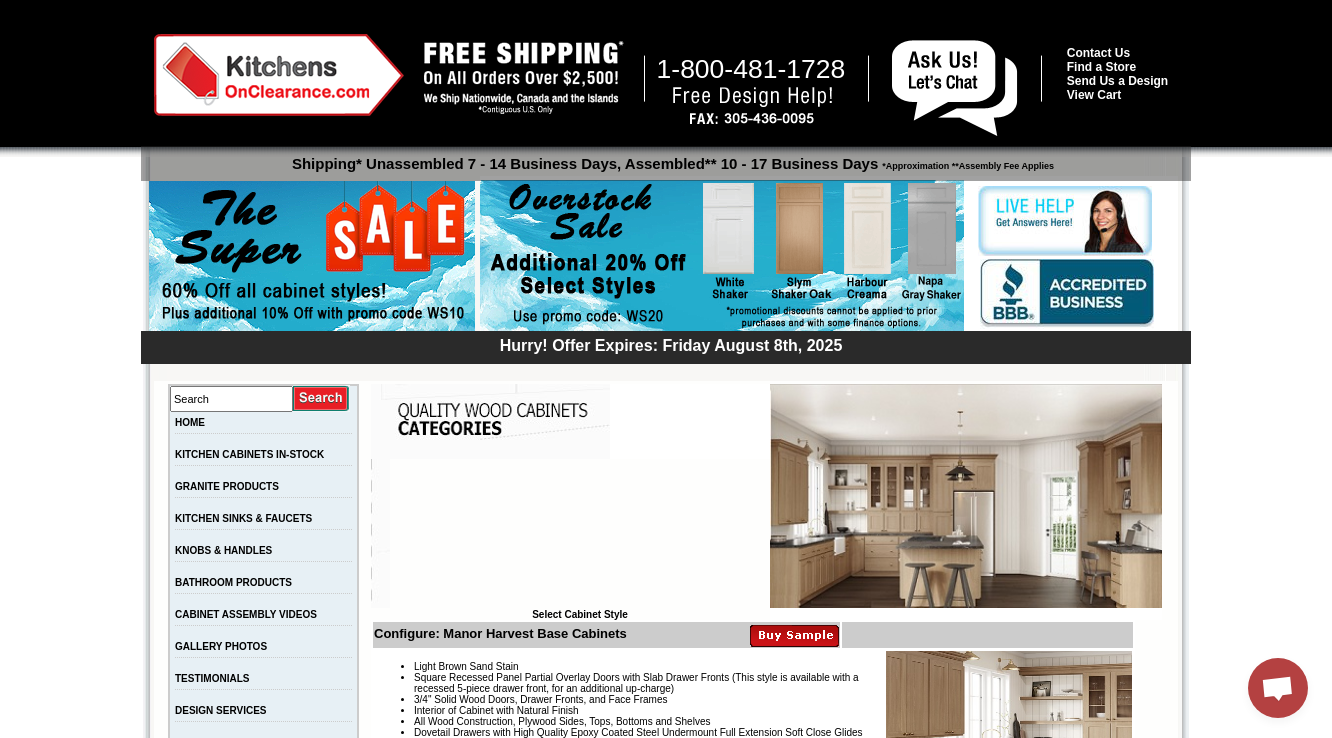 scroll, scrollTop: 0, scrollLeft: 0, axis: both 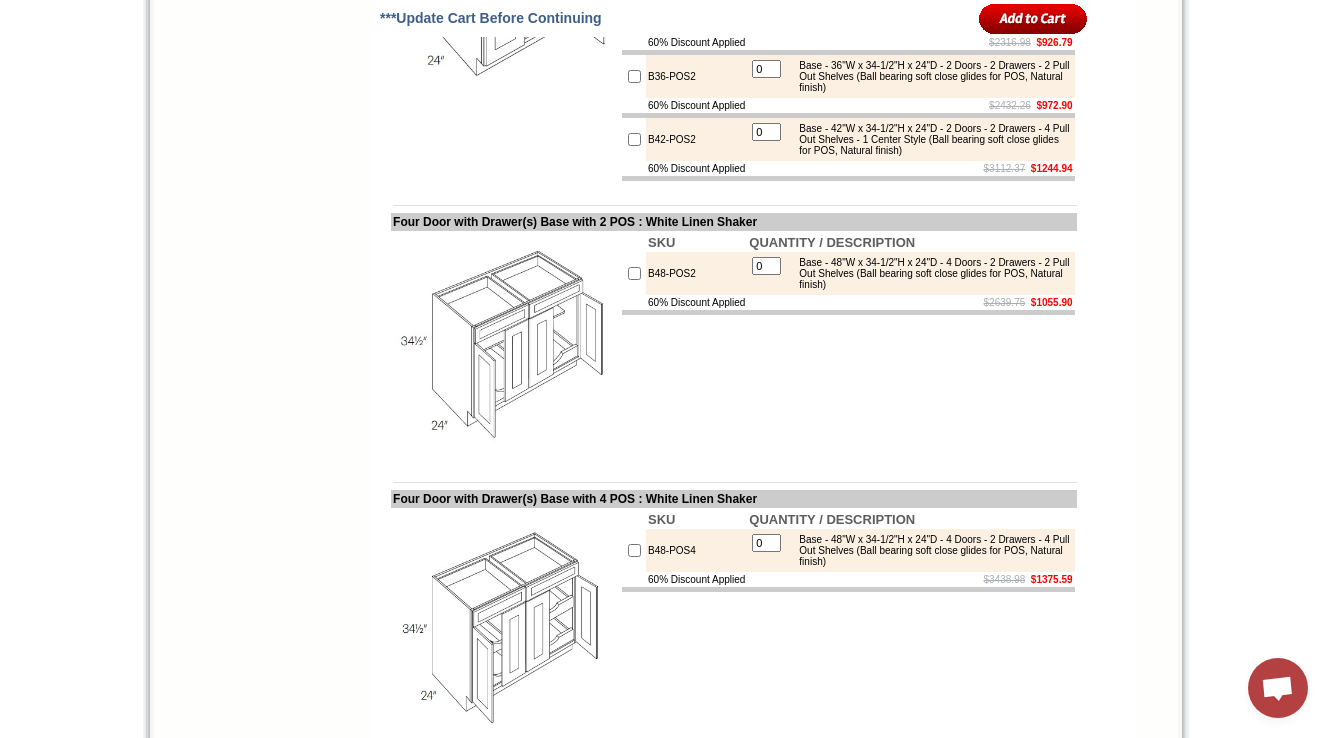 click on "Search
HOME
KITCHEN CABINETS IN-STOCK
GRANITE PRODUCTS
KITCHEN SINKS & FAUCETS
KNOBS & HANDLES
BATHROOM PRODUCTS
CABINET ASSEMBLY VIDEOS
GALLERY PHOTOS
TESTIMONIALS
DESIGN SERVICES
DOOR SAMPLE POLICY
TERMS & CONDITIONS
FINANCING
EDUCATION ESSENTIALS
MY ACCOUNT
Call us now:
1-888-620-7953
Find a Store
As seen on A&E Sell This House Extreme" at bounding box center [262, 3243] 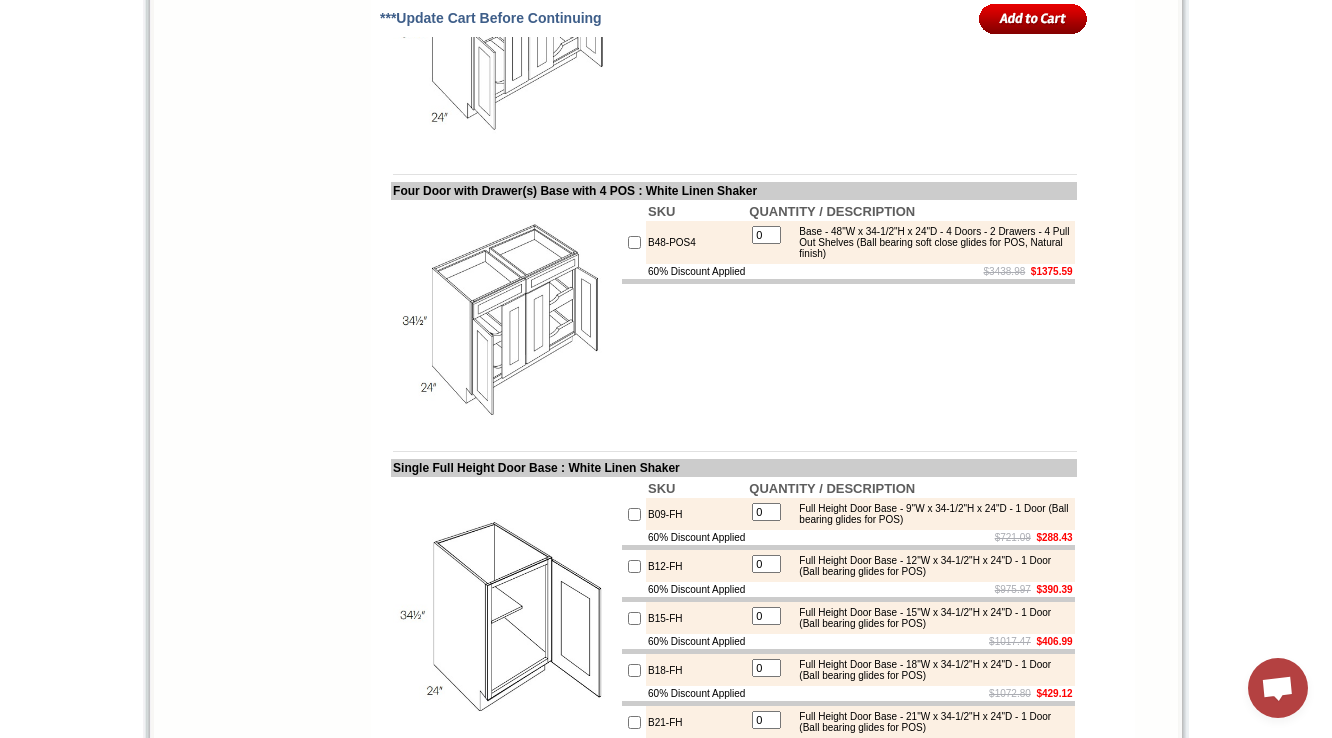 scroll, scrollTop: 3464, scrollLeft: 0, axis: vertical 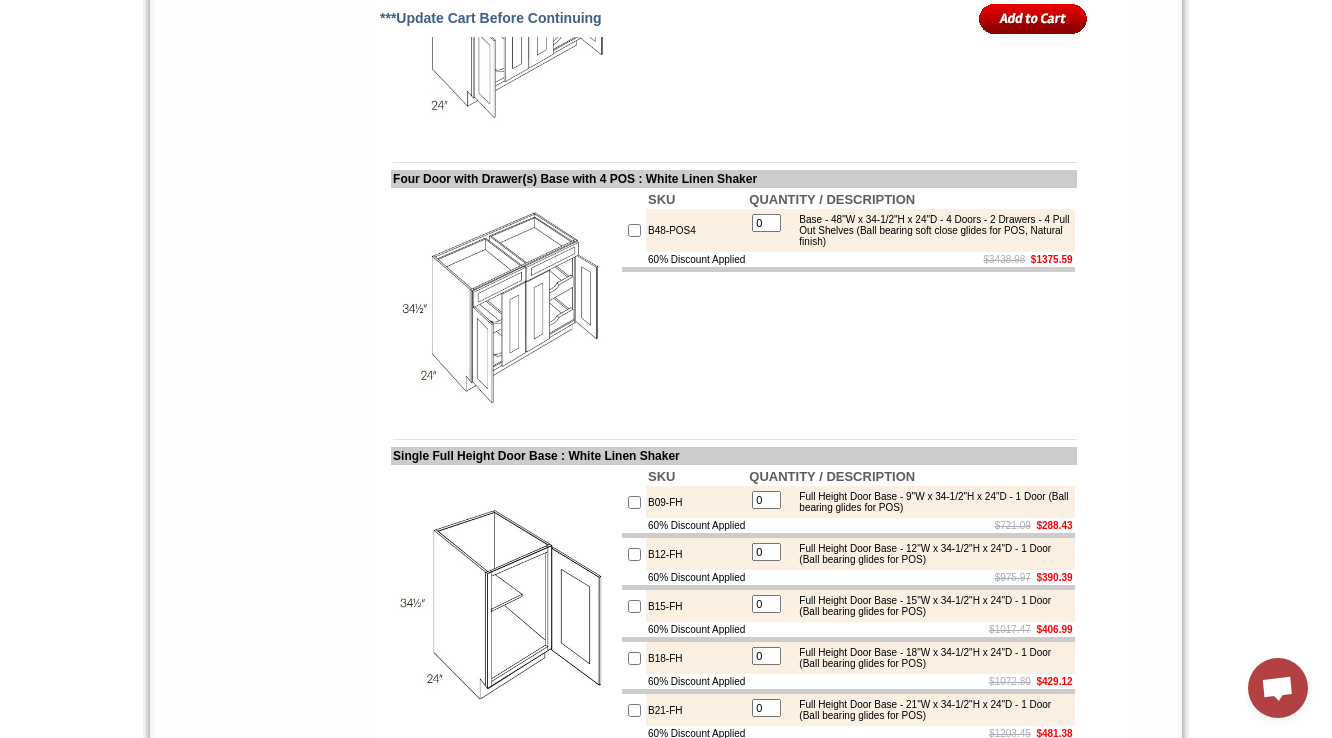 drag, startPoint x: 392, startPoint y: 146, endPoint x: 679, endPoint y: 154, distance: 287.11148 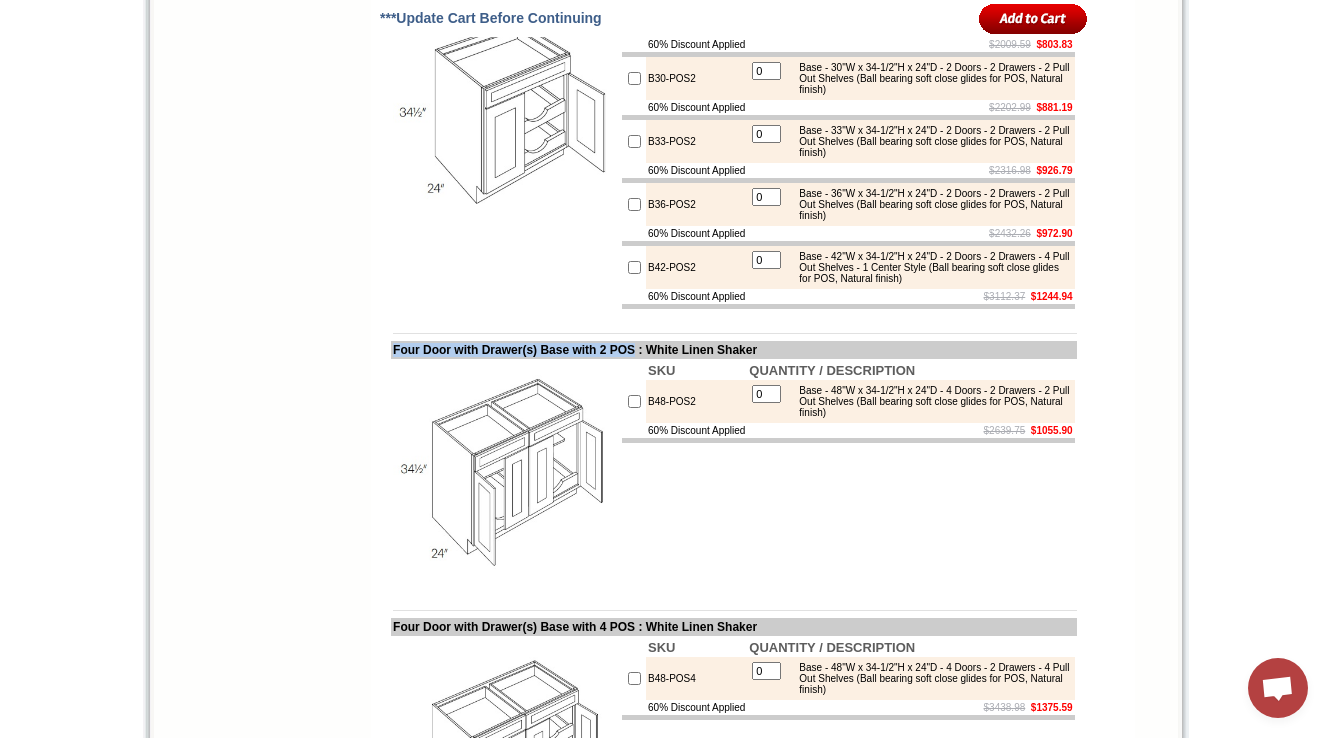 scroll, scrollTop: 2984, scrollLeft: 0, axis: vertical 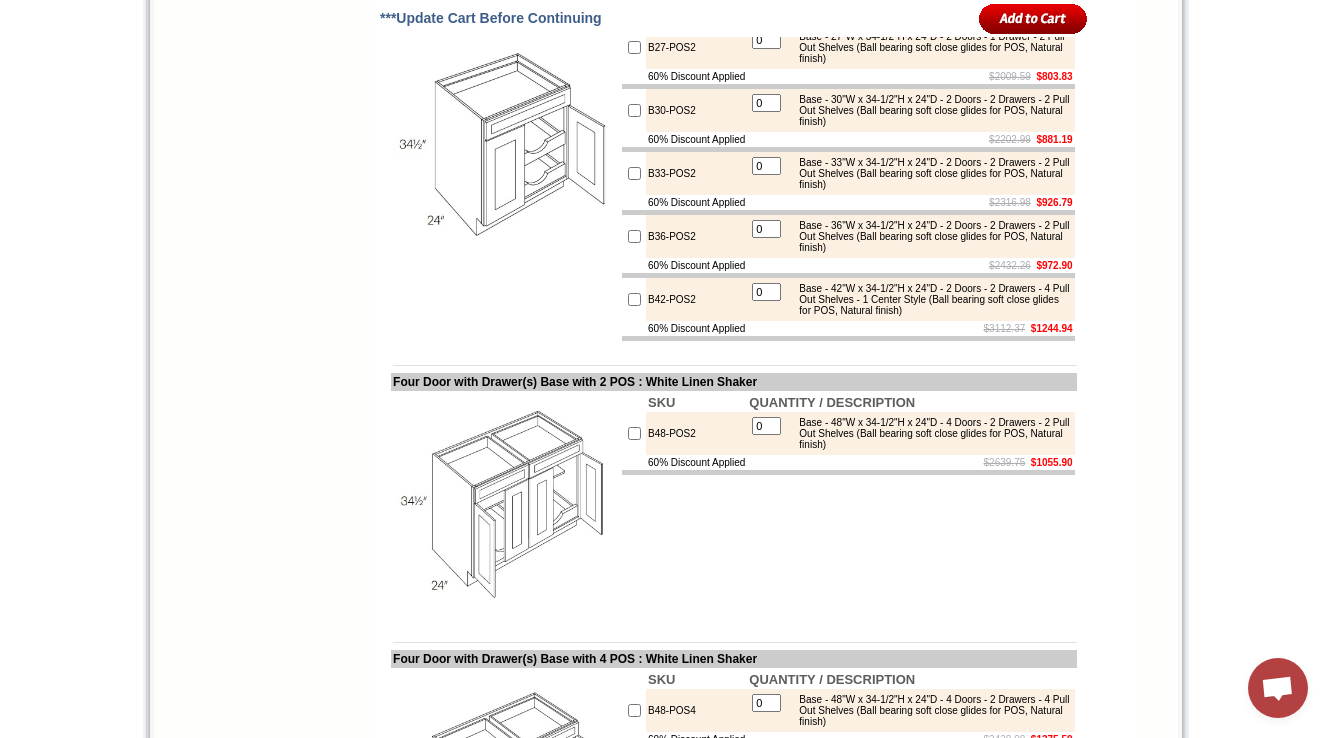 drag, startPoint x: 393, startPoint y: 129, endPoint x: 696, endPoint y: 121, distance: 303.1056 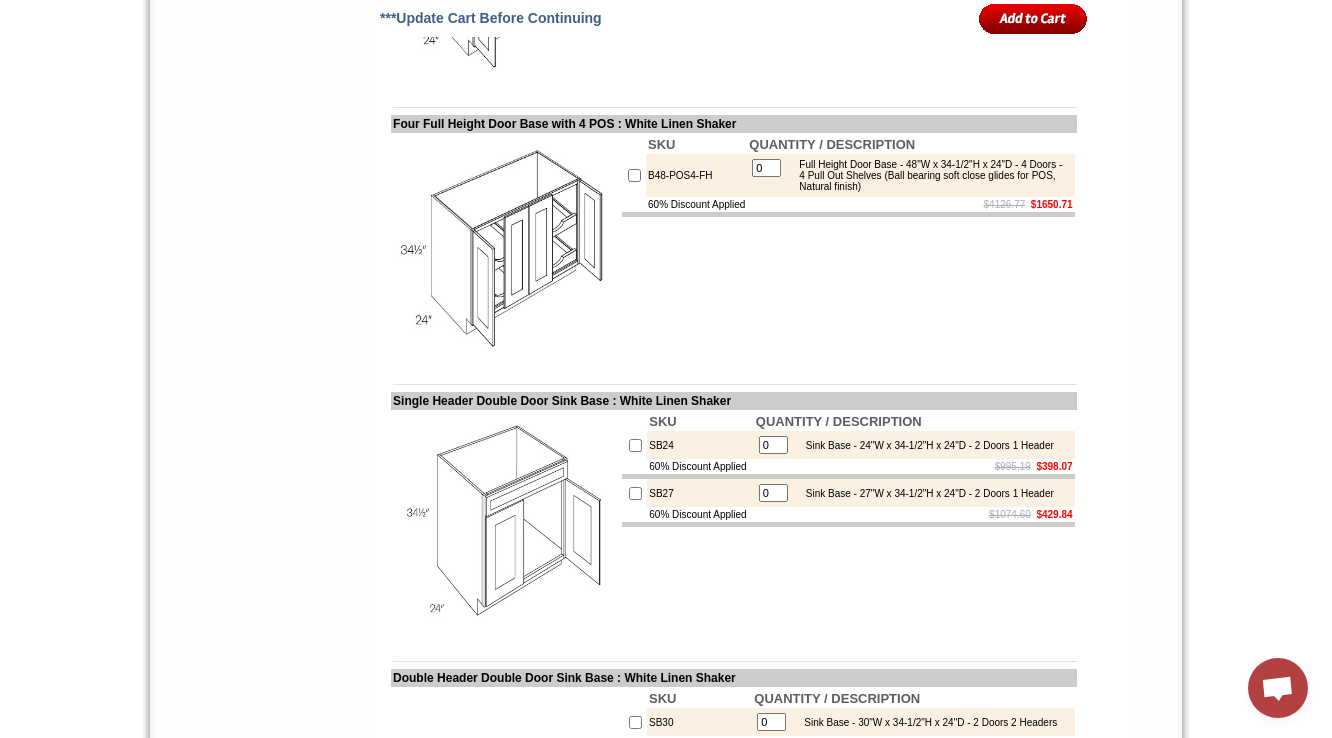 scroll, scrollTop: 3301, scrollLeft: 0, axis: vertical 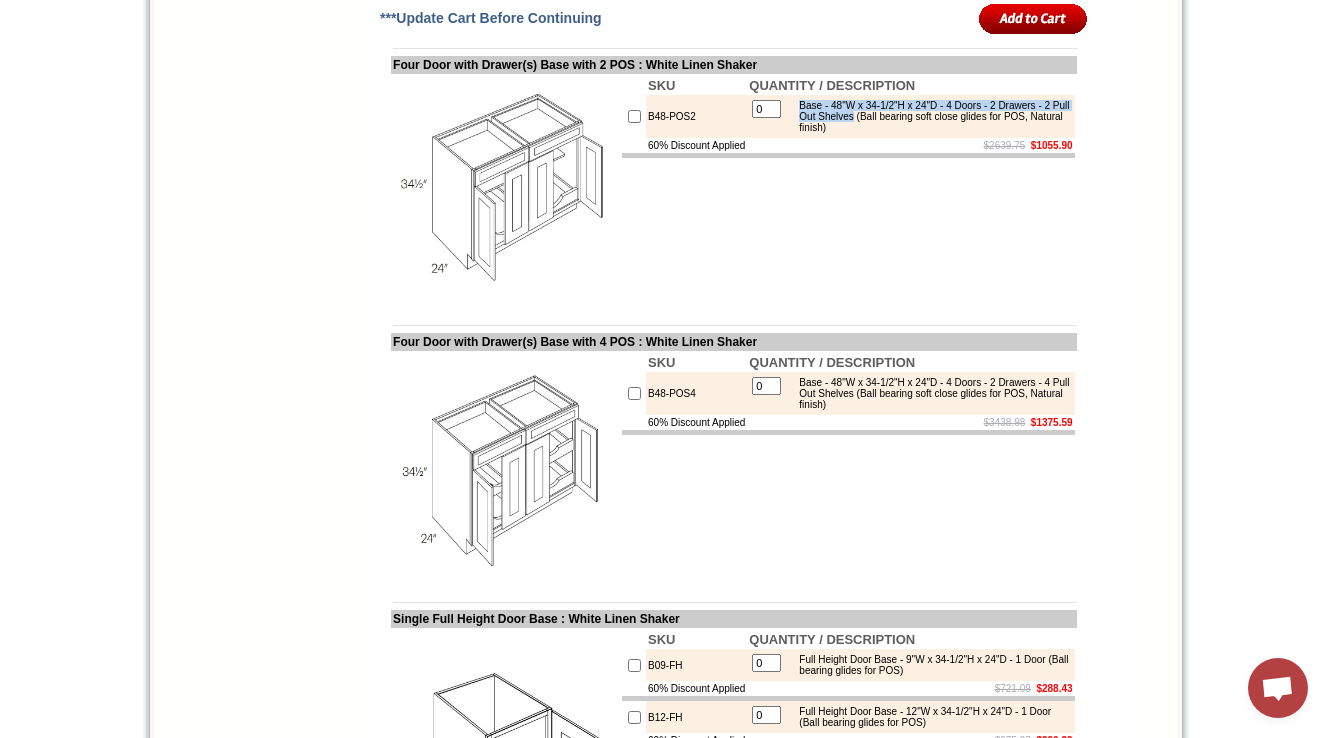 drag, startPoint x: 820, startPoint y: 359, endPoint x: 964, endPoint y: 369, distance: 144.3468 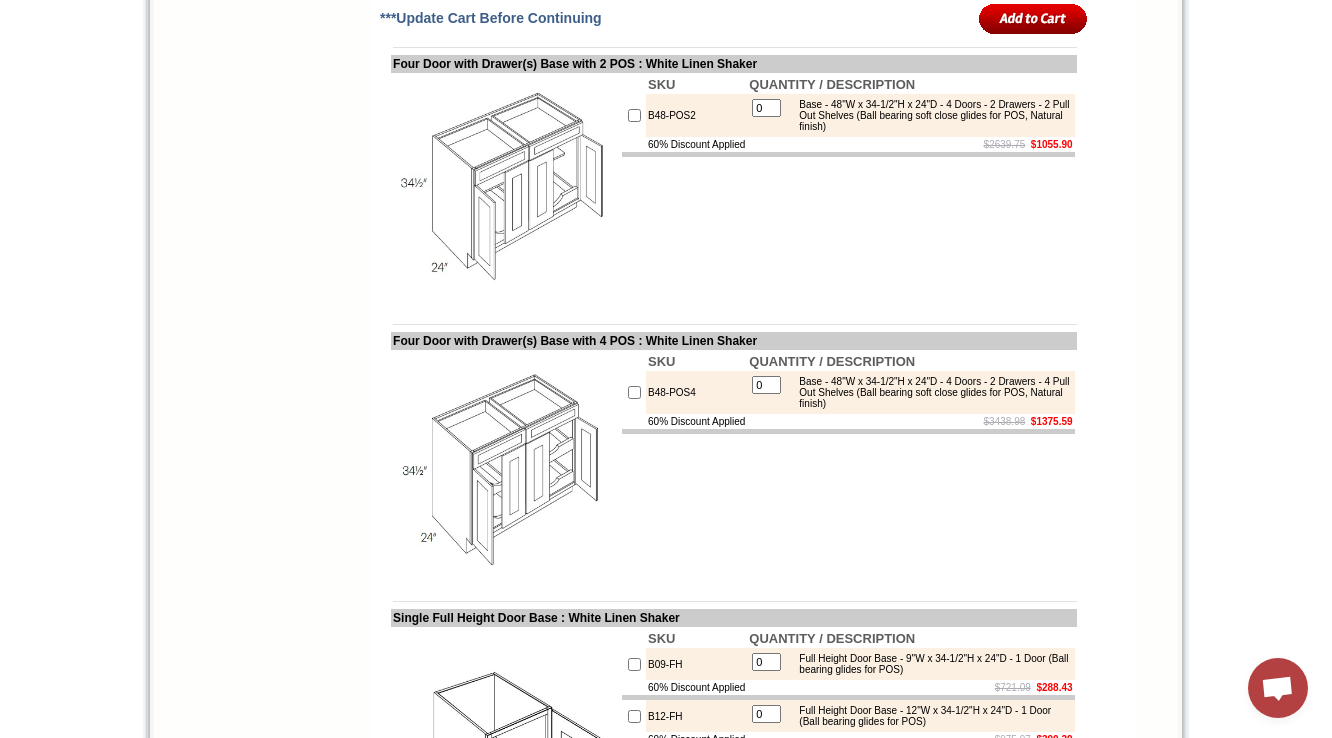 scroll, scrollTop: 3701, scrollLeft: 0, axis: vertical 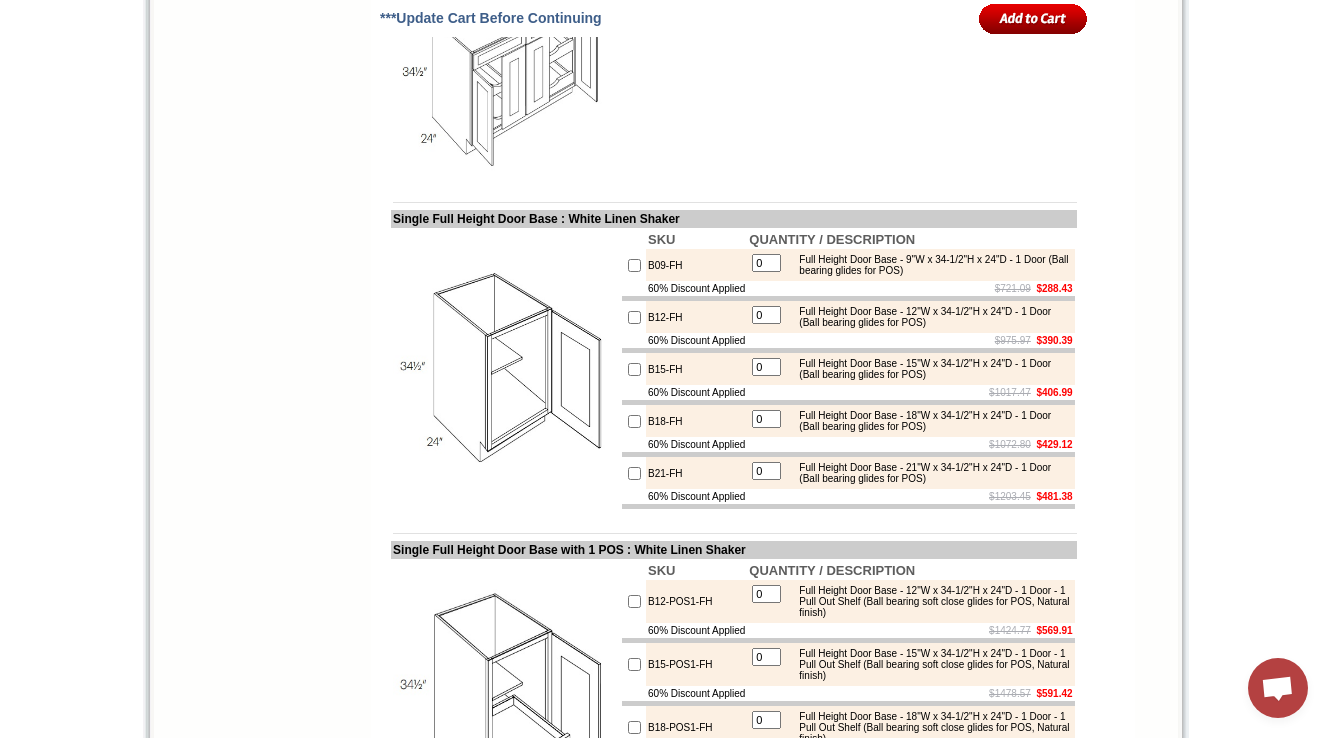 drag, startPoint x: 389, startPoint y: 192, endPoint x: 684, endPoint y: 196, distance: 295.02713 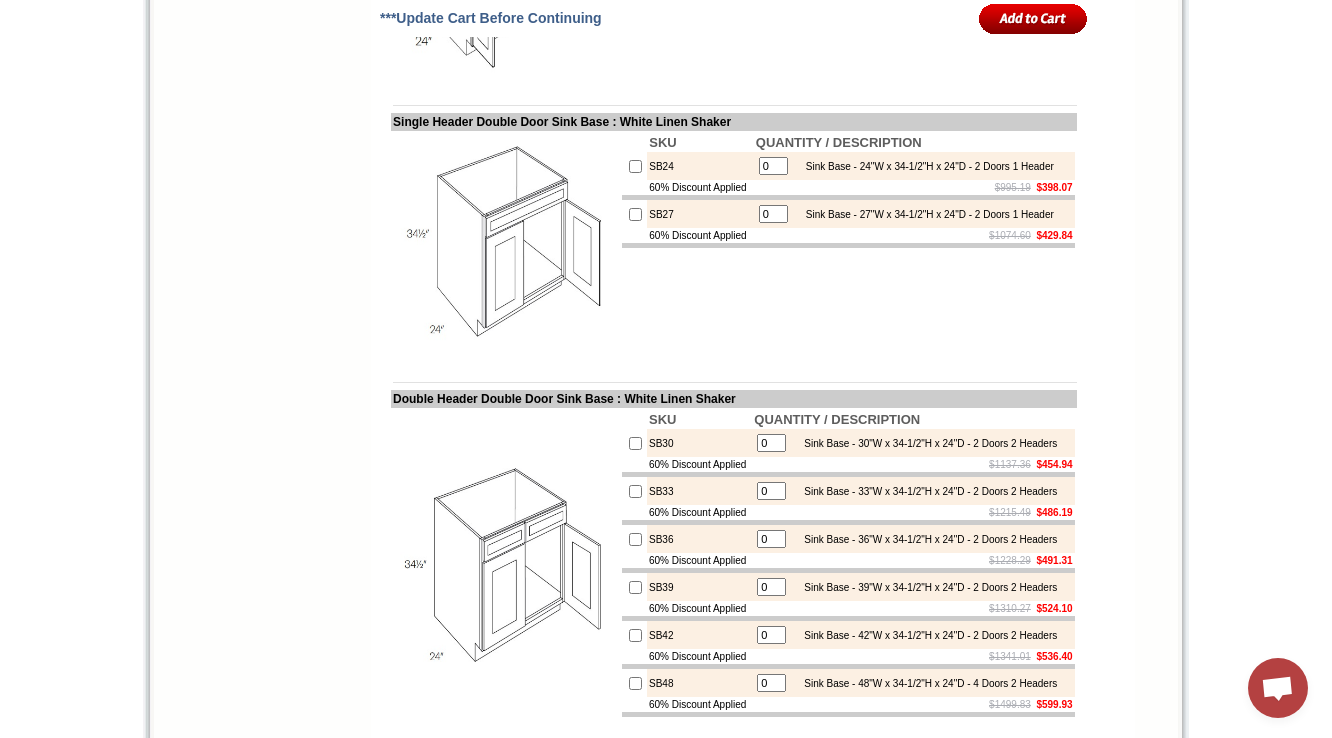 scroll, scrollTop: 3580, scrollLeft: 0, axis: vertical 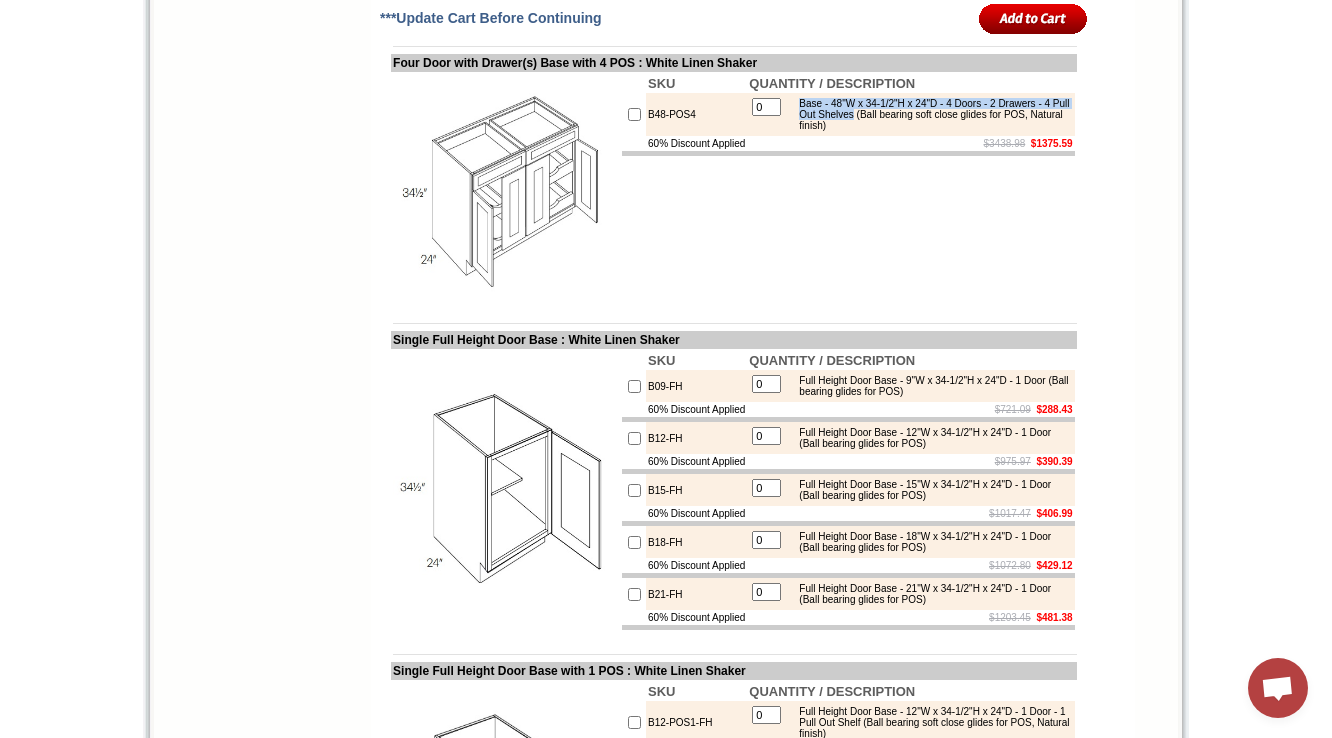 drag, startPoint x: 820, startPoint y: 356, endPoint x: 963, endPoint y: 370, distance: 143.68369 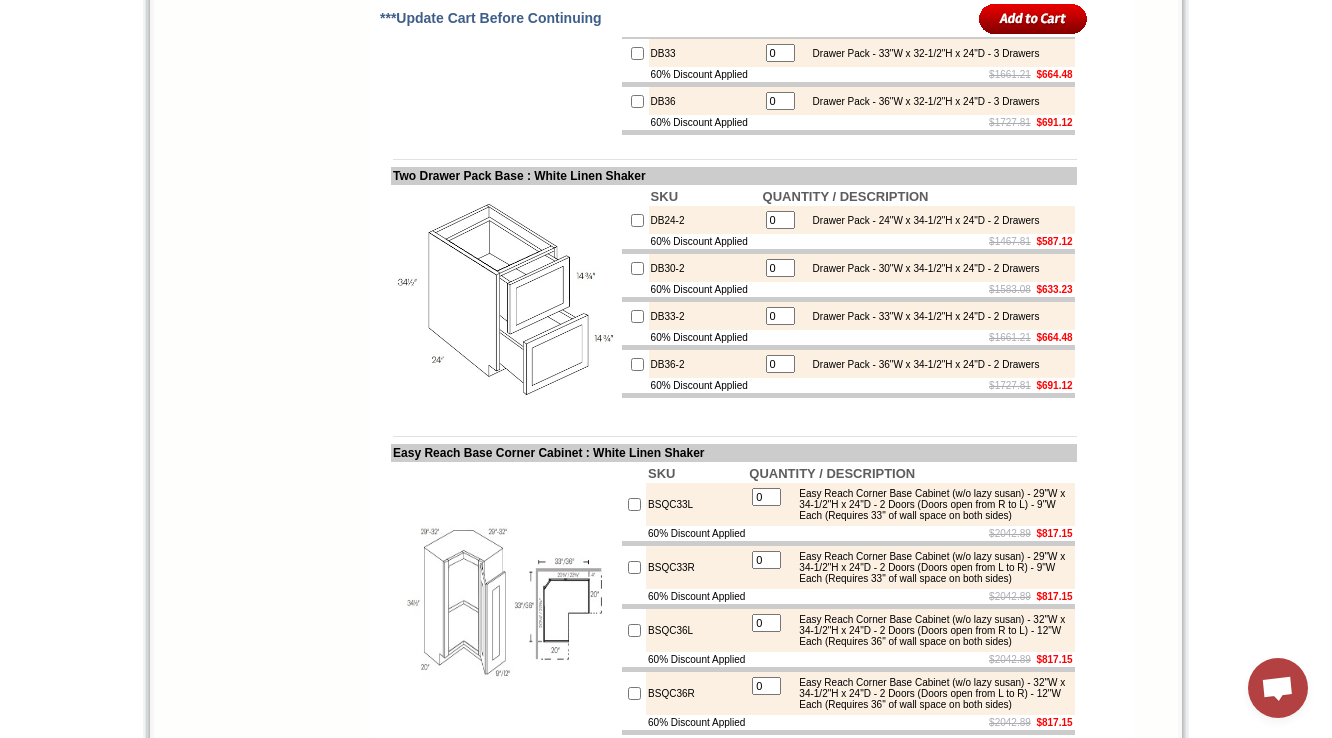 scroll, scrollTop: 9212, scrollLeft: 0, axis: vertical 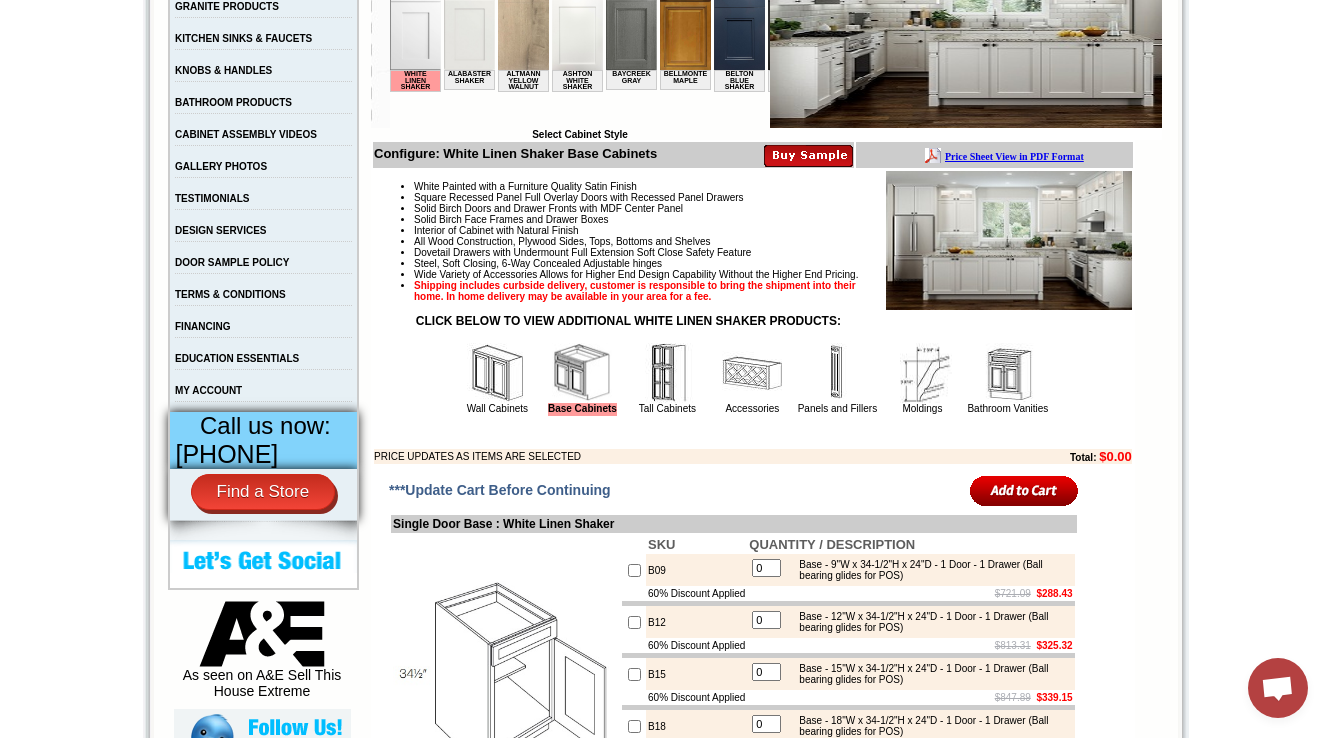 click at bounding box center (497, 373) 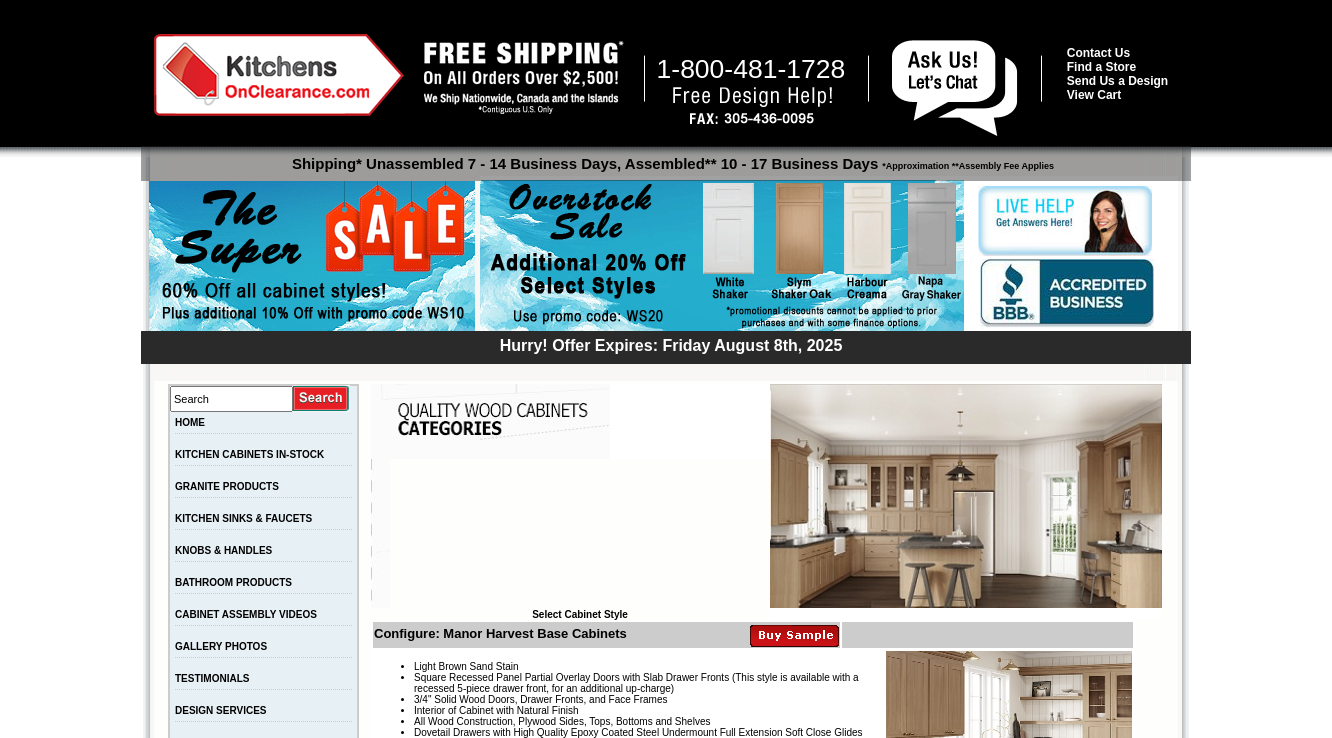 scroll, scrollTop: 6073, scrollLeft: 0, axis: vertical 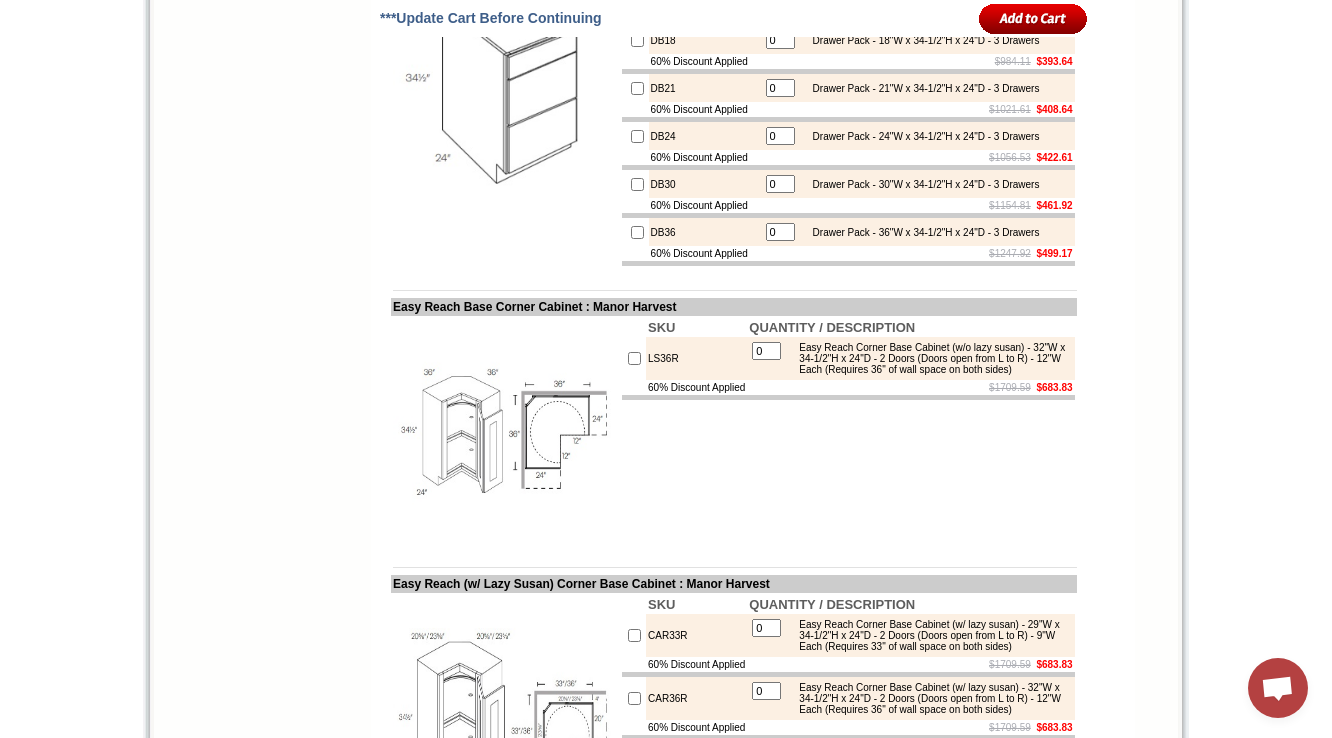 click on "DB12" at bounding box center [705, -56] 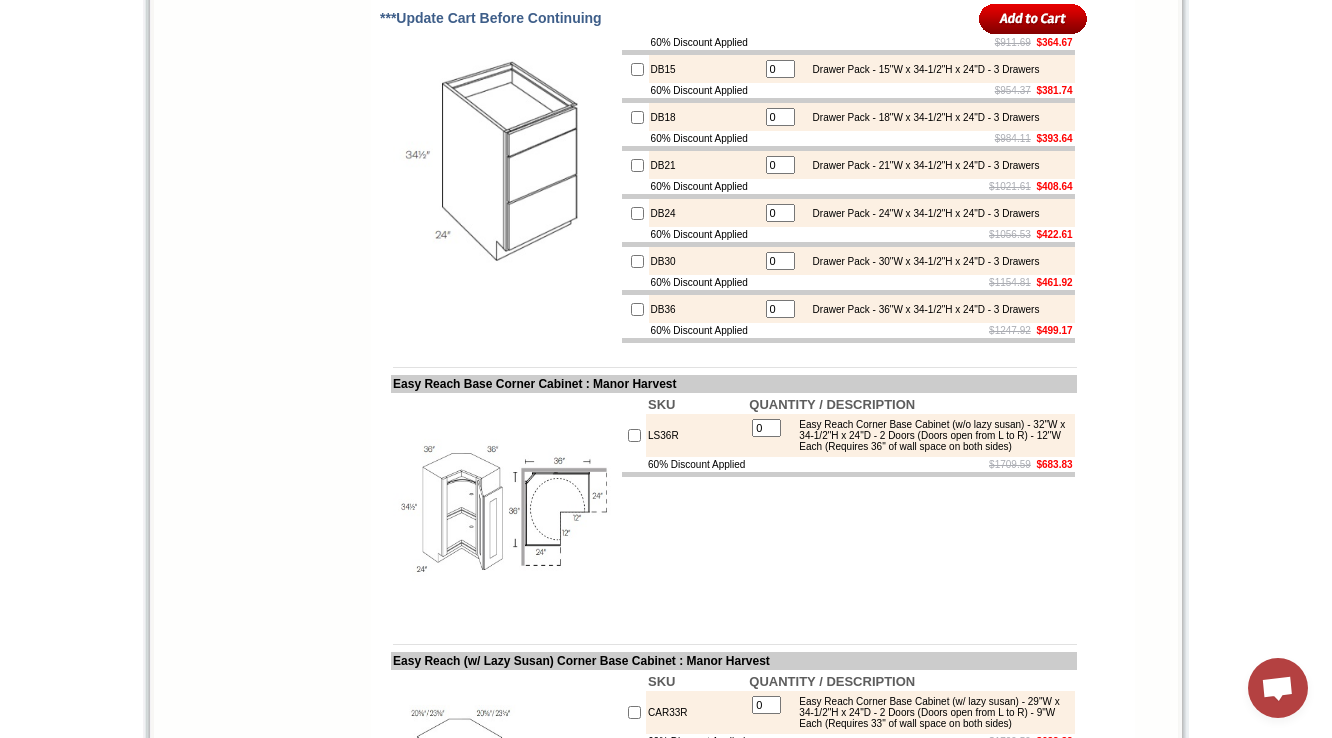 scroll, scrollTop: 4140, scrollLeft: 0, axis: vertical 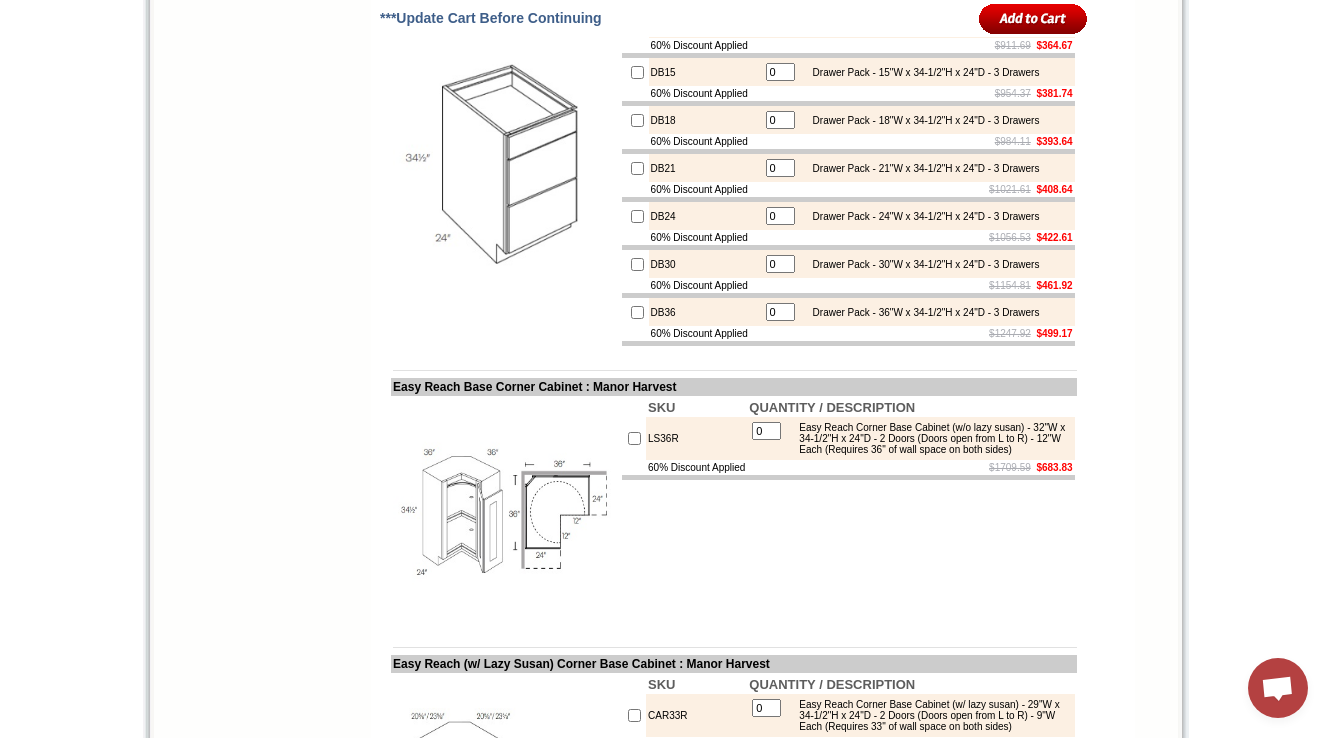 drag, startPoint x: 396, startPoint y: 162, endPoint x: 554, endPoint y: 169, distance: 158.15498 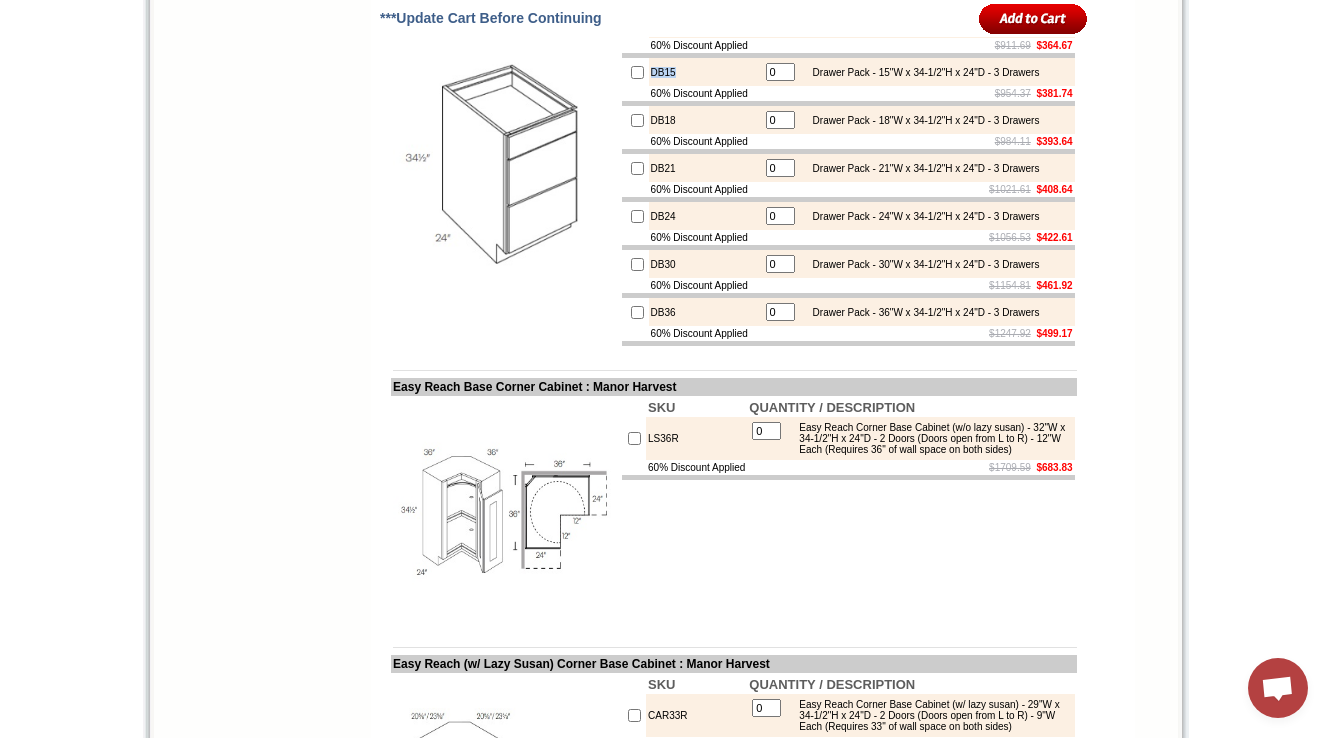 click on "DB15" at bounding box center (705, 72) 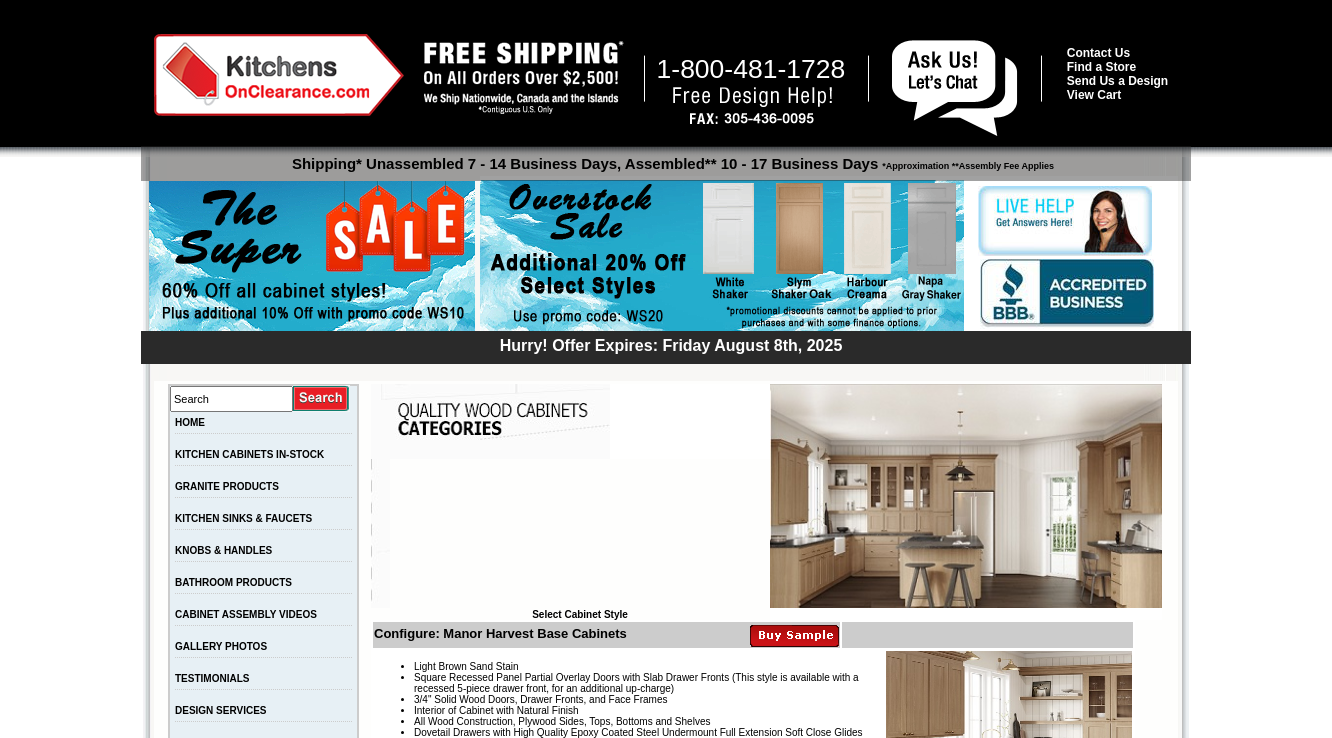 scroll, scrollTop: 4140, scrollLeft: 0, axis: vertical 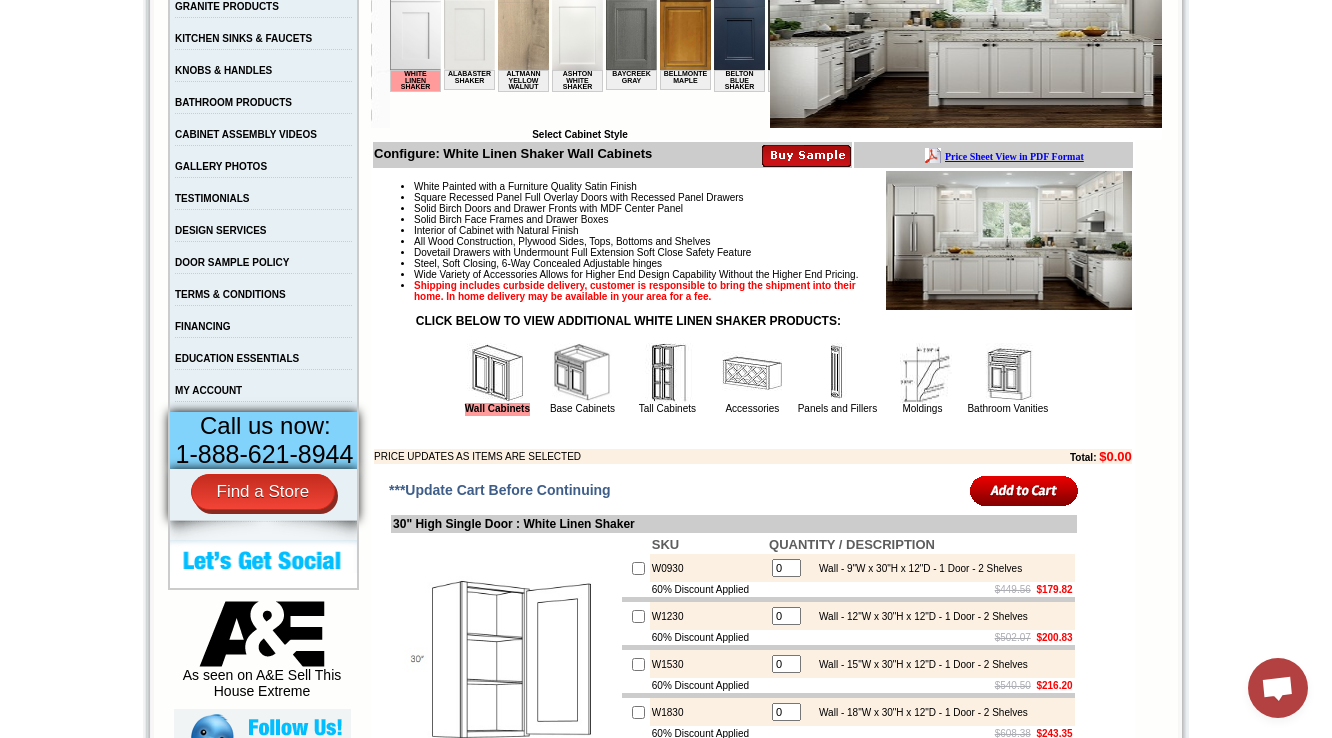 click at bounding box center [582, 373] 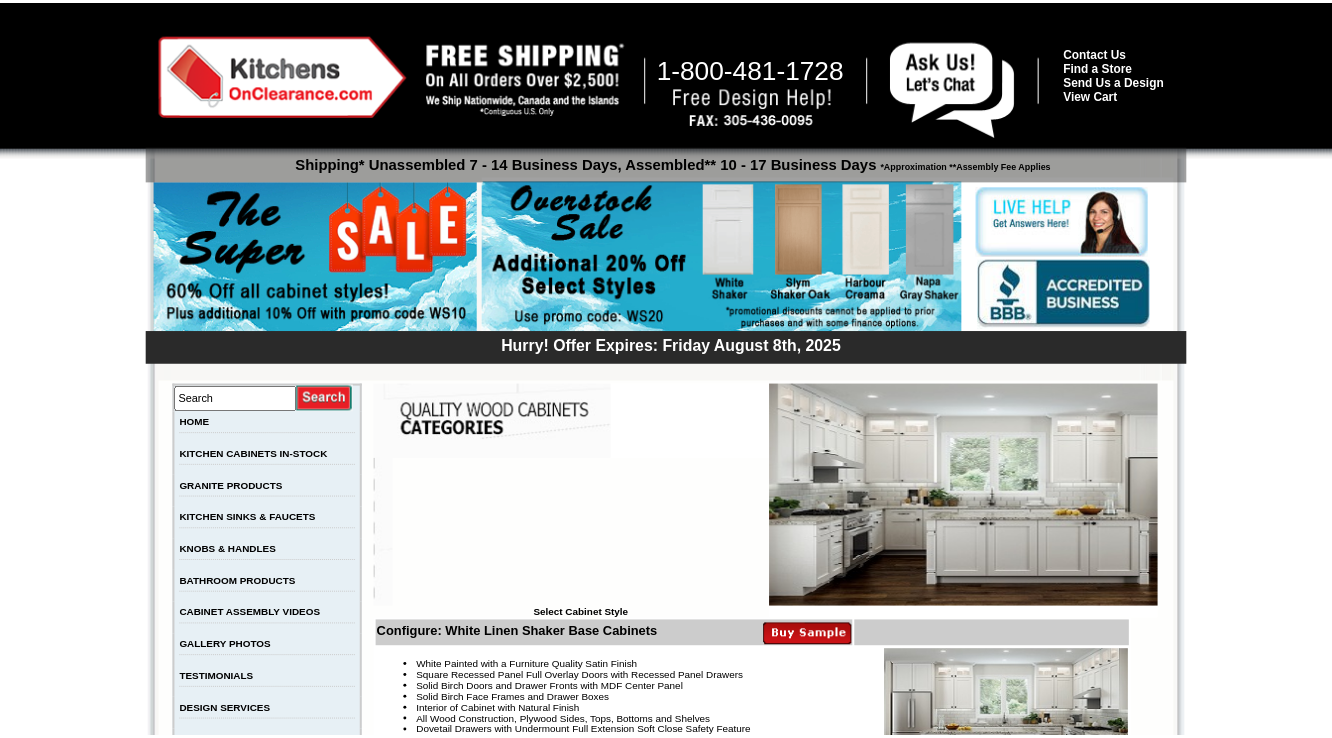 scroll, scrollTop: 0, scrollLeft: 0, axis: both 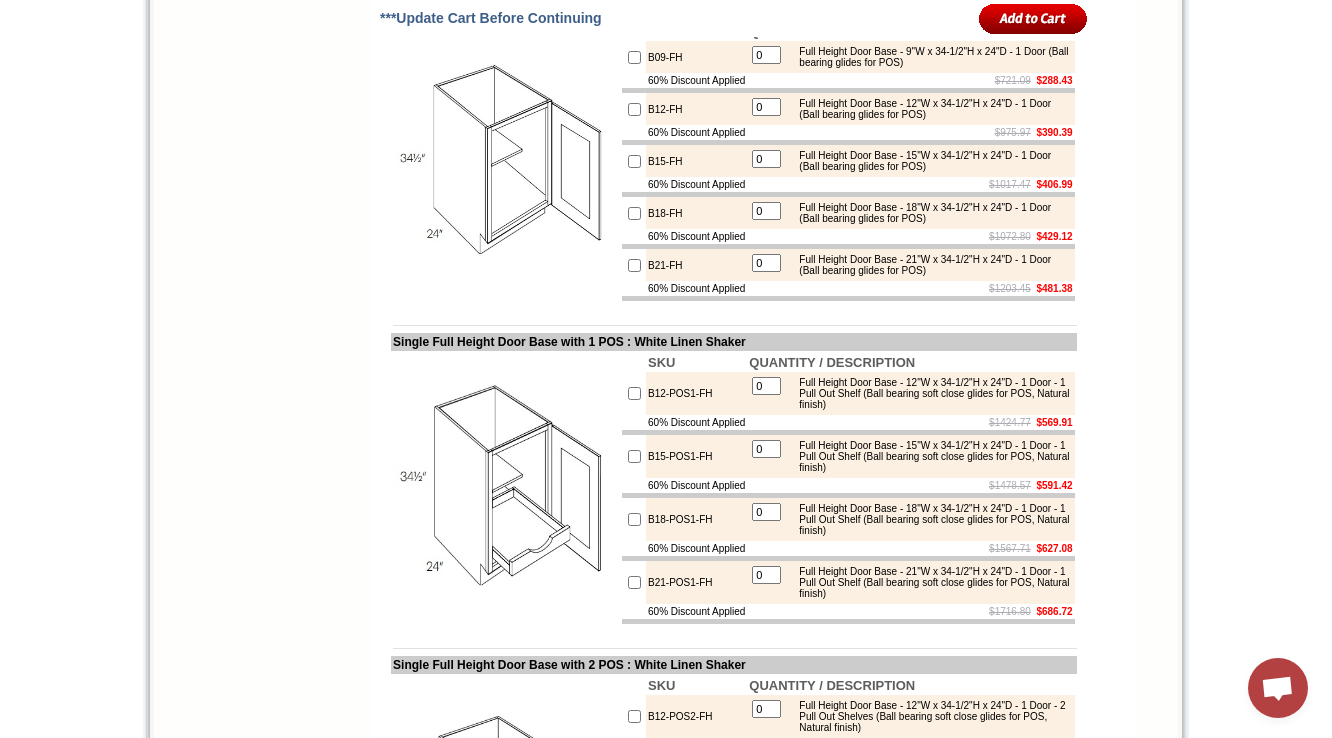 drag, startPoint x: 392, startPoint y: 265, endPoint x: 583, endPoint y: 272, distance: 191.12823 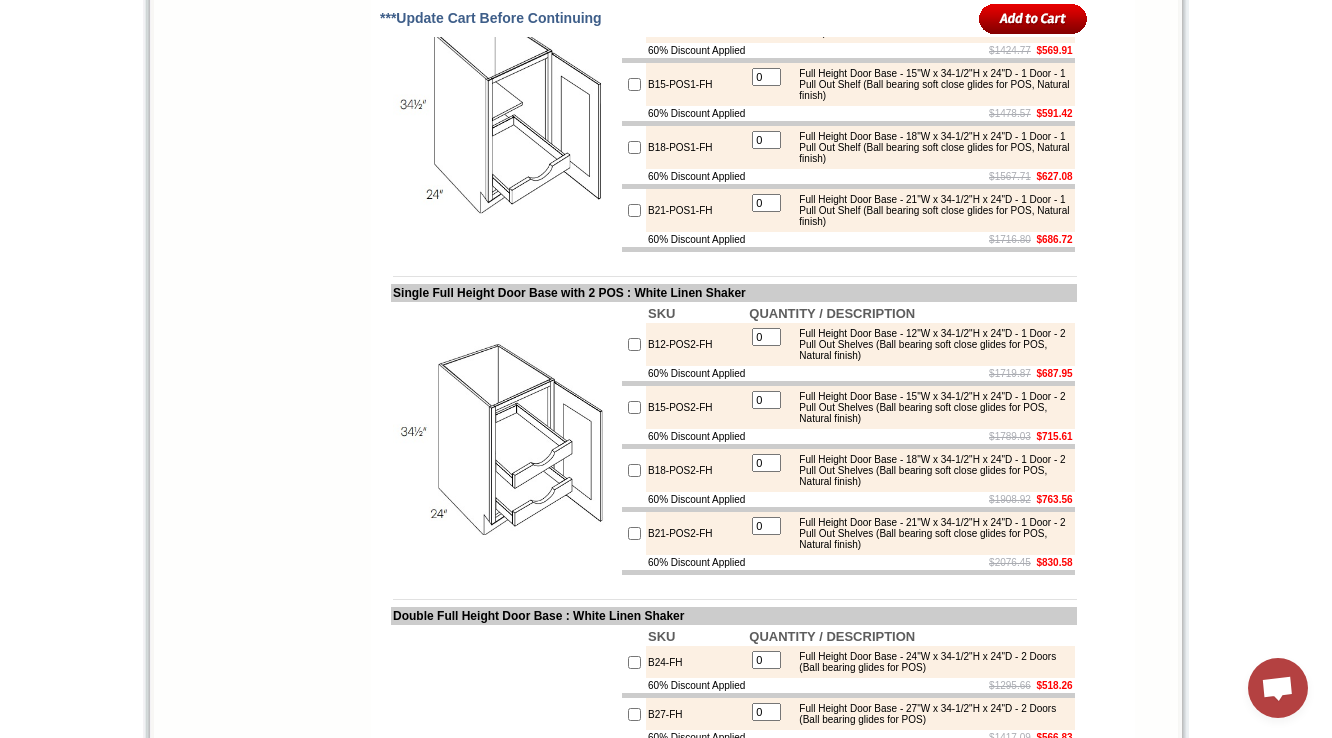 scroll, scrollTop: 4309, scrollLeft: 0, axis: vertical 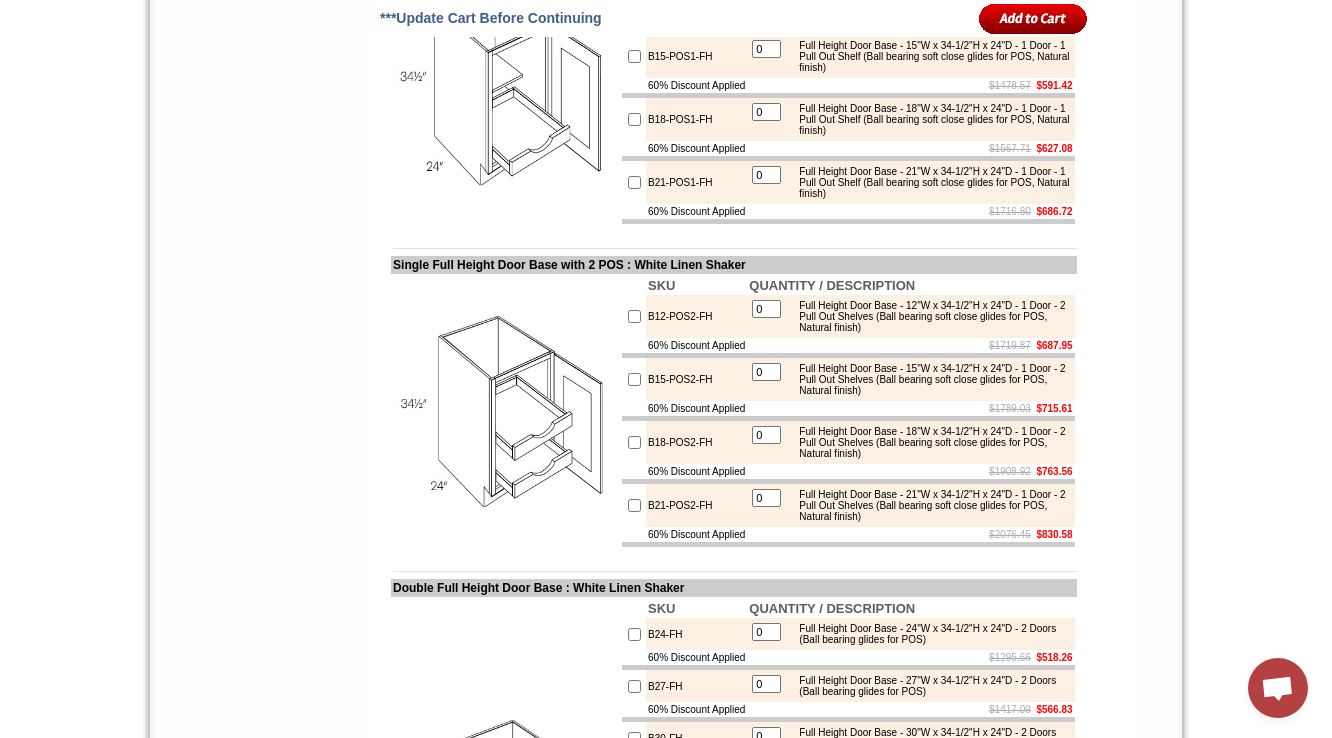 drag, startPoint x: 648, startPoint y: 274, endPoint x: 720, endPoint y: 273, distance: 72.00694 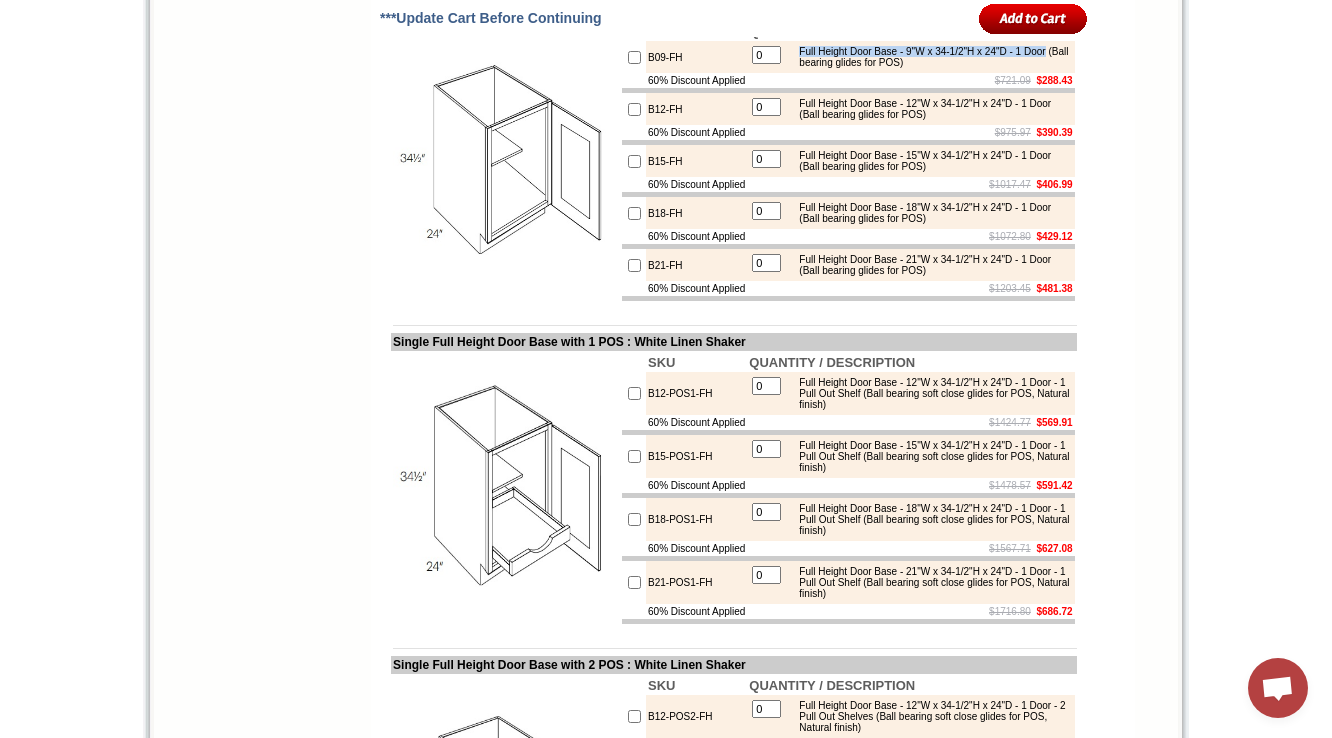 drag, startPoint x: 820, startPoint y: 304, endPoint x: 852, endPoint y: 314, distance: 33.526108 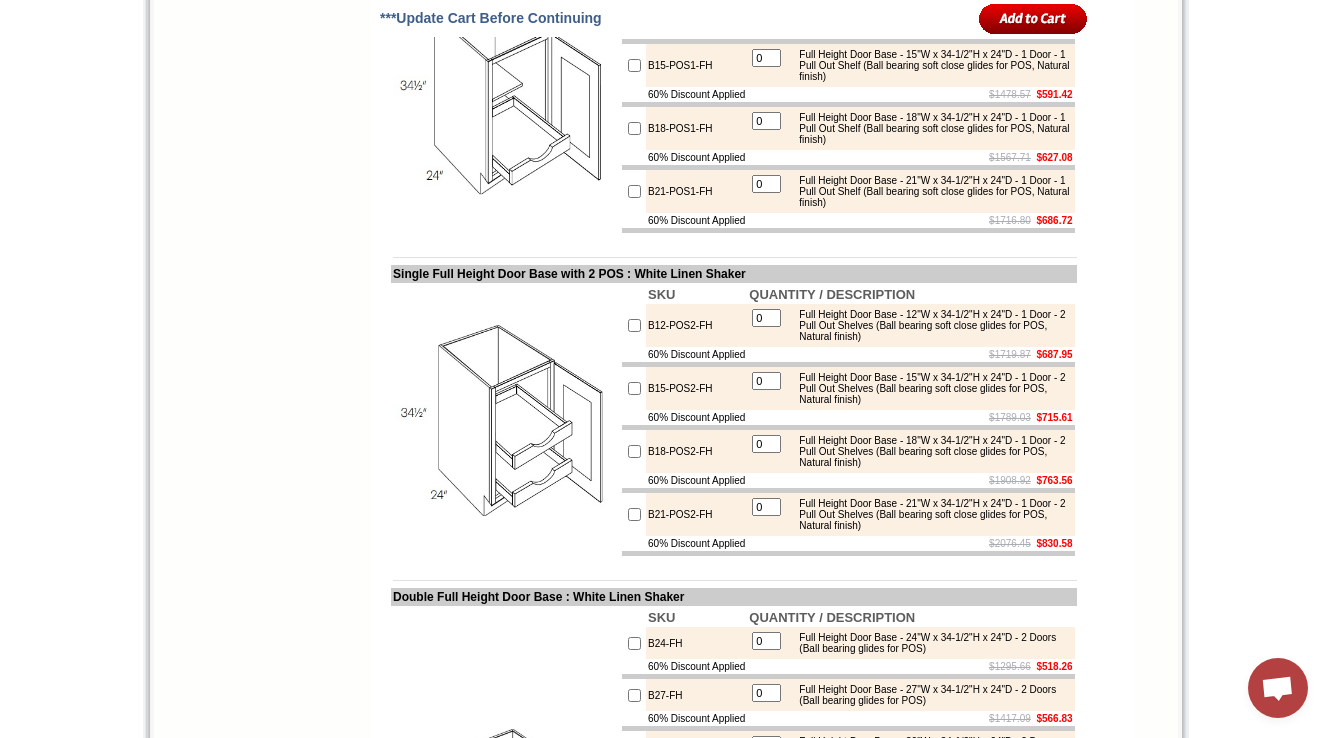 scroll, scrollTop: 4309, scrollLeft: 0, axis: vertical 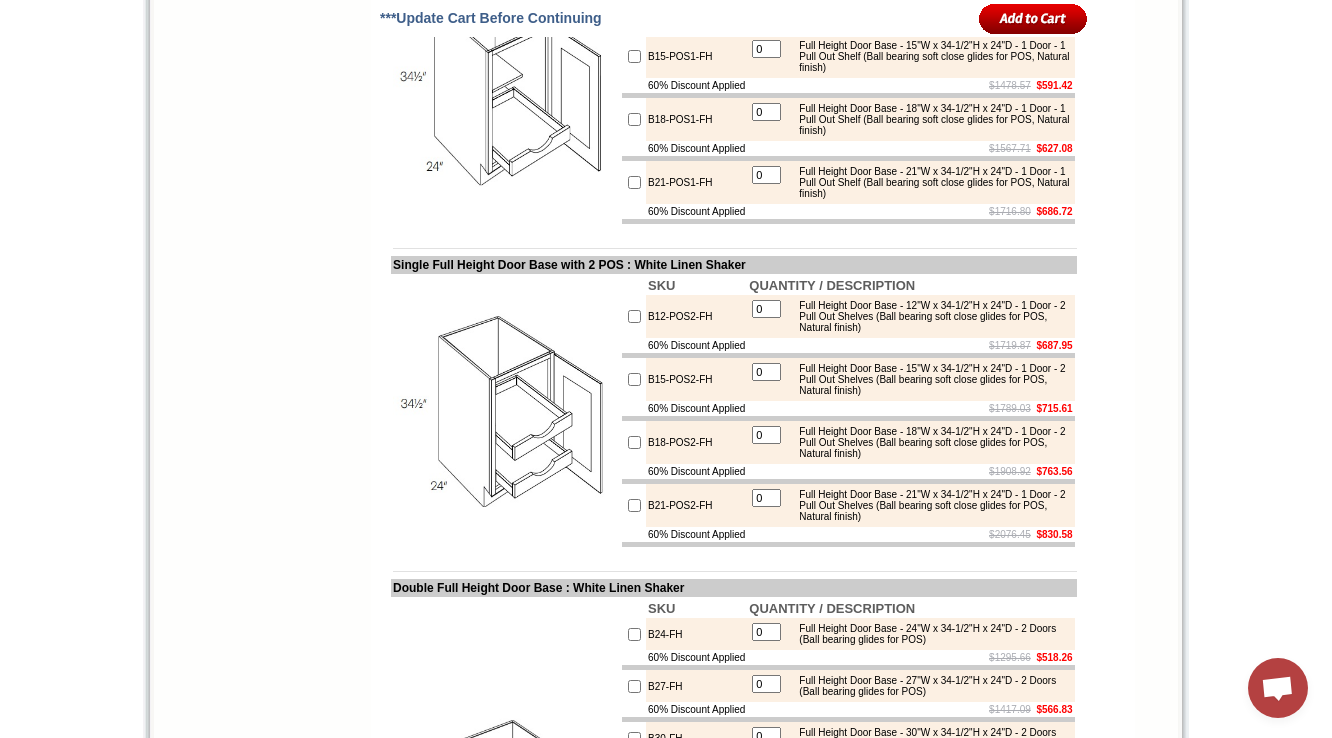 drag, startPoint x: 820, startPoint y: 260, endPoint x: 952, endPoint y: 272, distance: 132.54433 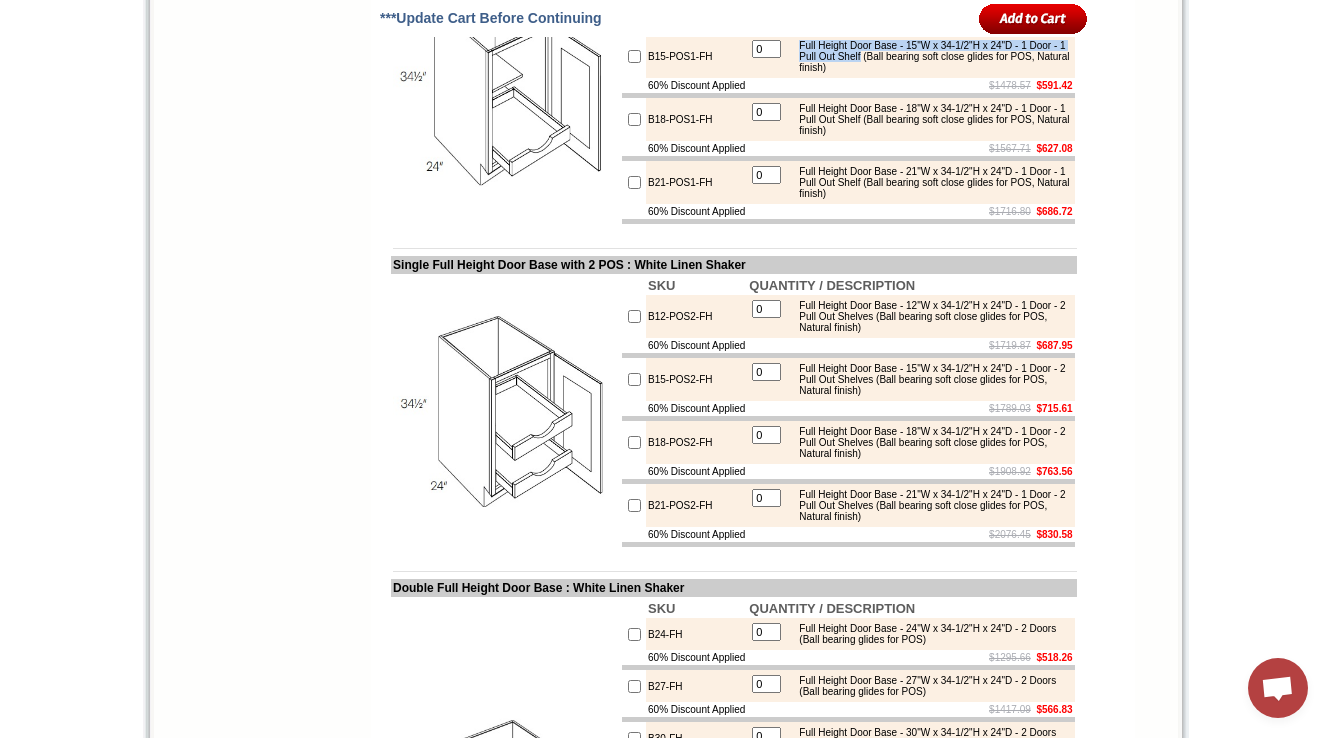 drag, startPoint x: 820, startPoint y: 330, endPoint x: 950, endPoint y: 343, distance: 130.64838 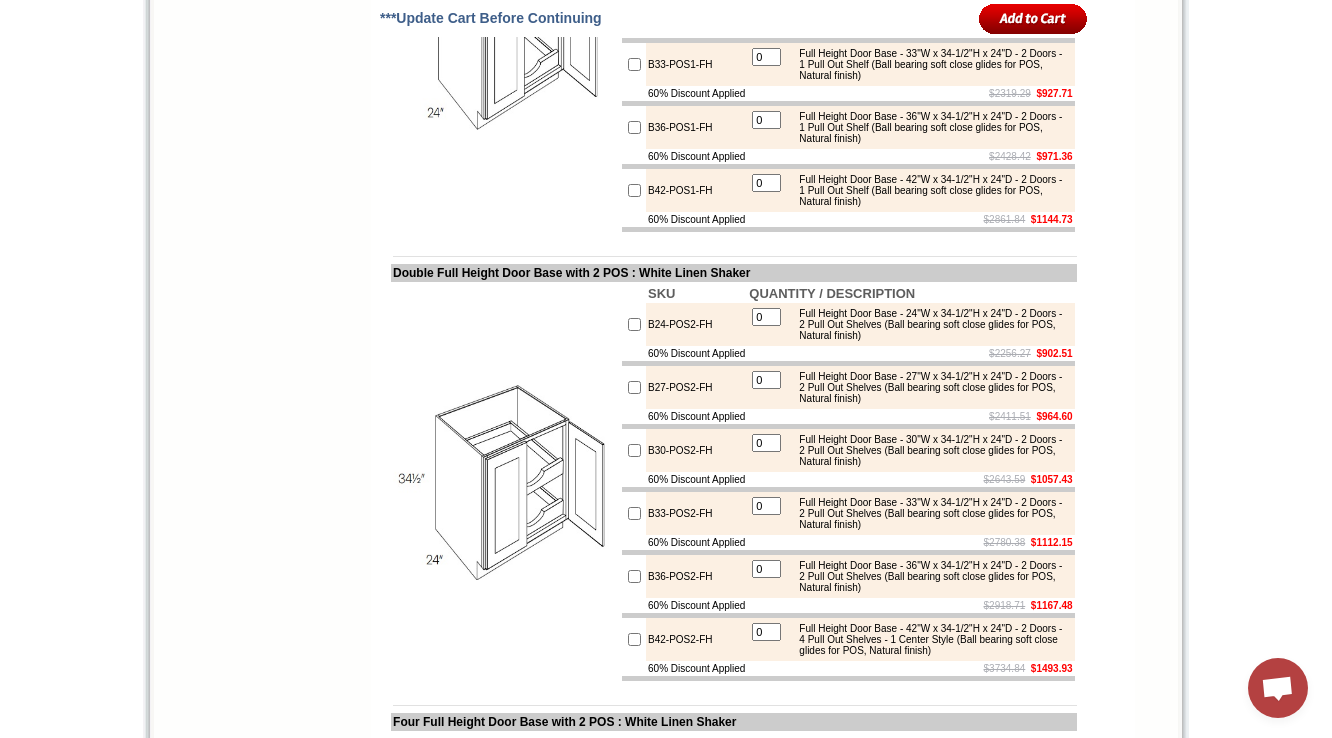 scroll, scrollTop: 5589, scrollLeft: 0, axis: vertical 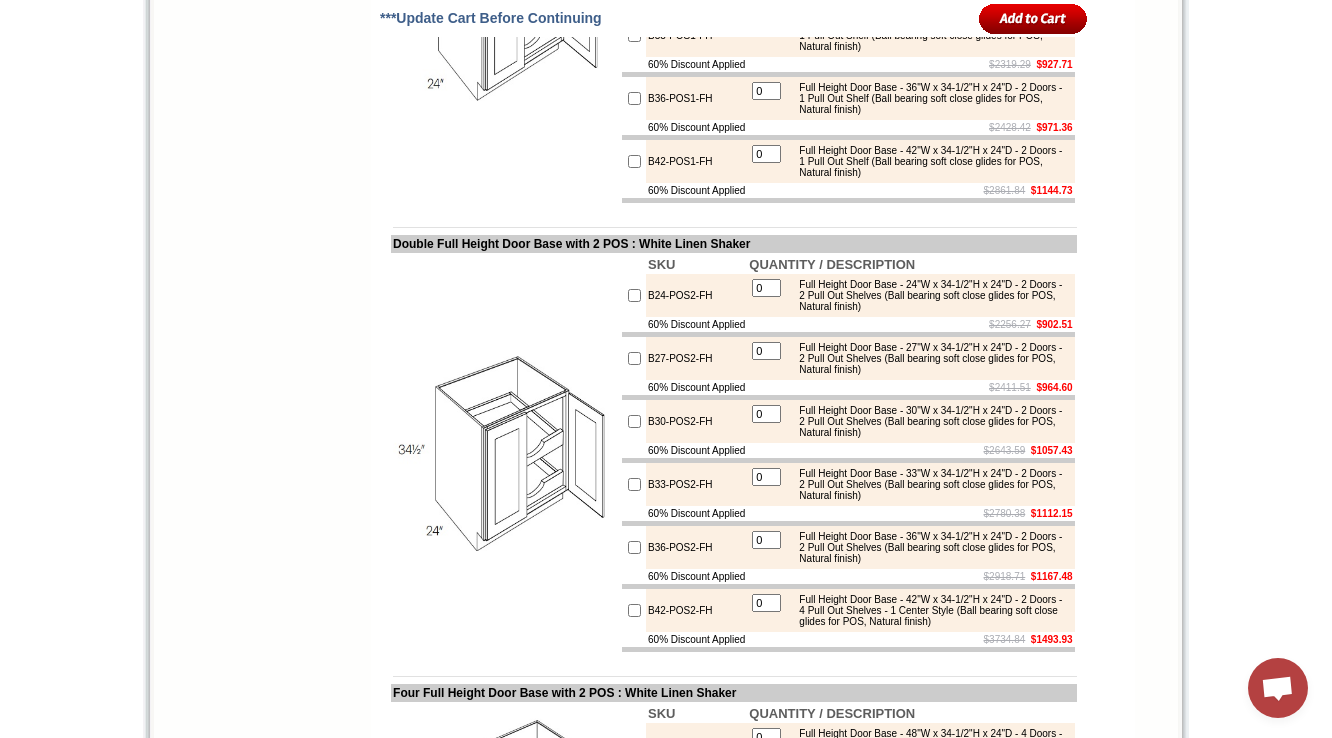 drag, startPoint x: 393, startPoint y: 172, endPoint x: 668, endPoint y: 168, distance: 275.02908 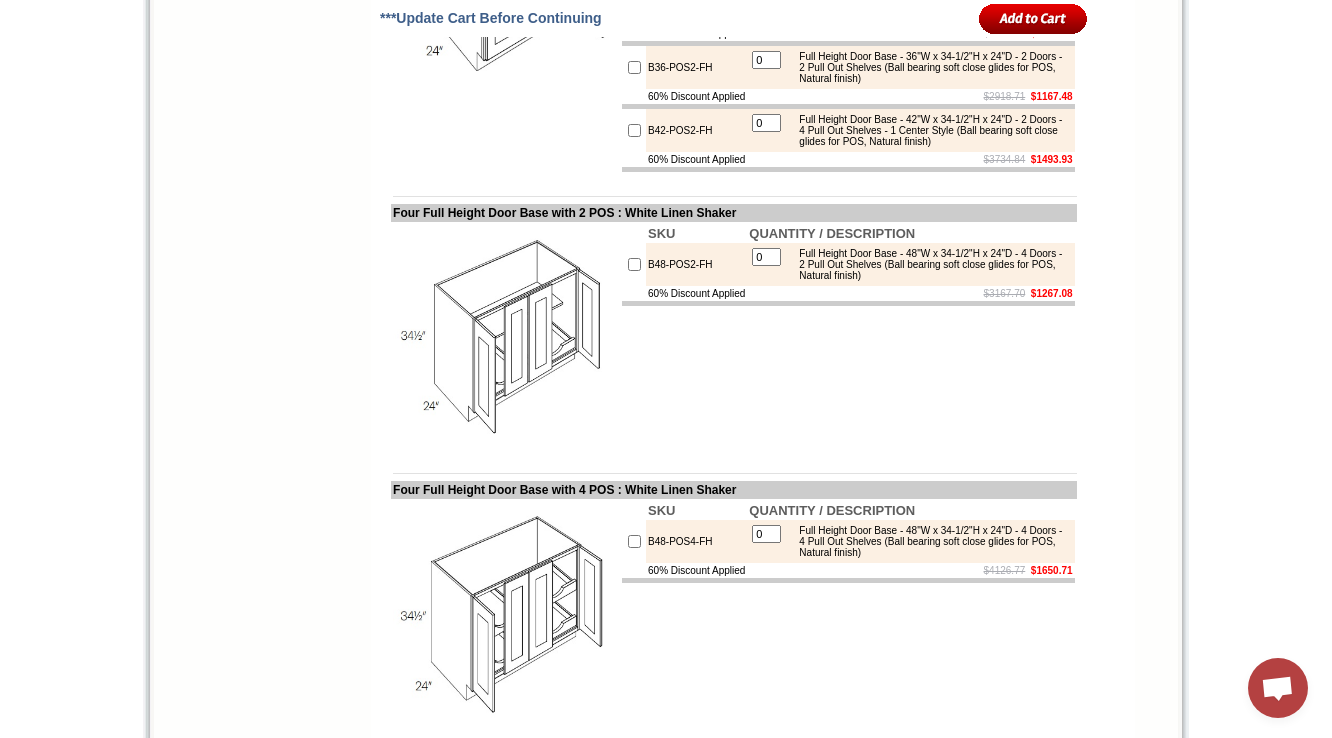 drag, startPoint x: 820, startPoint y: 223, endPoint x: 970, endPoint y: 227, distance: 150.05333 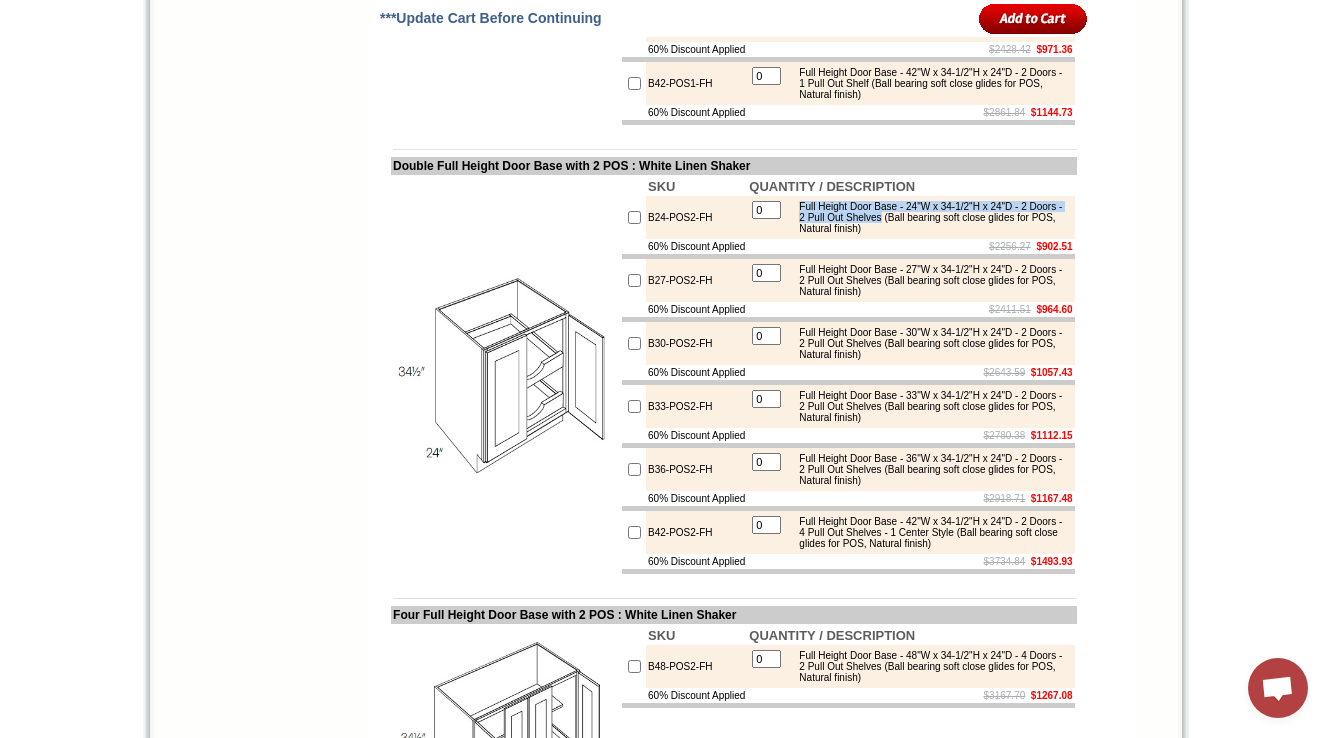 scroll, scrollTop: 5589, scrollLeft: 0, axis: vertical 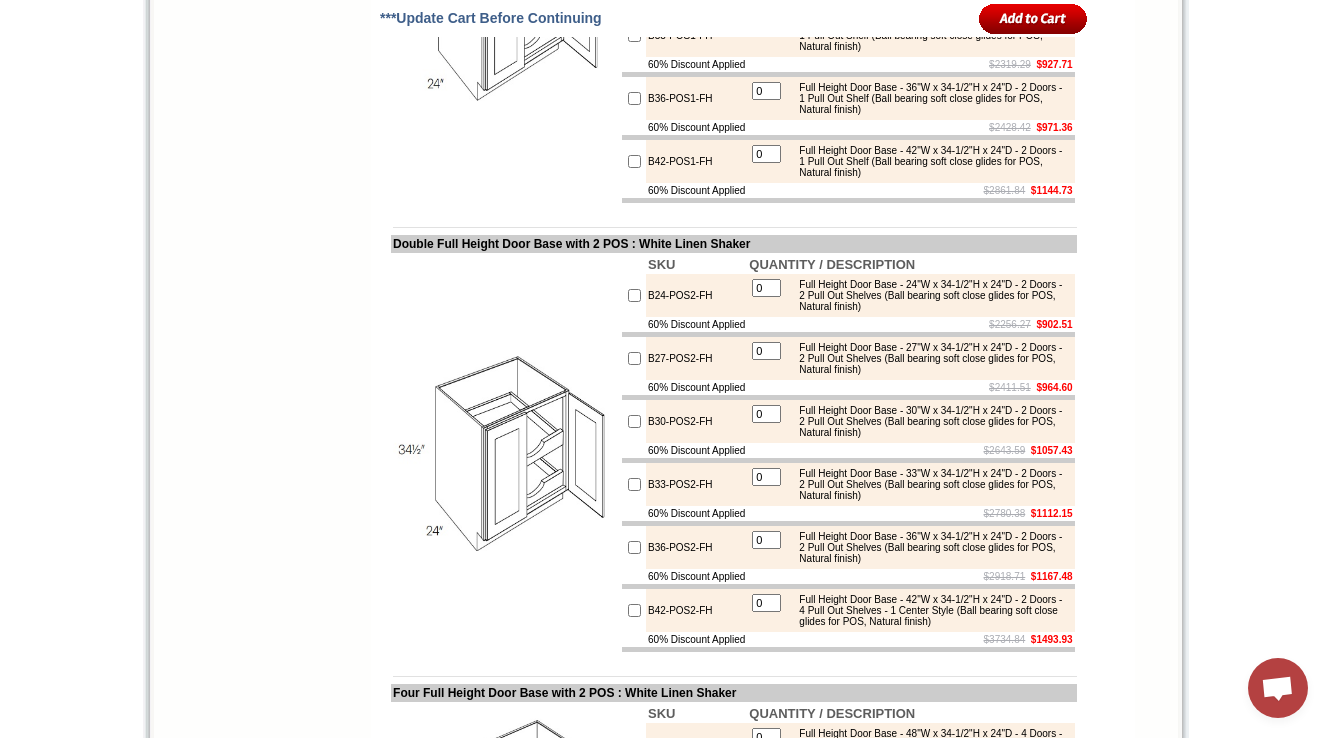 drag, startPoint x: 820, startPoint y: 211, endPoint x: 956, endPoint y: 224, distance: 136.6199 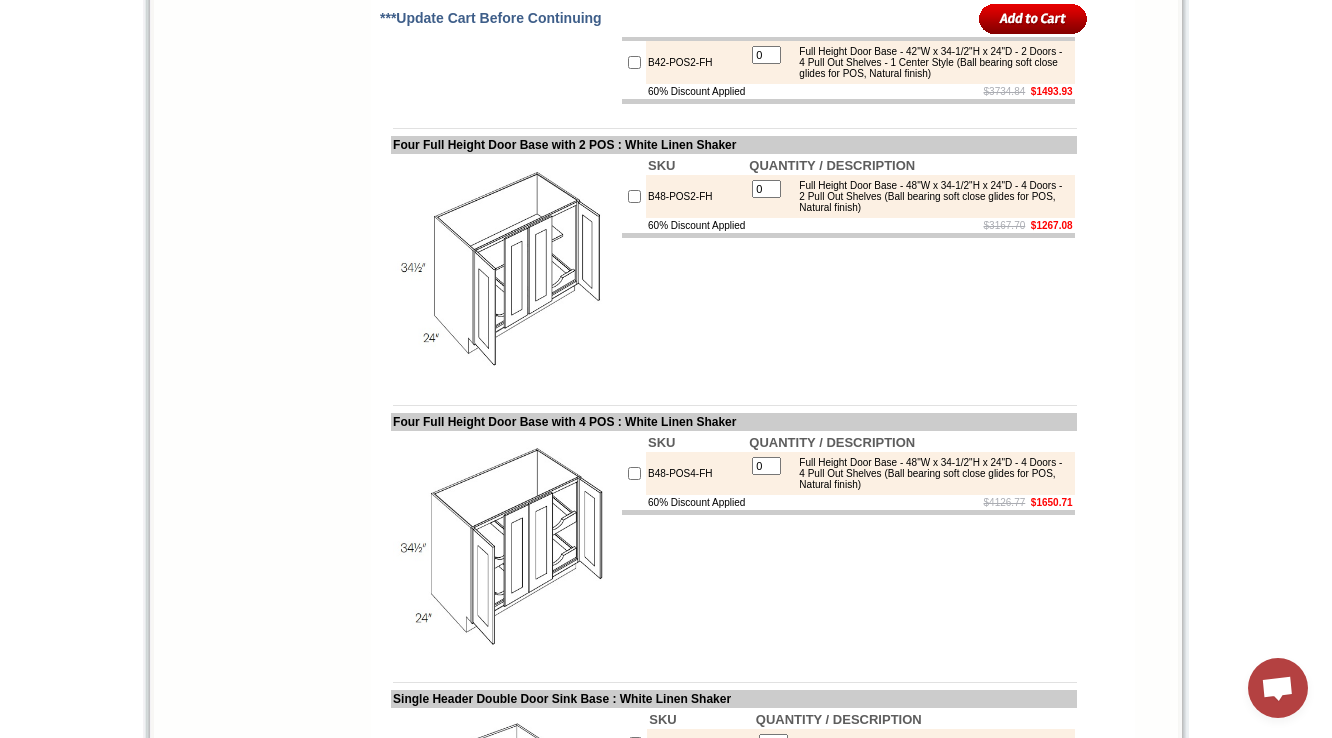 scroll, scrollTop: 6149, scrollLeft: 0, axis: vertical 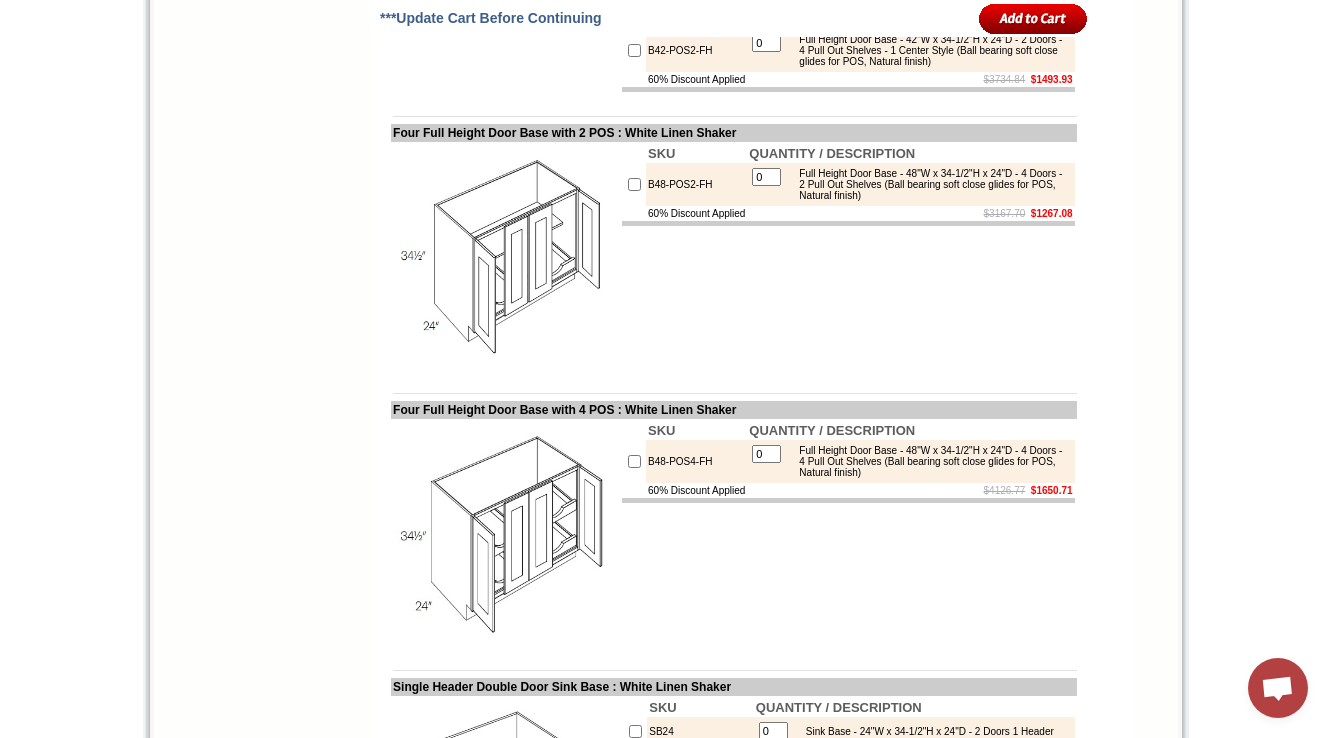 drag, startPoint x: 390, startPoint y: 96, endPoint x: 664, endPoint y: 95, distance: 274.00183 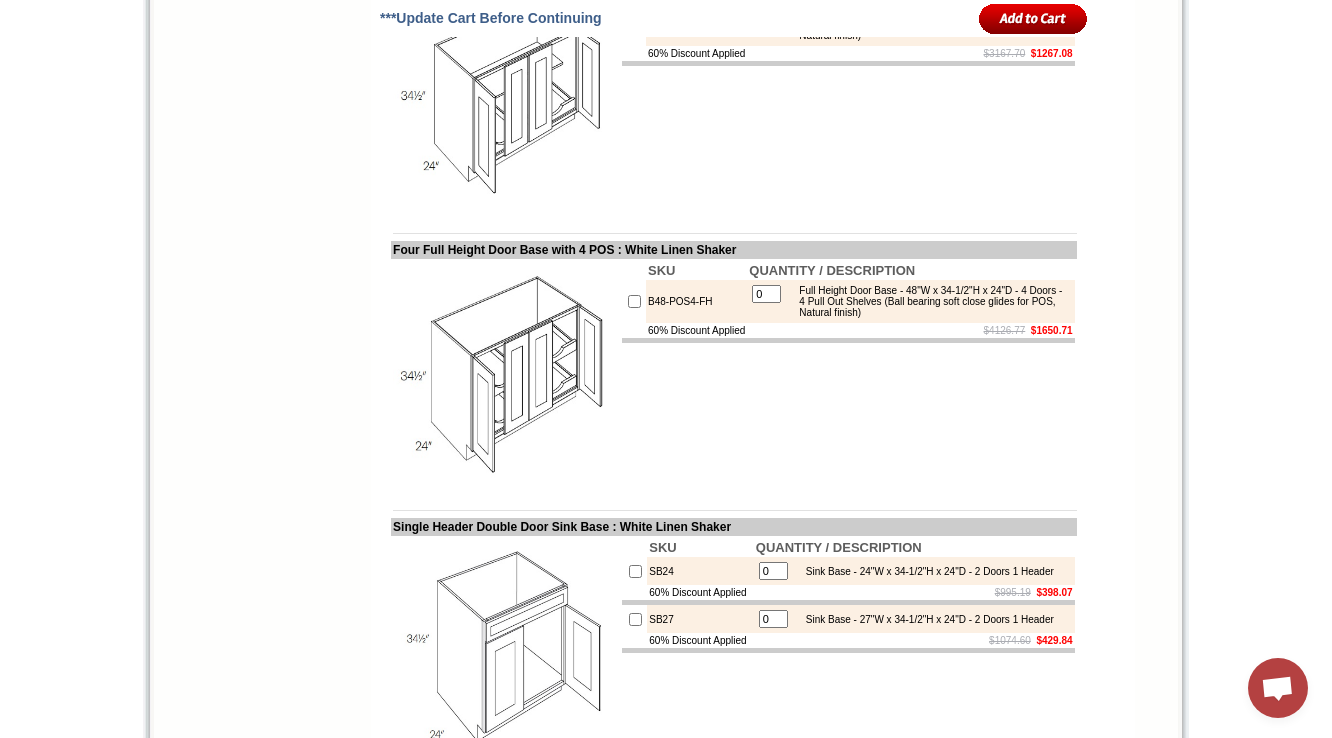 scroll, scrollTop: 5989, scrollLeft: 0, axis: vertical 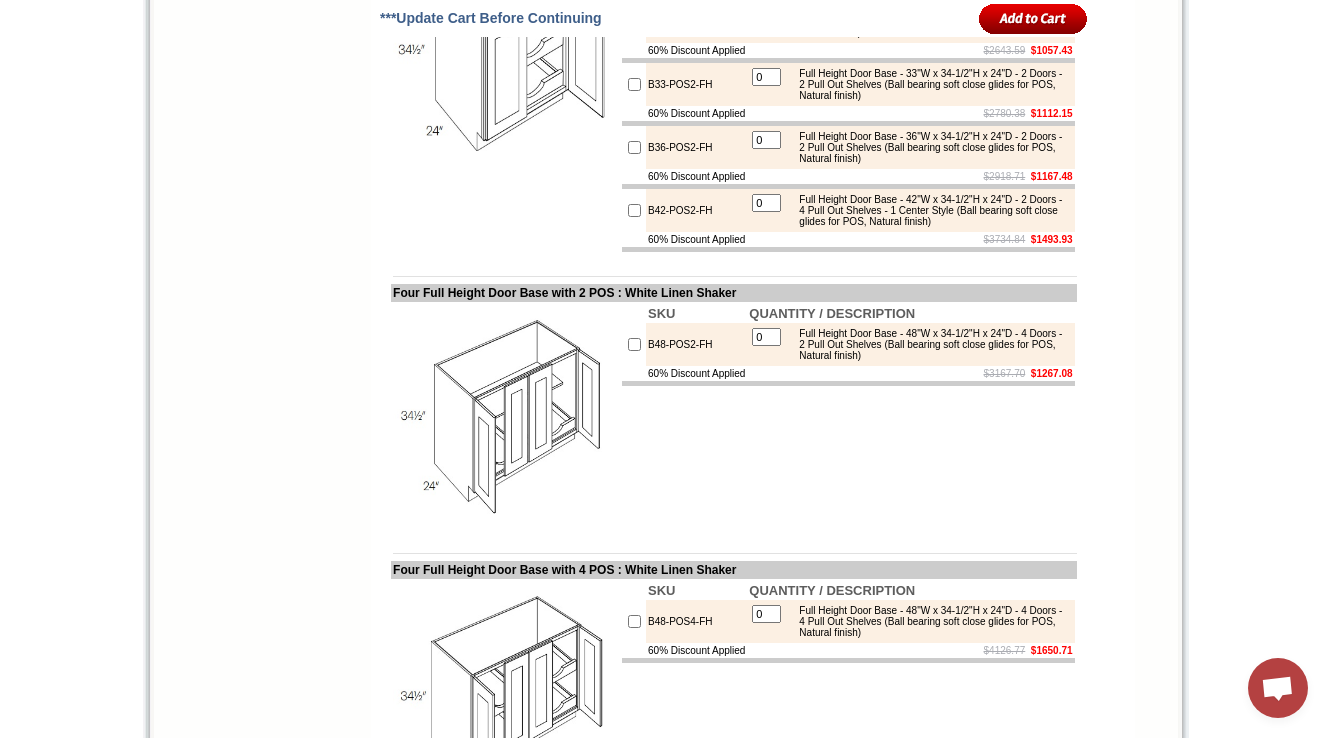 click at bounding box center [505, 53] 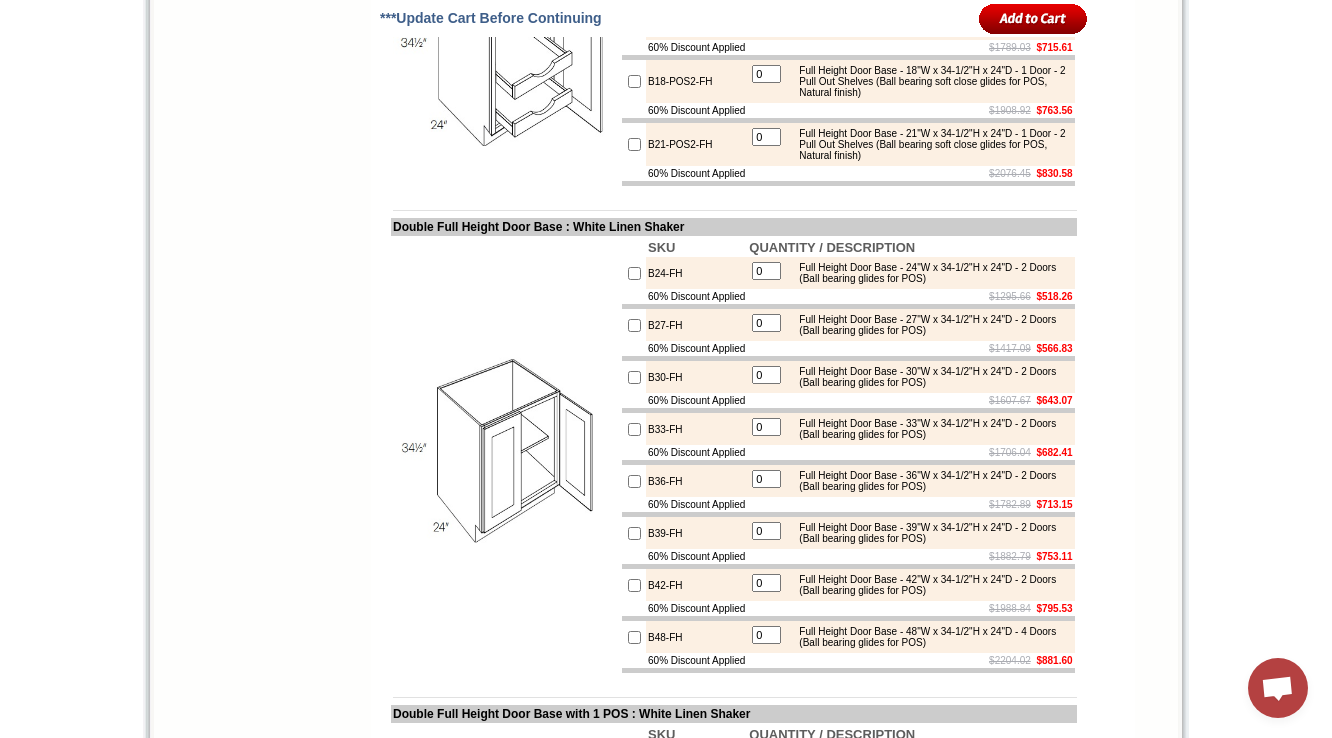 scroll, scrollTop: 4629, scrollLeft: 0, axis: vertical 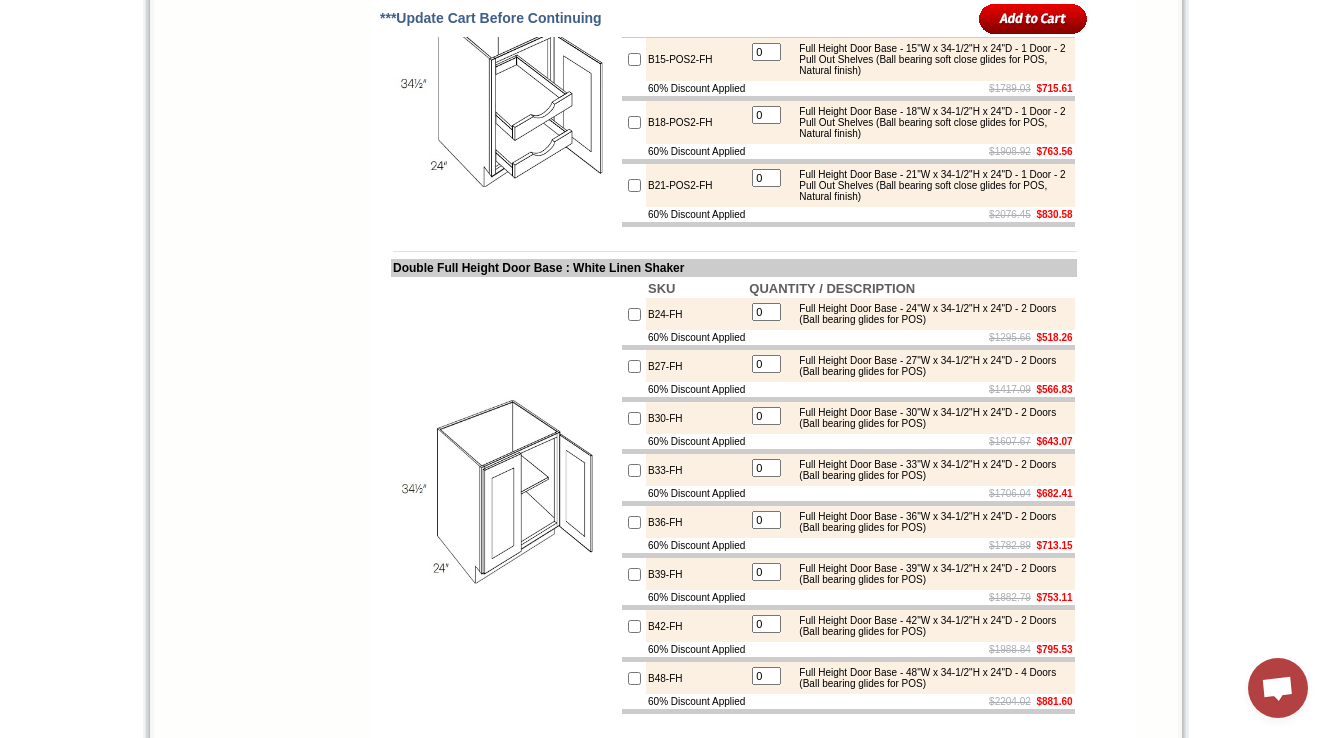 drag, startPoint x: 392, startPoint y: 250, endPoint x: 662, endPoint y: 255, distance: 270.0463 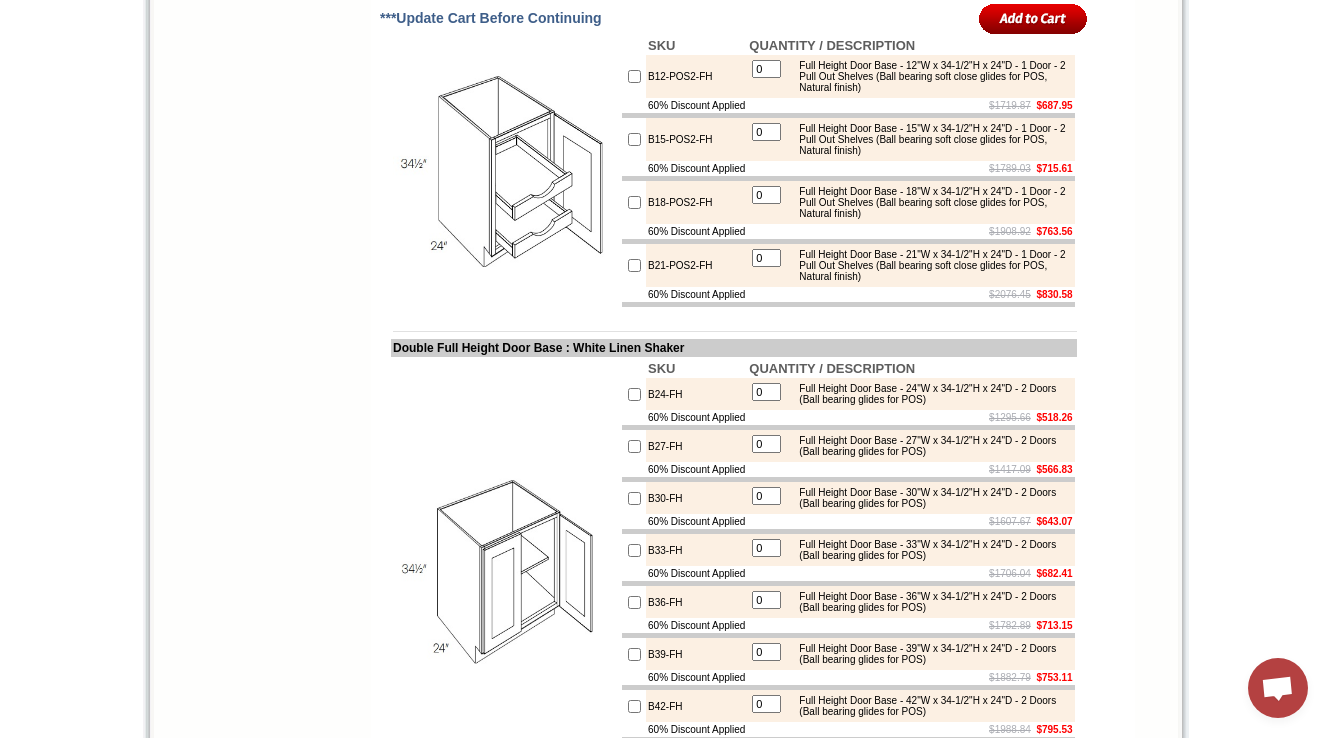 scroll, scrollTop: 4629, scrollLeft: 0, axis: vertical 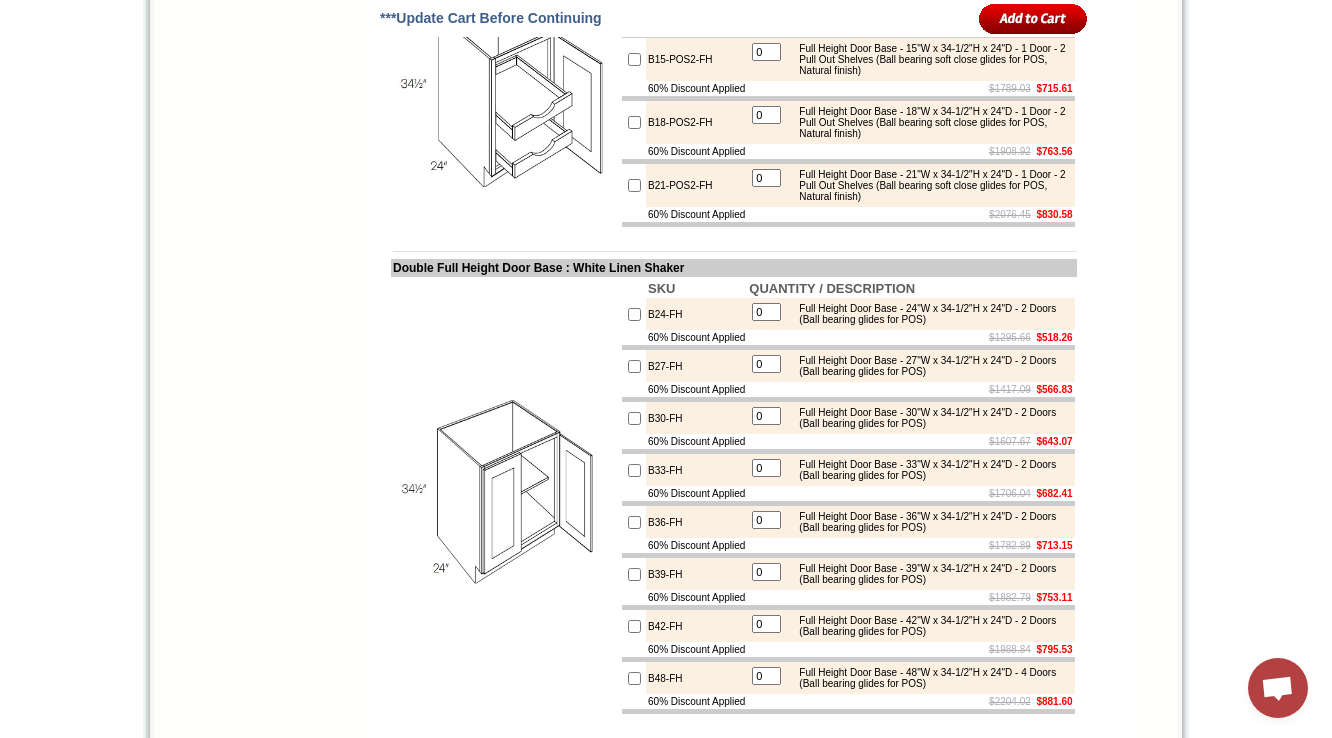 drag, startPoint x: 820, startPoint y: 292, endPoint x: 970, endPoint y: 305, distance: 150.56229 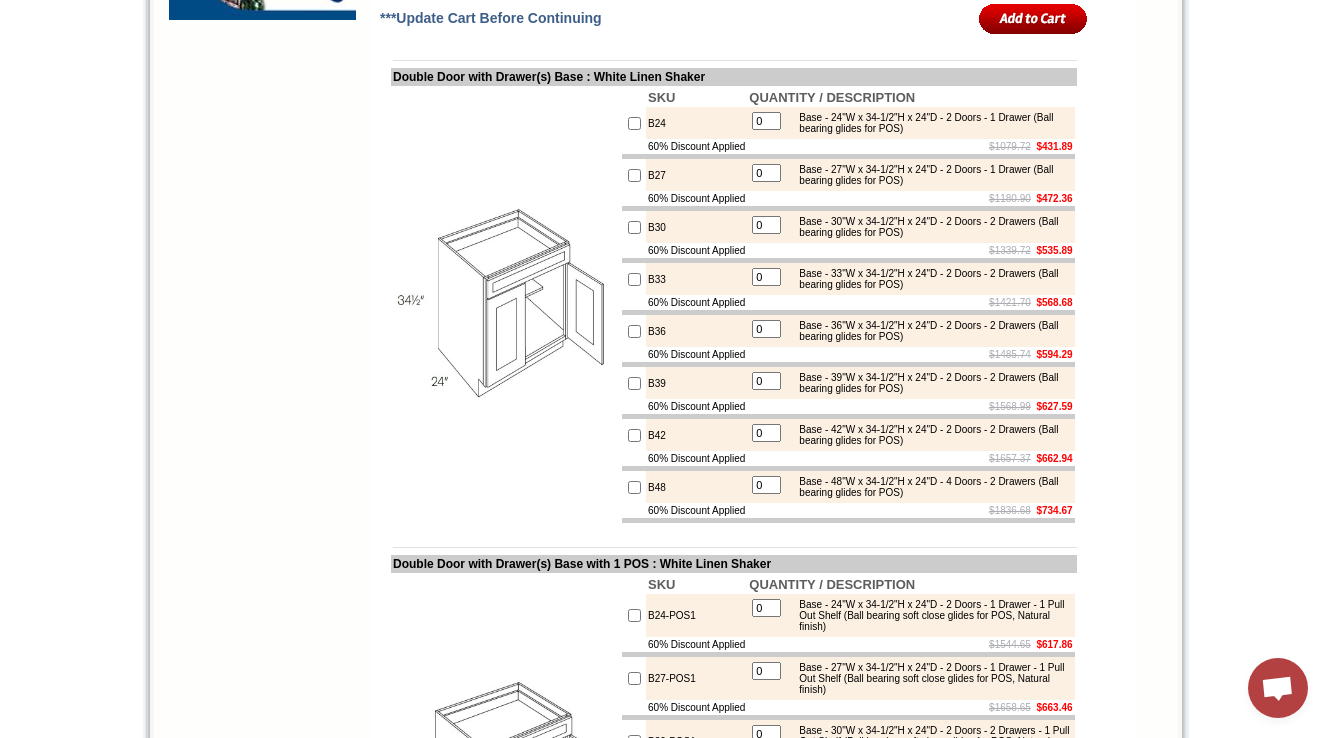 scroll, scrollTop: 2013, scrollLeft: 0, axis: vertical 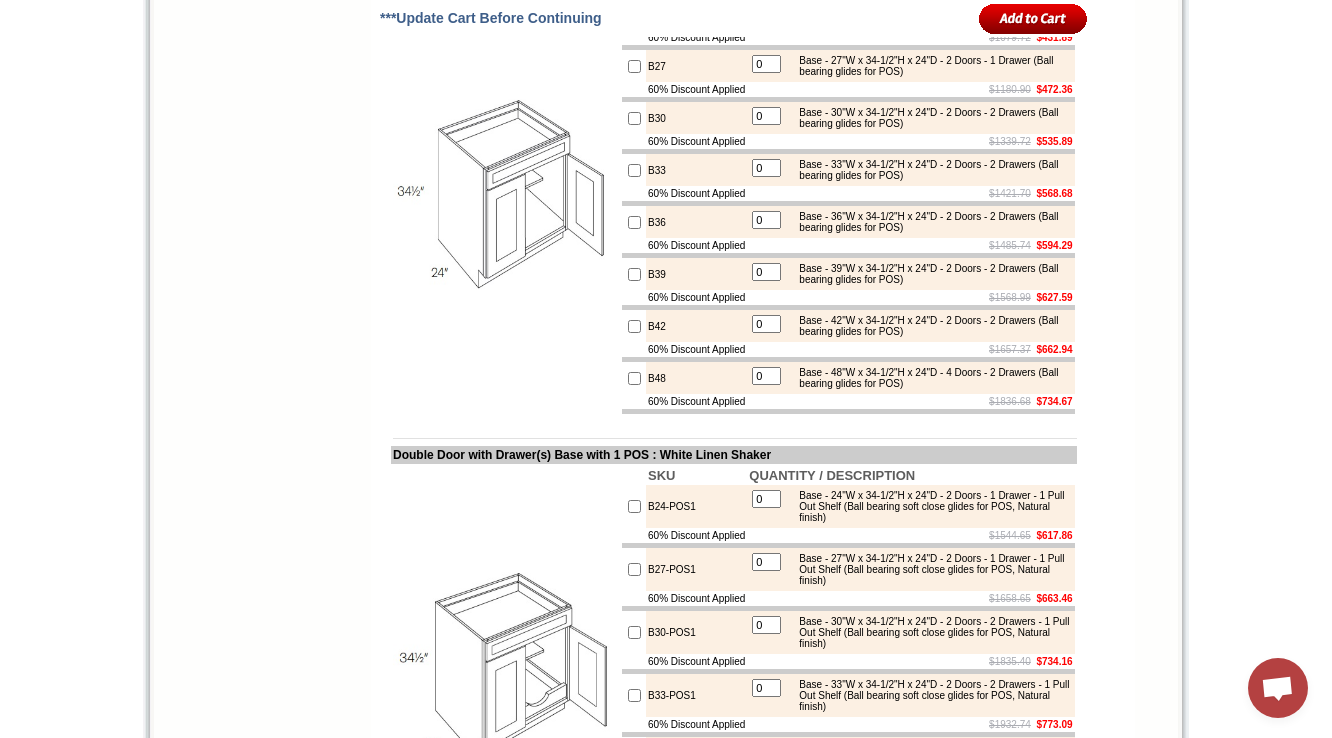 click on "1-888-621-8944
Contact Us   Find a Store   Send Us a Design   View Cart
Shipping* Unassembled 7 - 14 Business Days, Assembled** 10 - 17 Business Days
*Approximation **Assembly Fee Applies
Hurry! Offer Expires: Friday August 8th, 2025
Search
HOME
KITCHEN CABINETS IN-STOCK
GRANITE PRODUCTS" at bounding box center [666, 4492] 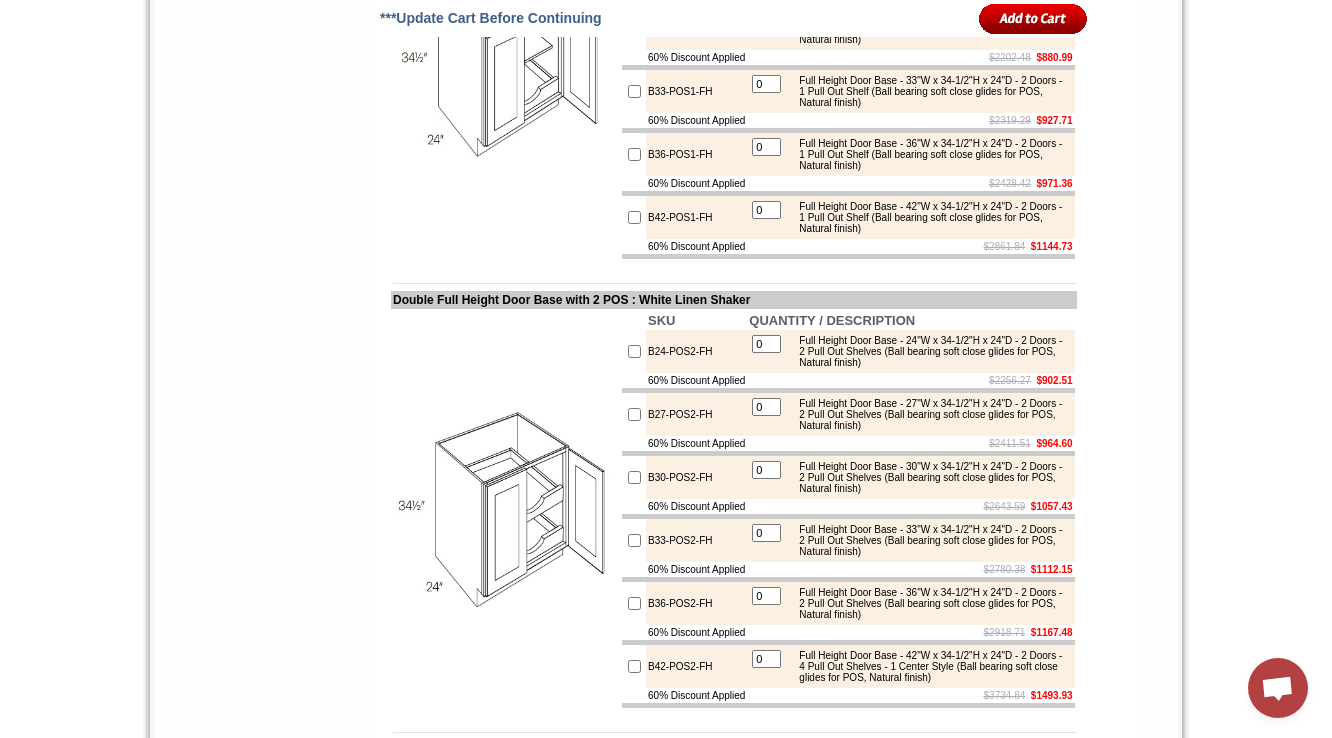 scroll, scrollTop: 5613, scrollLeft: 0, axis: vertical 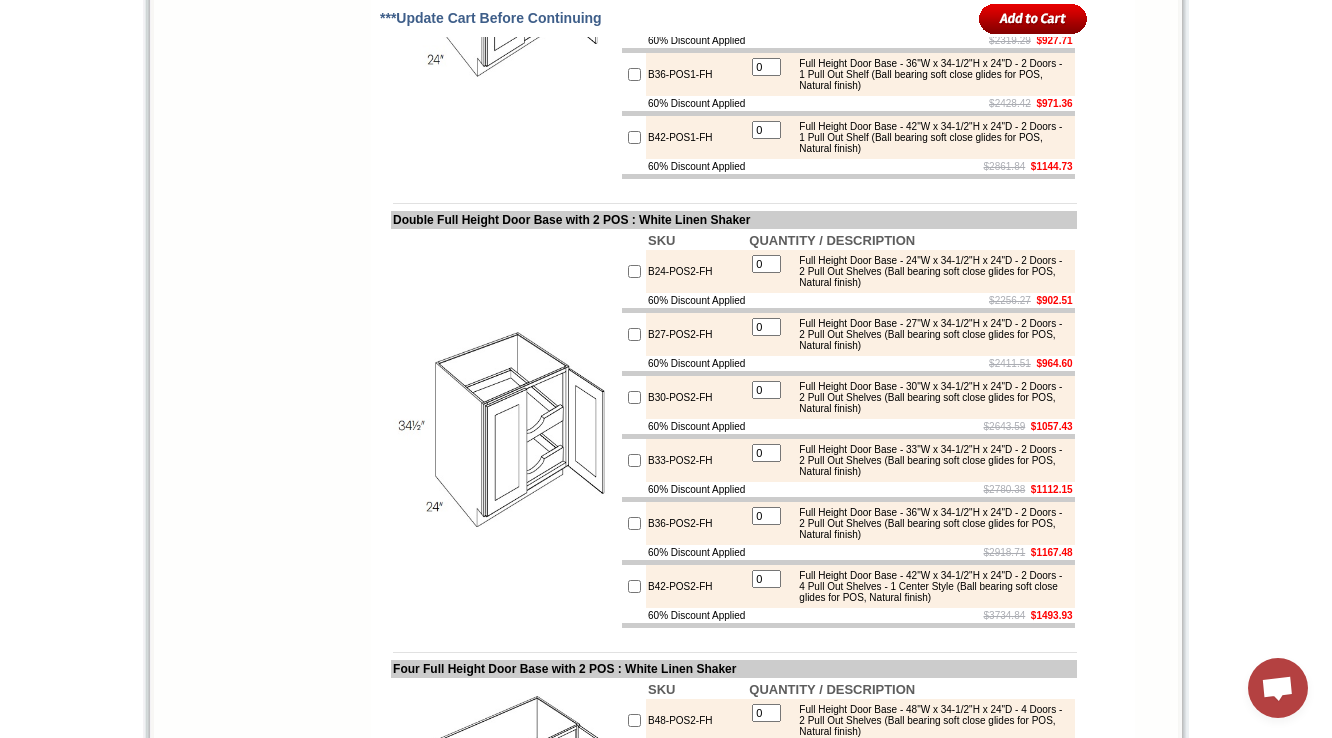 click on "Full Height Door Base - 24"W x 34-1/2"H x 24"D - 2 Doors - 1 Pull Out Shelf (Ball bearing soft close glides for POS, Natural finish)" at bounding box center (929, -178) 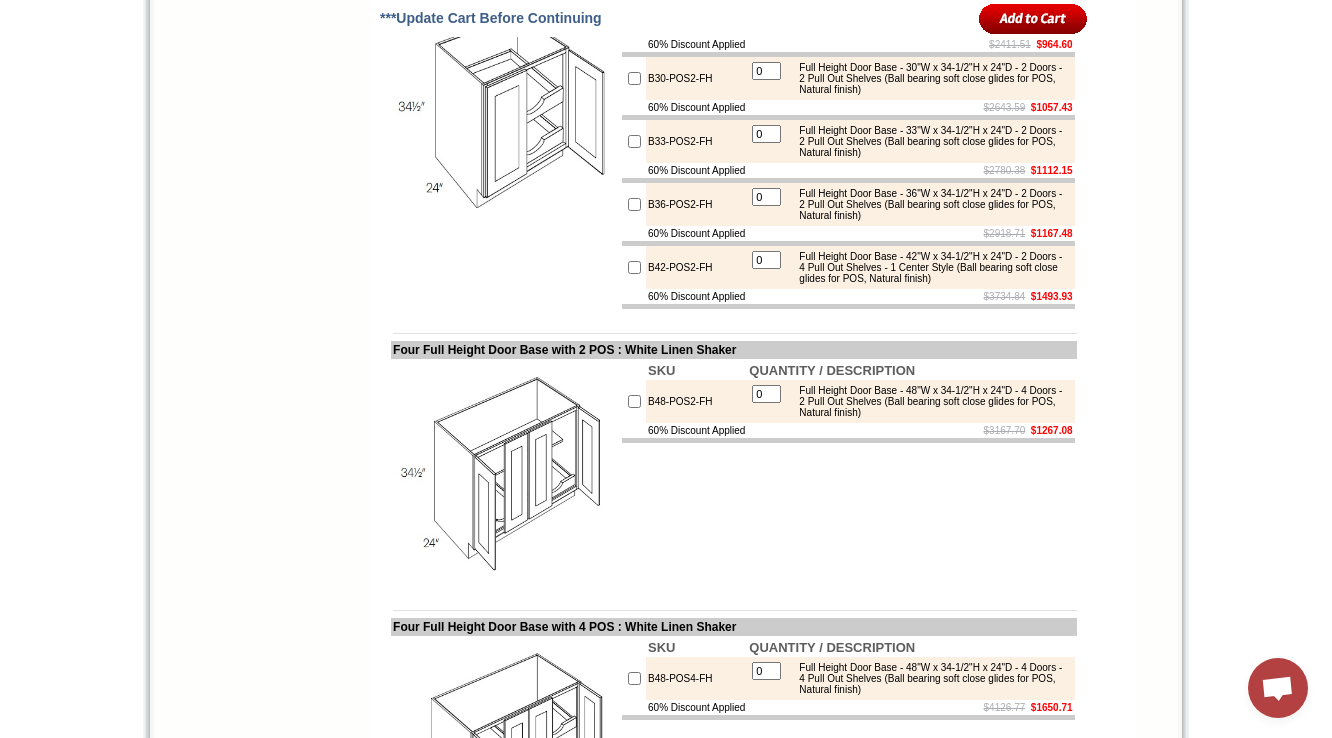 scroll, scrollTop: 5933, scrollLeft: 0, axis: vertical 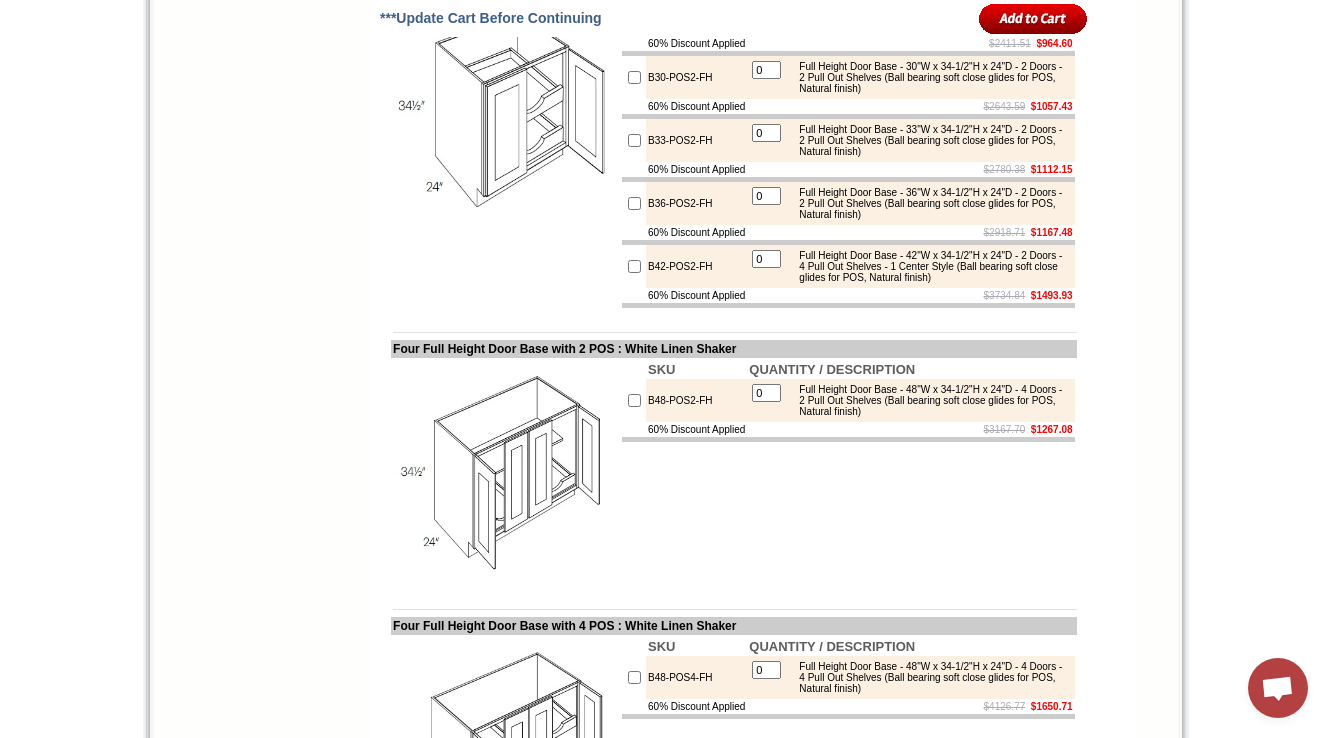 drag, startPoint x: 818, startPoint y: 355, endPoint x: 971, endPoint y: 369, distance: 153.63919 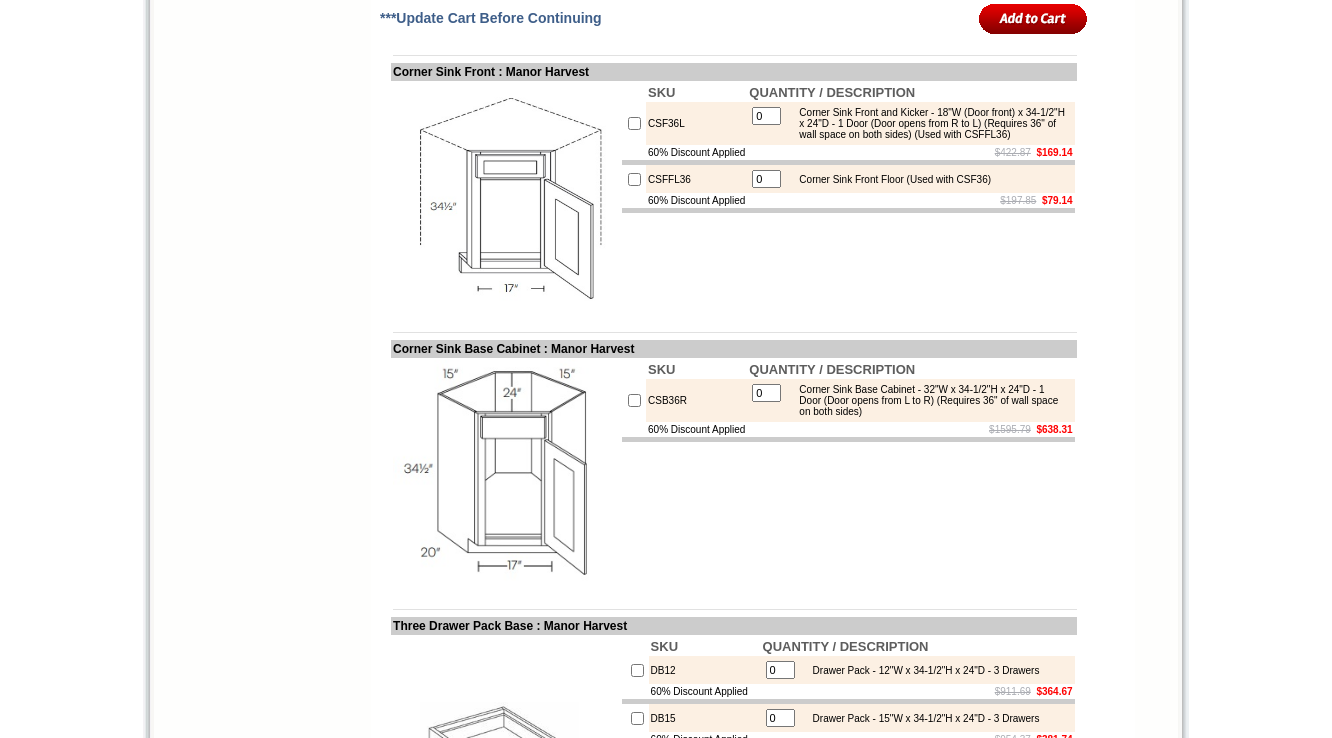scroll, scrollTop: 0, scrollLeft: 0, axis: both 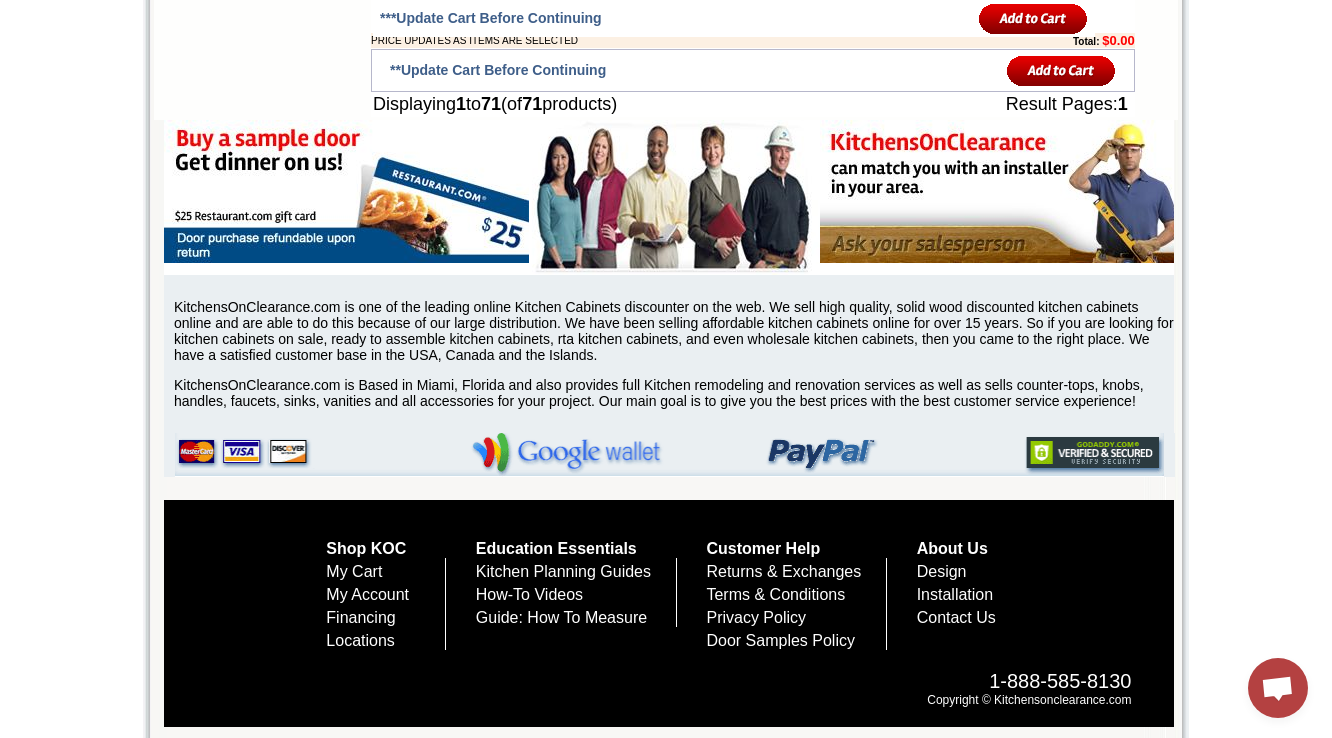 drag, startPoint x: 768, startPoint y: 237, endPoint x: 919, endPoint y: 249, distance: 151.47607 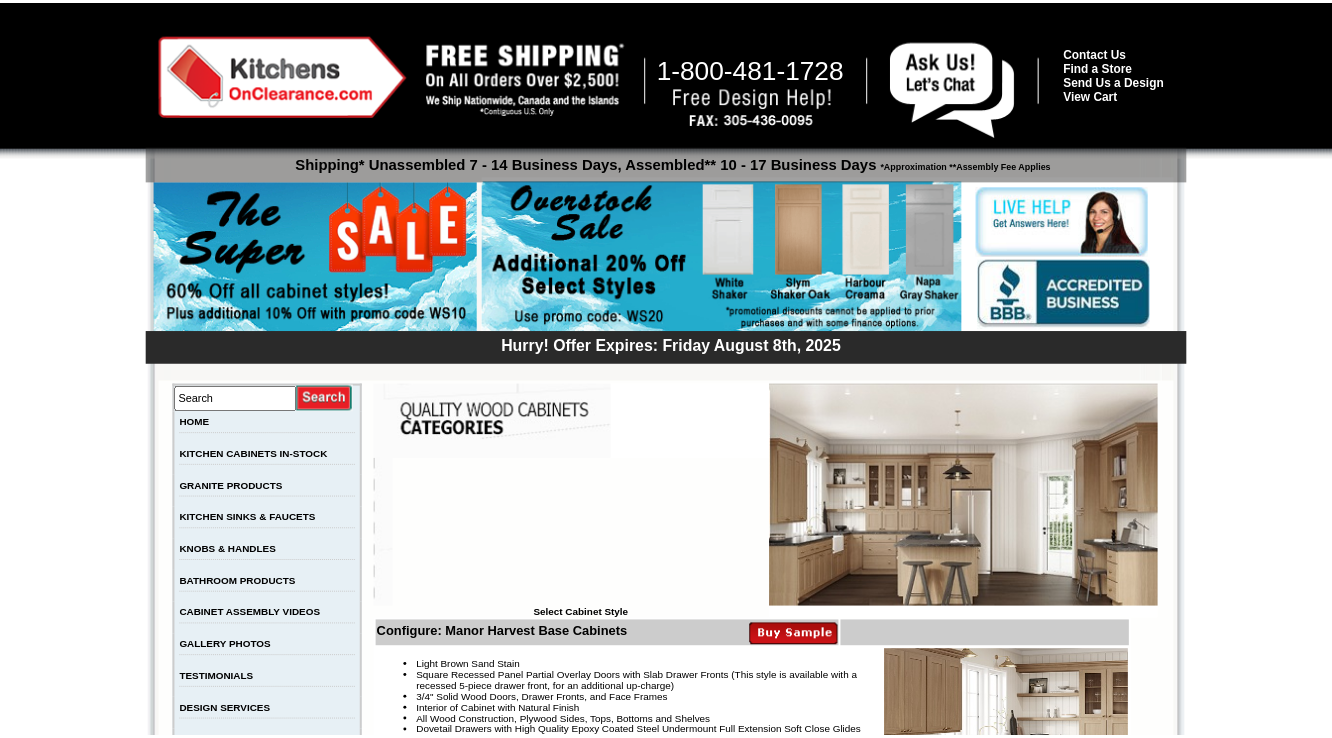 scroll, scrollTop: 9094, scrollLeft: 0, axis: vertical 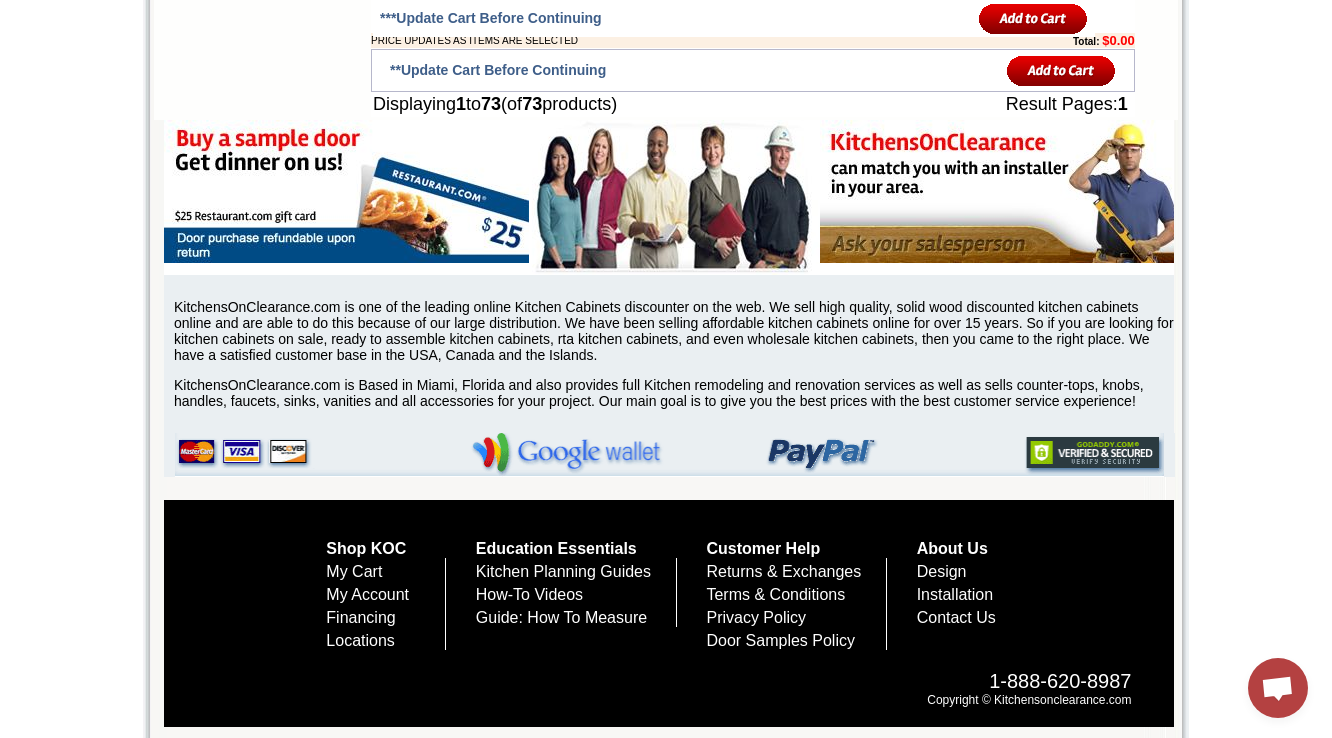 drag, startPoint x: 395, startPoint y: 141, endPoint x: 660, endPoint y: 145, distance: 265.03018 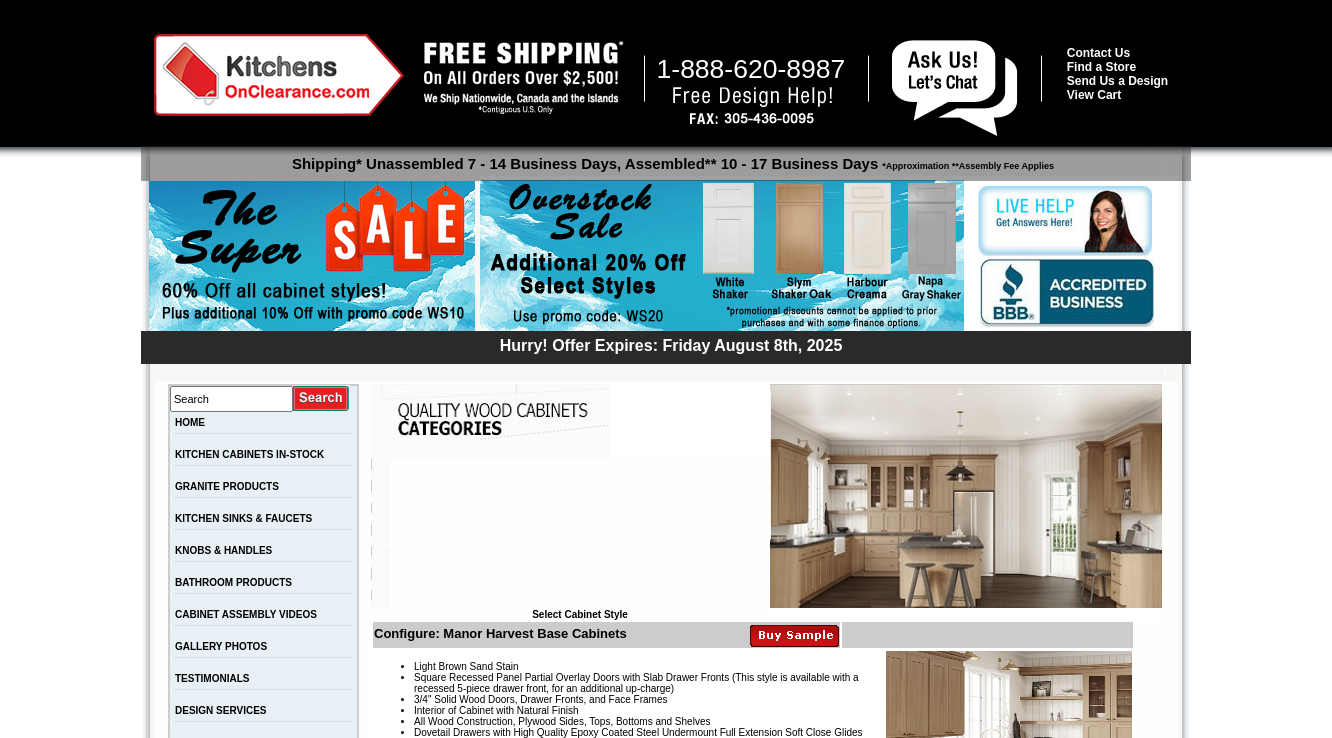 scroll, scrollTop: 8854, scrollLeft: 0, axis: vertical 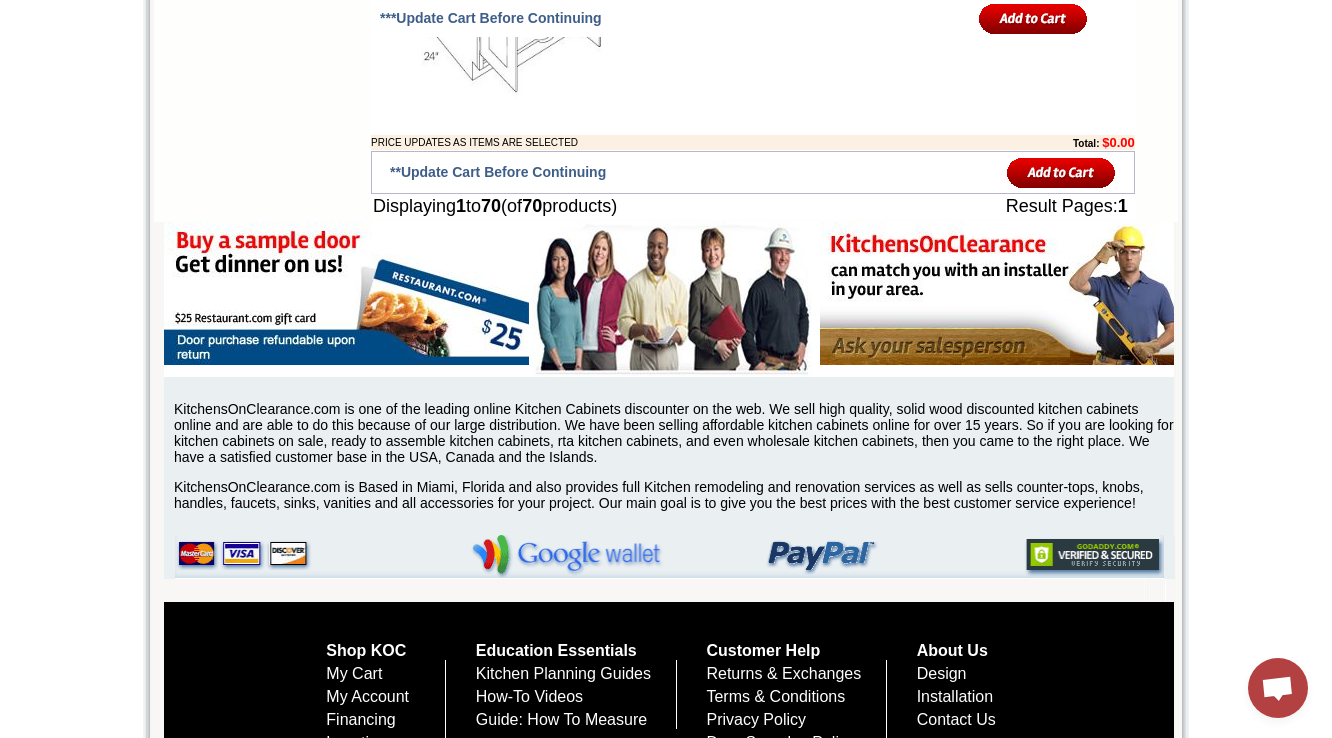 drag, startPoint x: 768, startPoint y: 419, endPoint x: 887, endPoint y: 435, distance: 120.070816 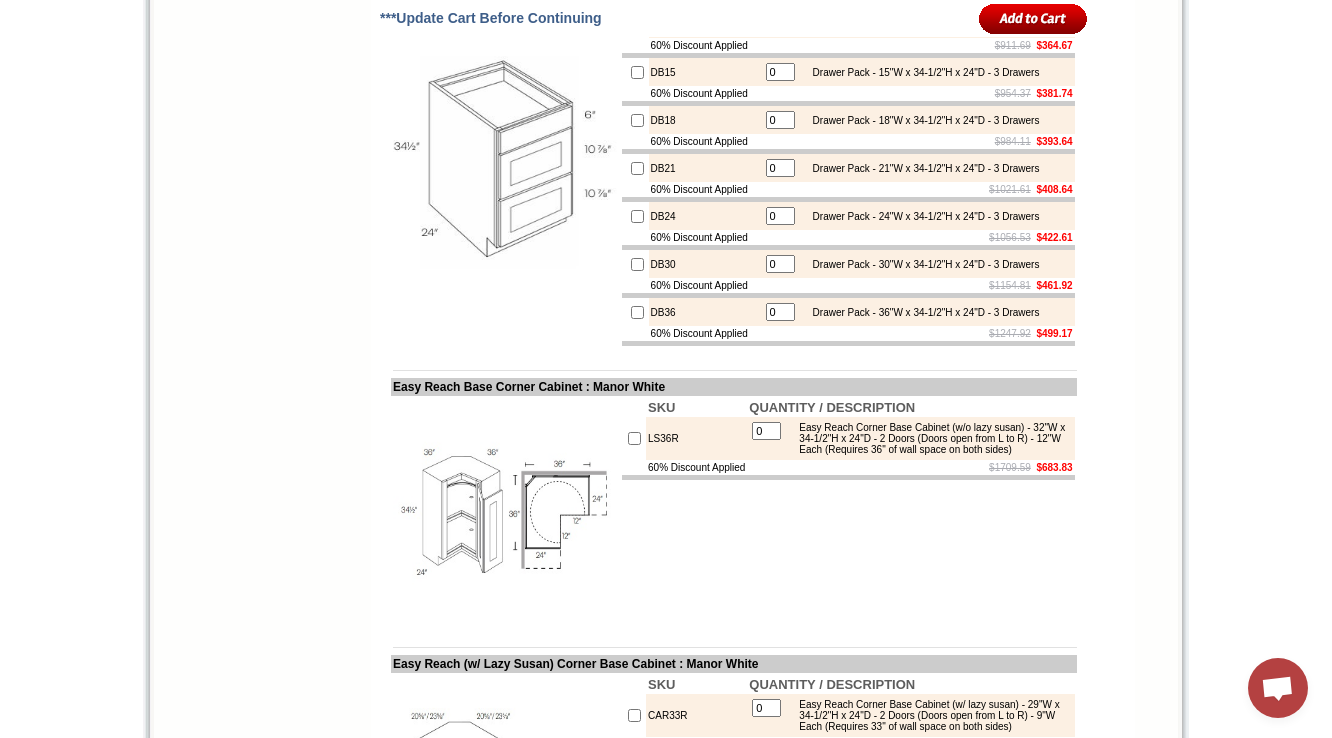 scroll, scrollTop: 4140, scrollLeft: 0, axis: vertical 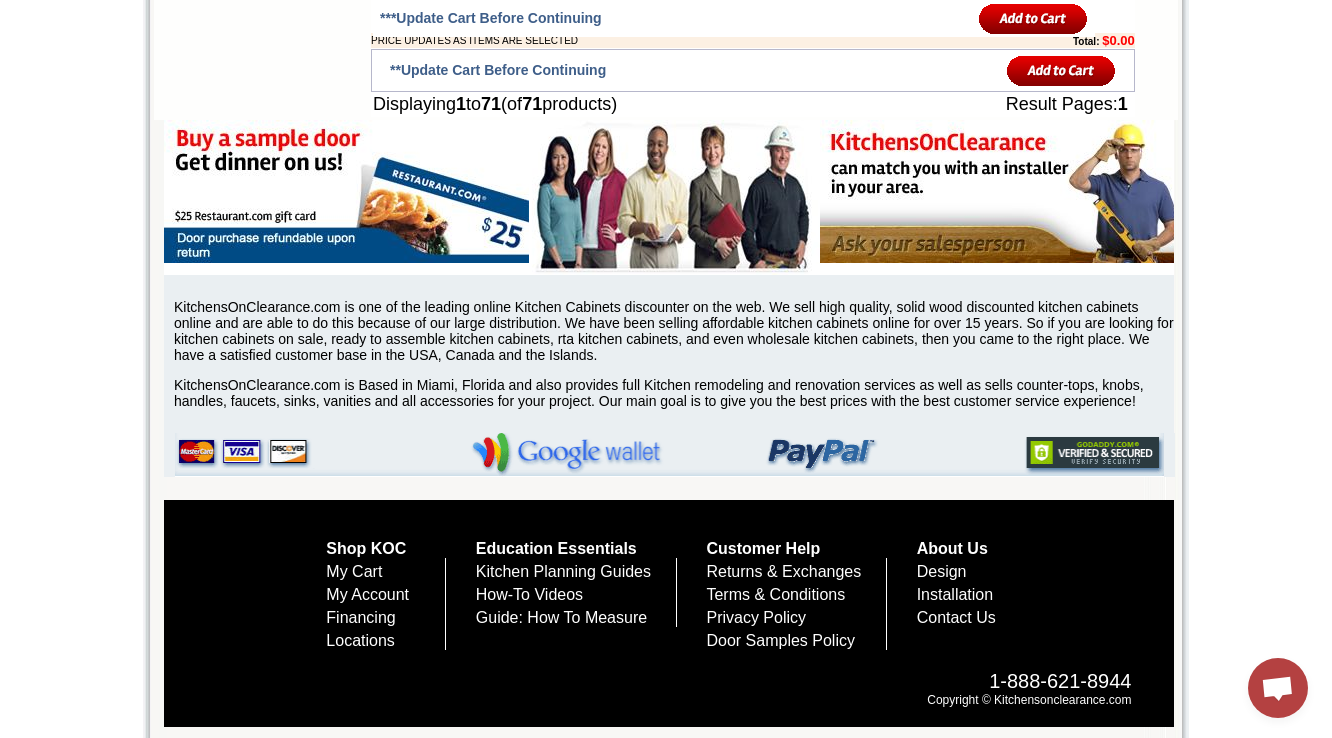 drag, startPoint x: 765, startPoint y: 318, endPoint x: 895, endPoint y: 328, distance: 130.38405 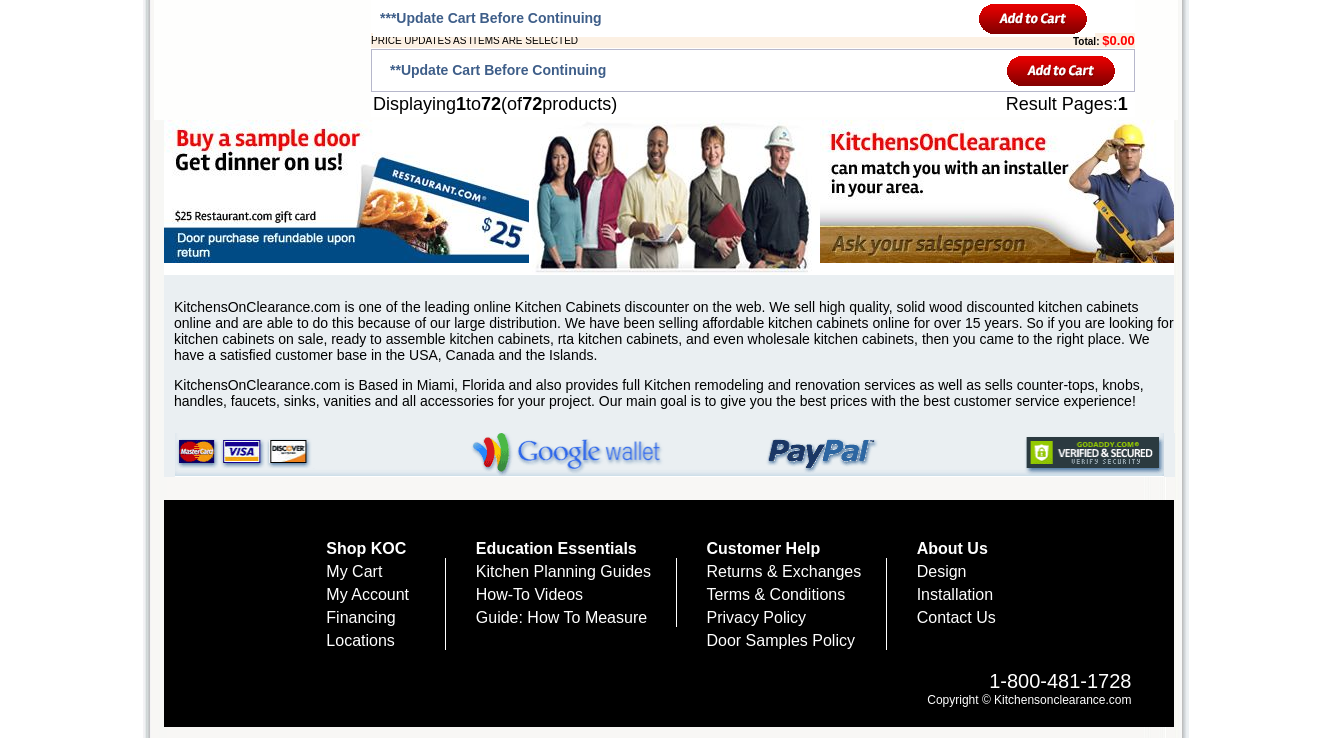 scroll, scrollTop: 0, scrollLeft: 0, axis: both 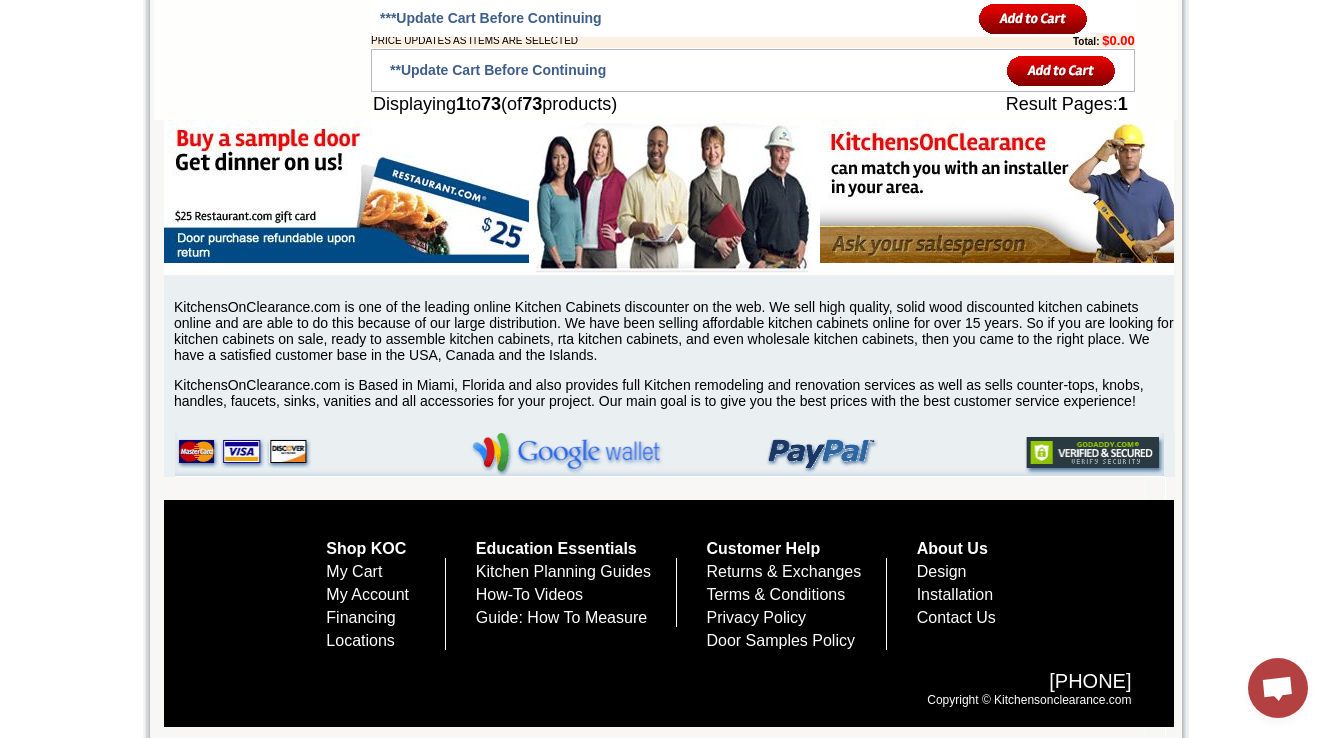 drag, startPoint x: 787, startPoint y: 433, endPoint x: 901, endPoint y: 455, distance: 116.1034 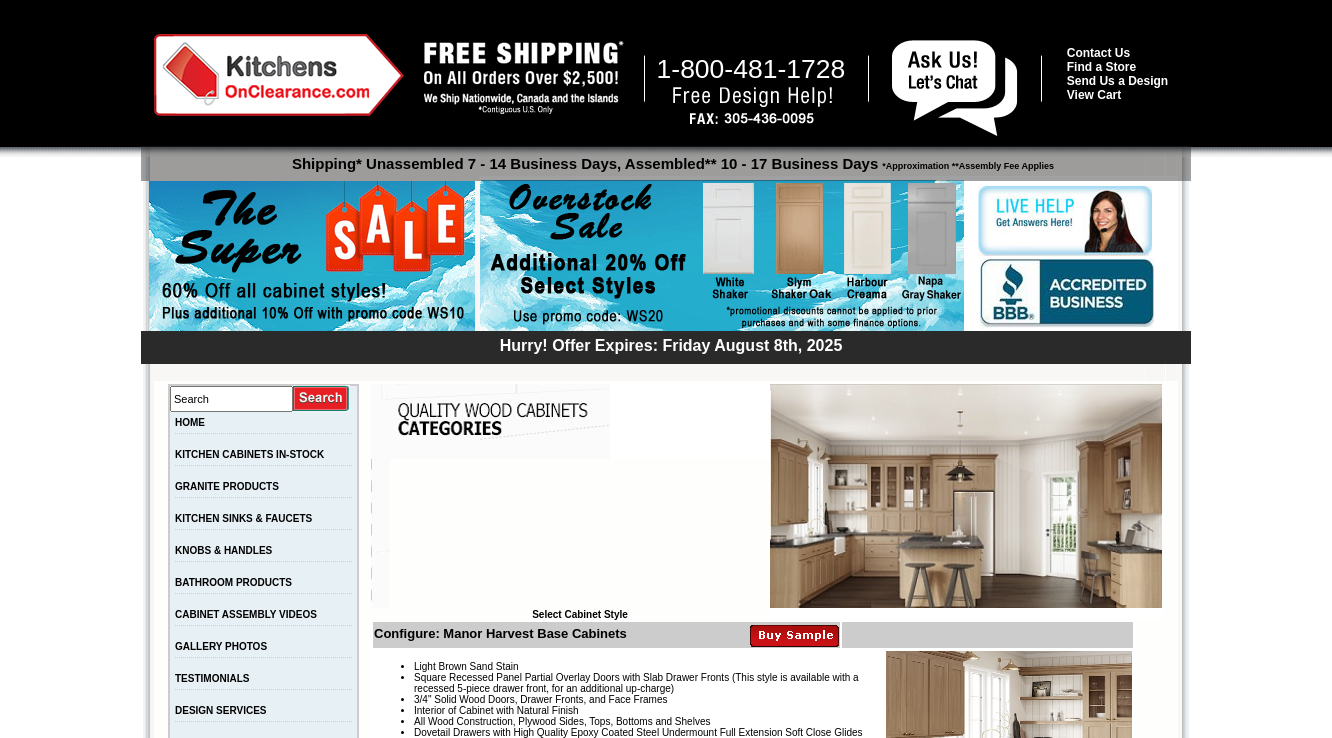 scroll, scrollTop: 9014, scrollLeft: 0, axis: vertical 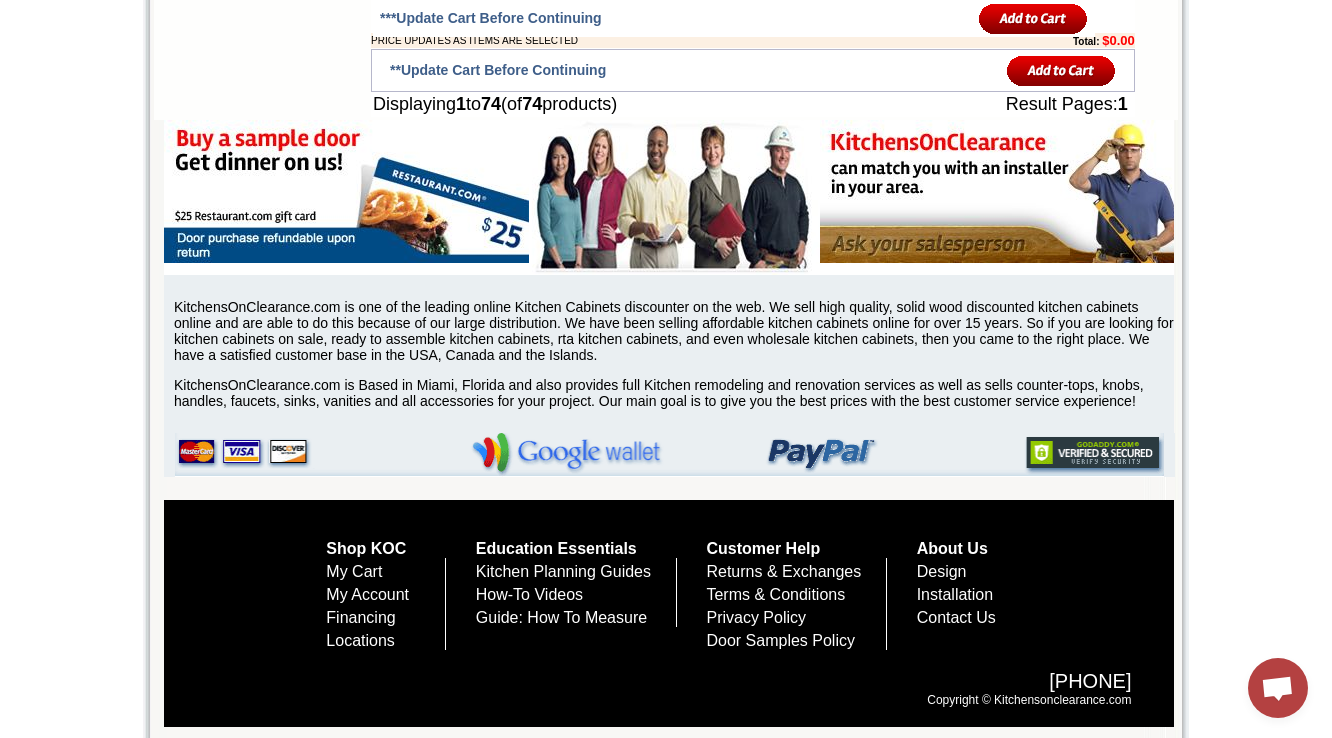 drag, startPoint x: 766, startPoint y: 488, endPoint x: 888, endPoint y: 503, distance: 122.91867 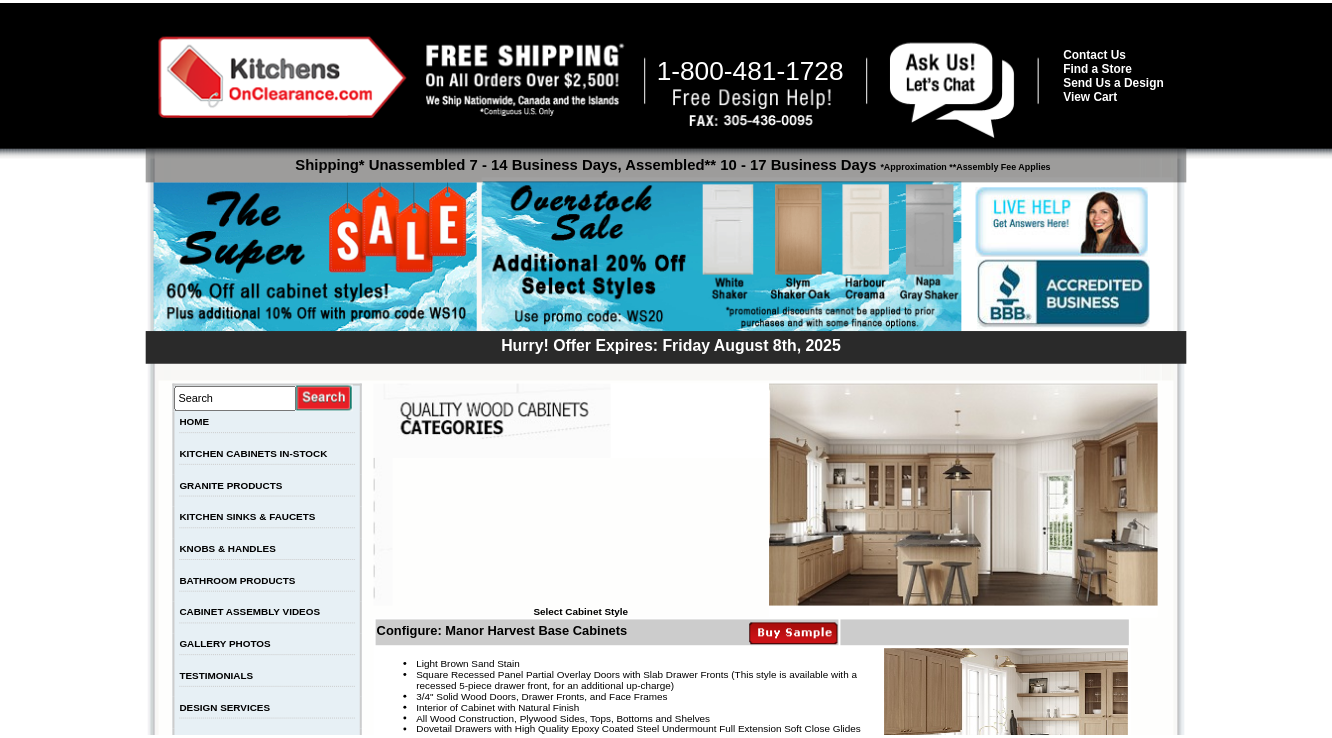 scroll, scrollTop: 9014, scrollLeft: 0, axis: vertical 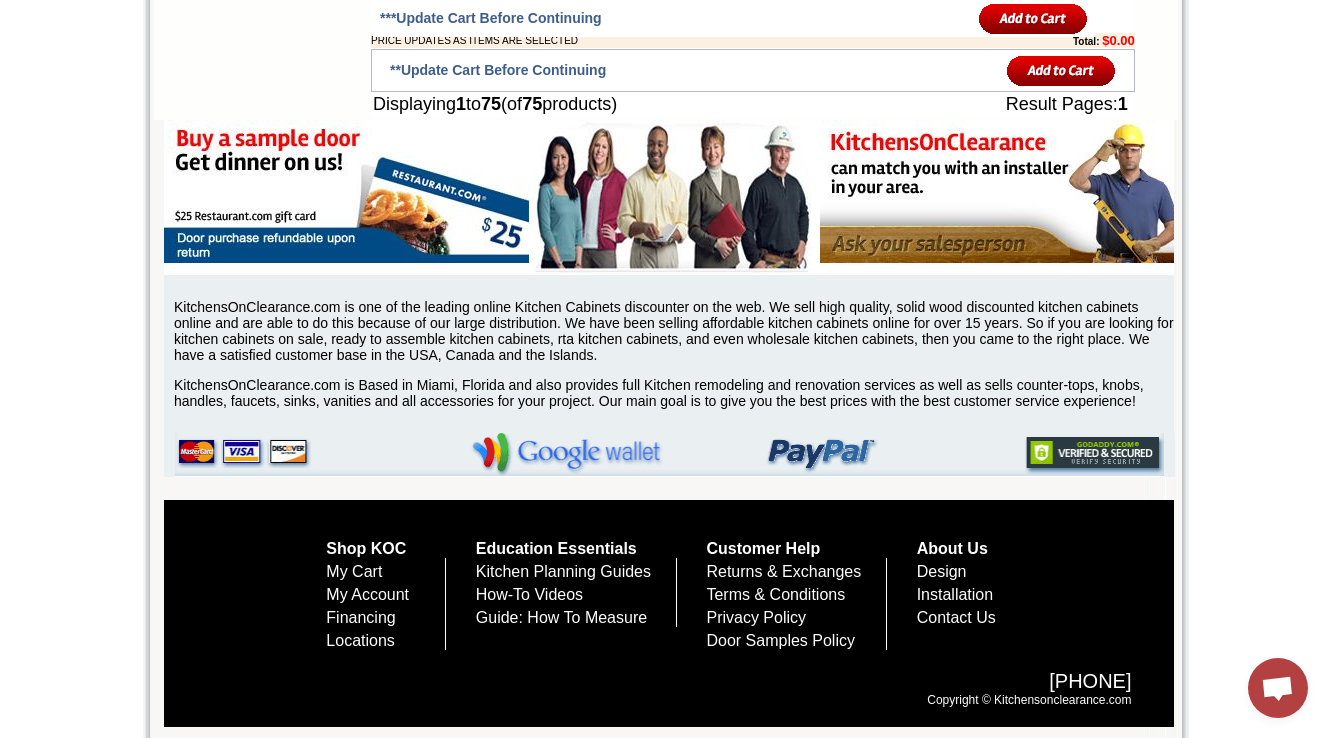 drag, startPoint x: 763, startPoint y: 460, endPoint x: 117, endPoint y: 180, distance: 704.07104 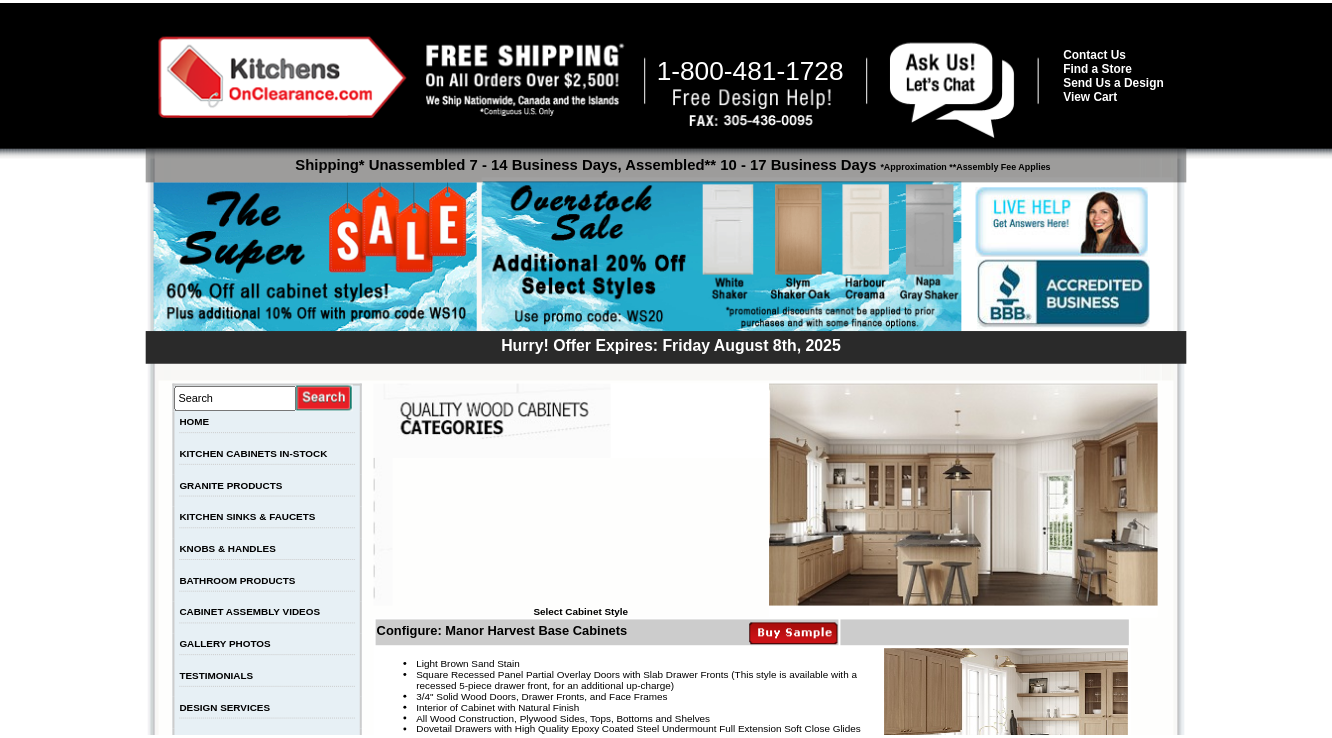 scroll, scrollTop: 9094, scrollLeft: 0, axis: vertical 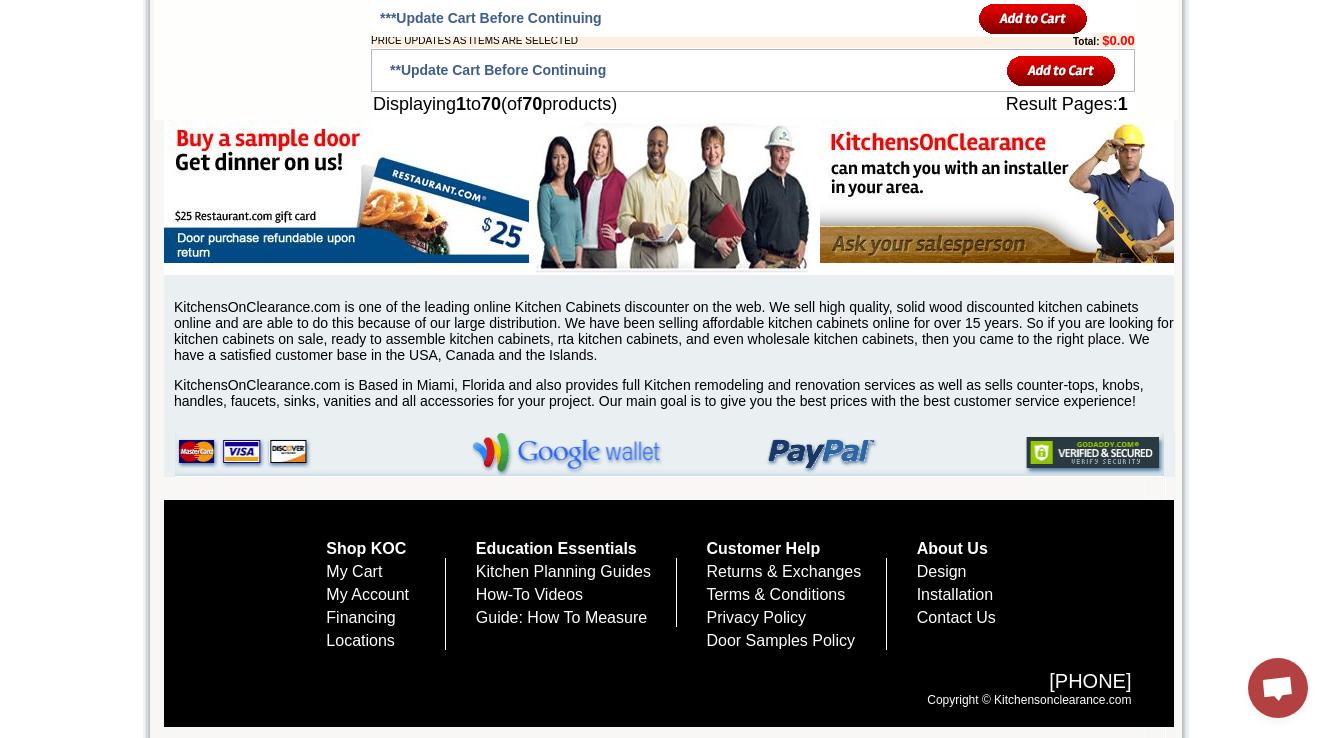 drag, startPoint x: 769, startPoint y: 236, endPoint x: 836, endPoint y: 237, distance: 67.00746 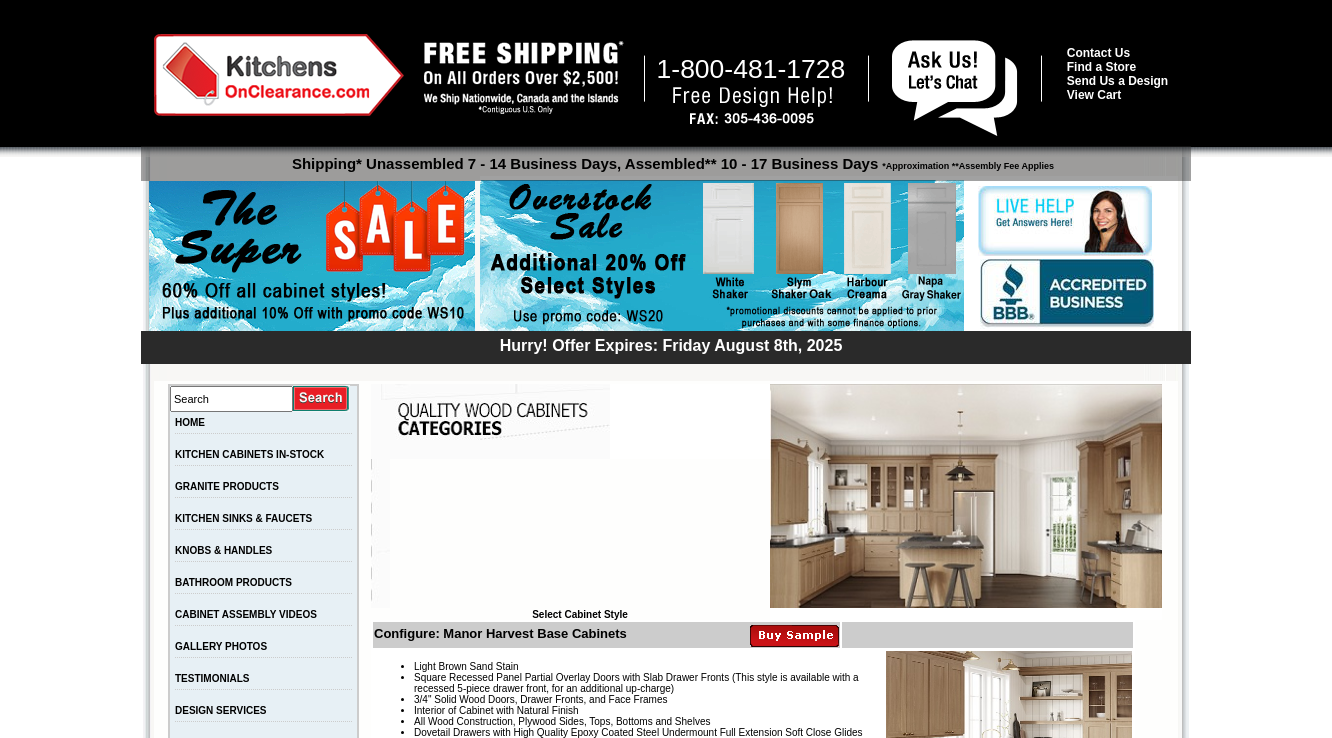scroll, scrollTop: 9044, scrollLeft: 0, axis: vertical 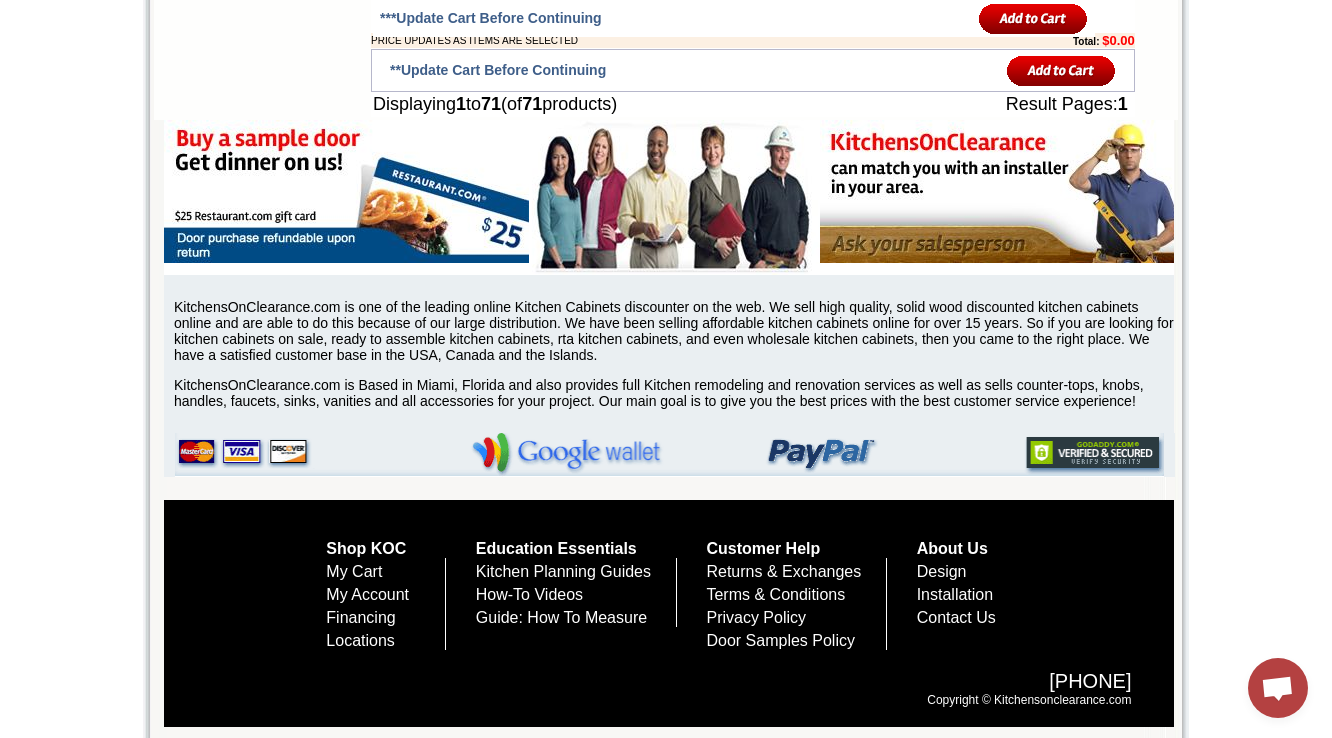 drag, startPoint x: 767, startPoint y: 288, endPoint x: 862, endPoint y: 295, distance: 95.257545 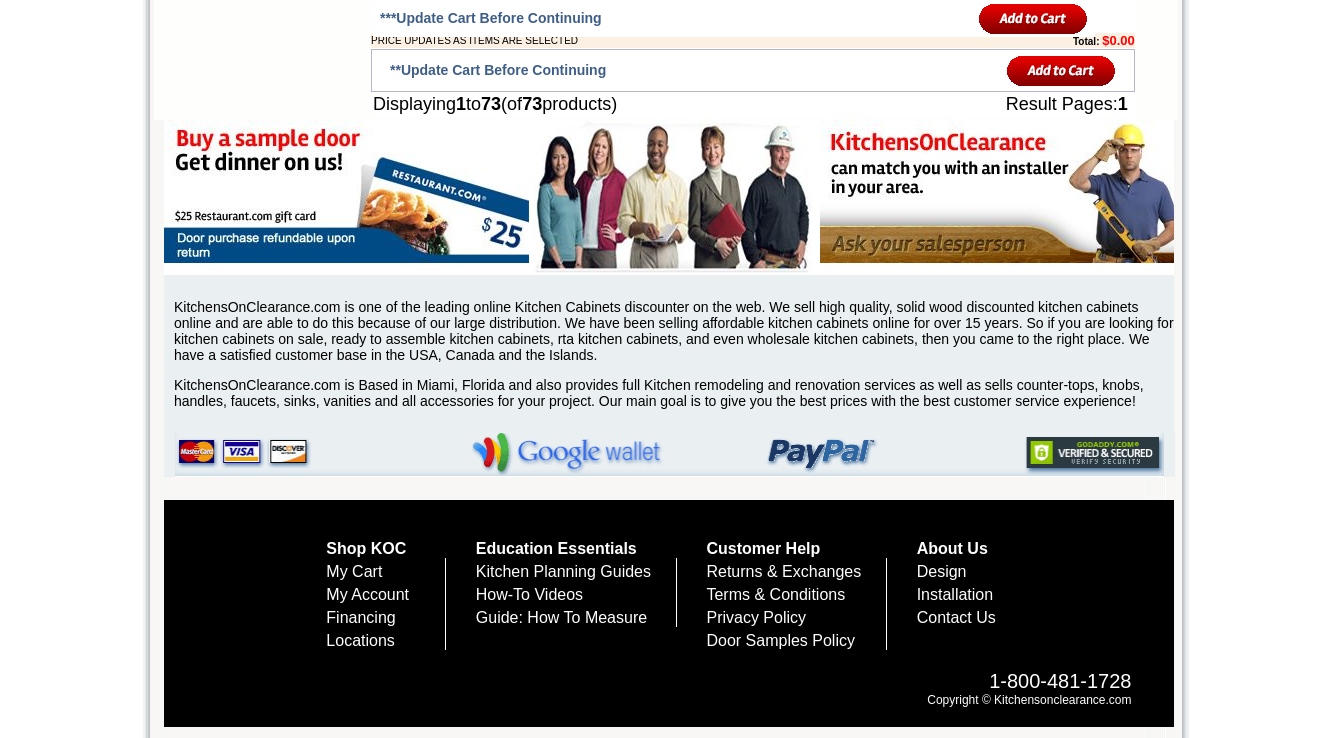 scroll, scrollTop: 9044, scrollLeft: 0, axis: vertical 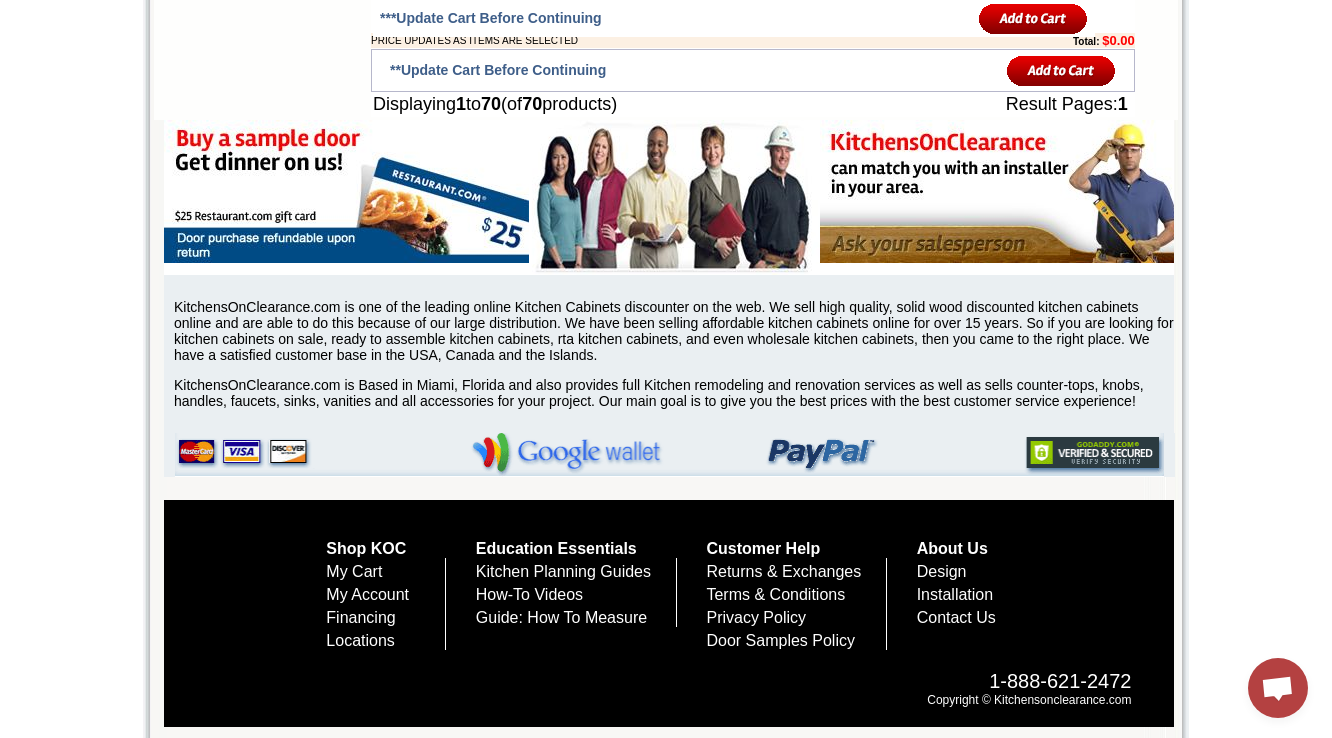 click on "Full Height Door Base - 24"W x 34-1/2"H x 24"D - 2 Doors - 2 Pull Out Shelves" at bounding box center (911, -192) 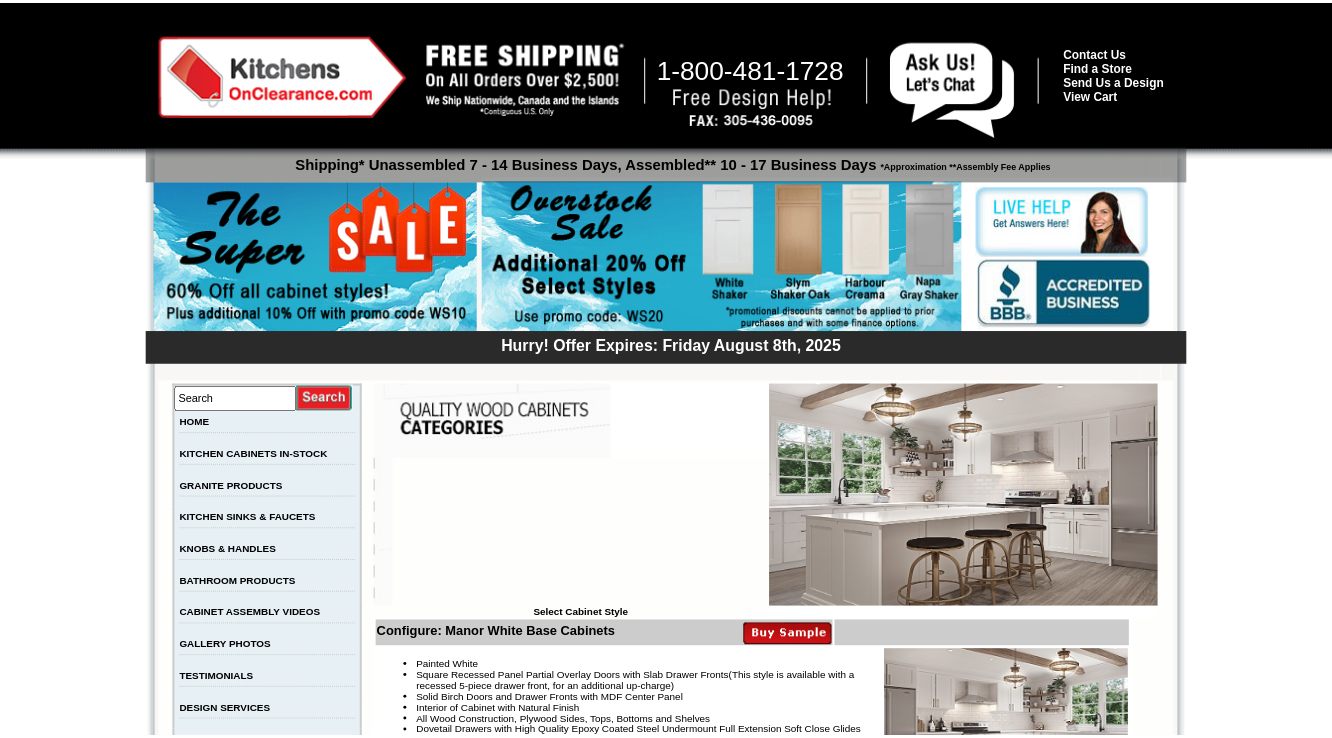 scroll, scrollTop: 0, scrollLeft: 0, axis: both 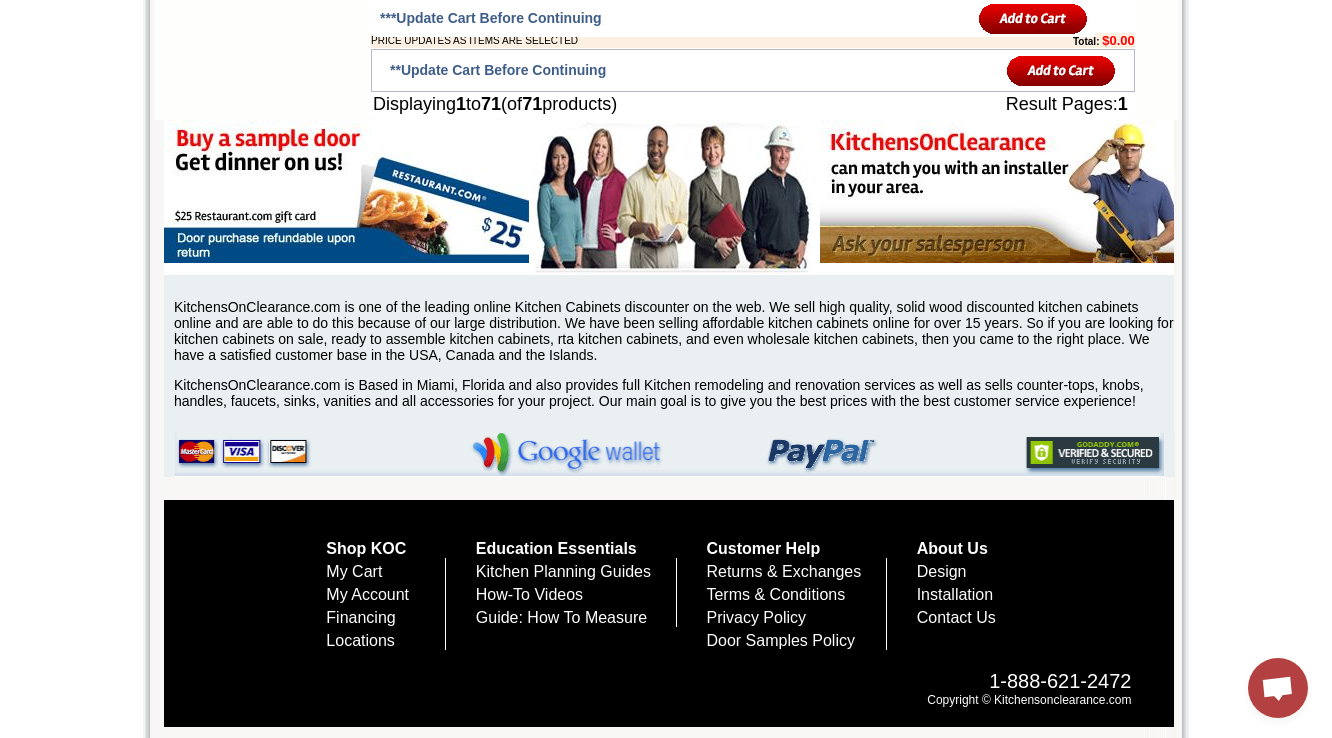 drag, startPoint x: 768, startPoint y: 364, endPoint x: 895, endPoint y: 374, distance: 127.39309 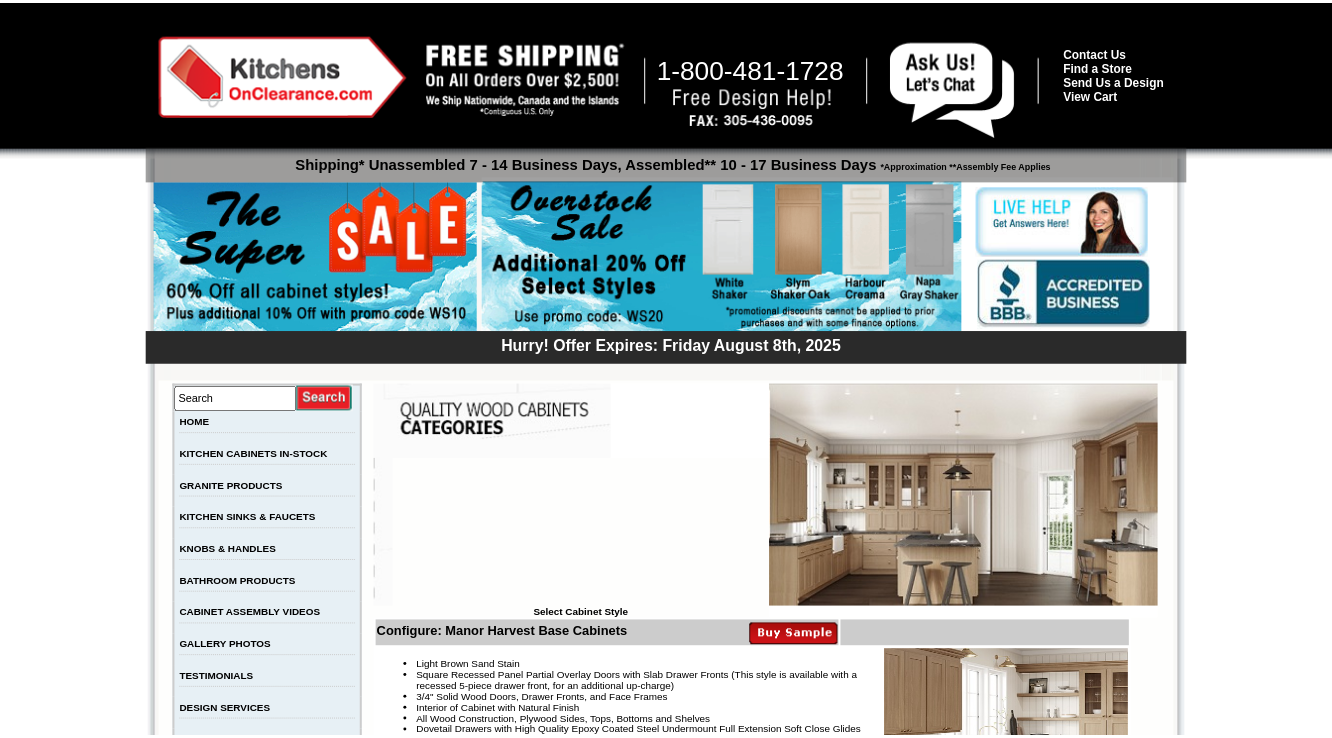 scroll, scrollTop: 8964, scrollLeft: 0, axis: vertical 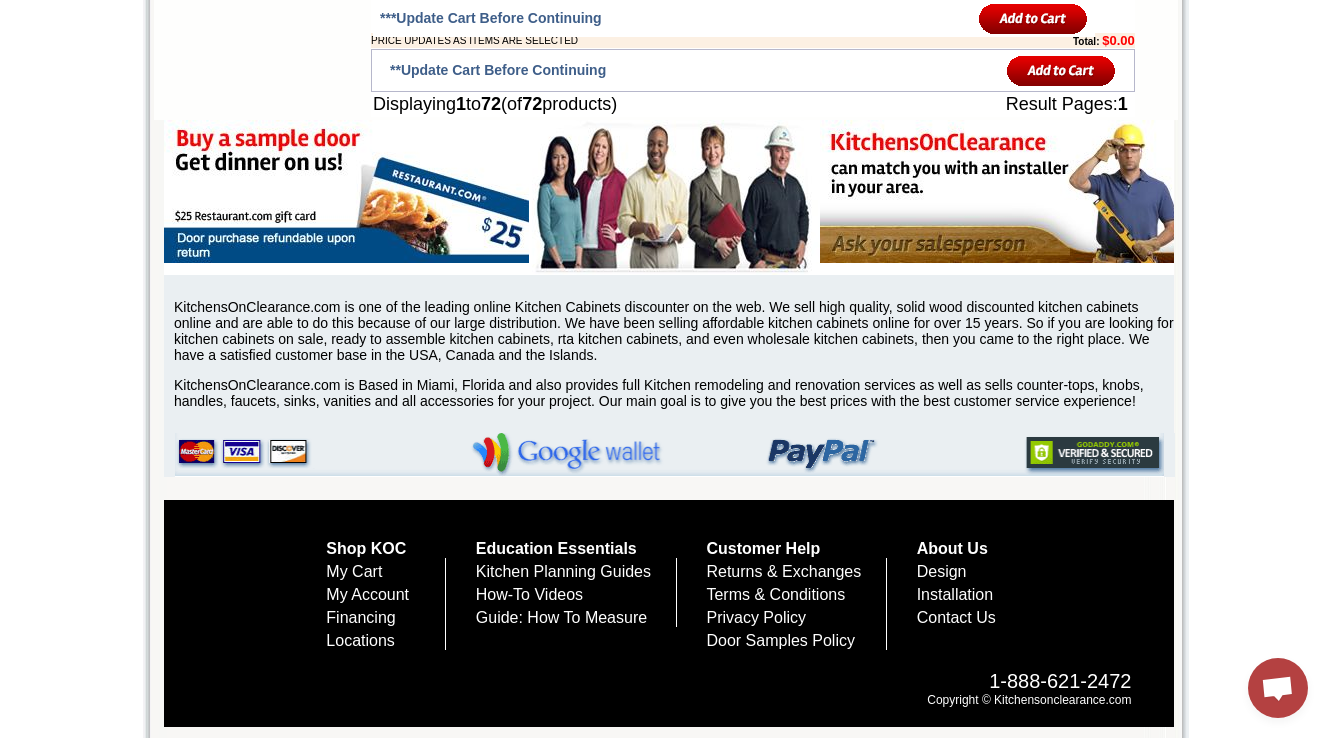 drag, startPoint x: 765, startPoint y: 420, endPoint x: 872, endPoint y: 436, distance: 108.18965 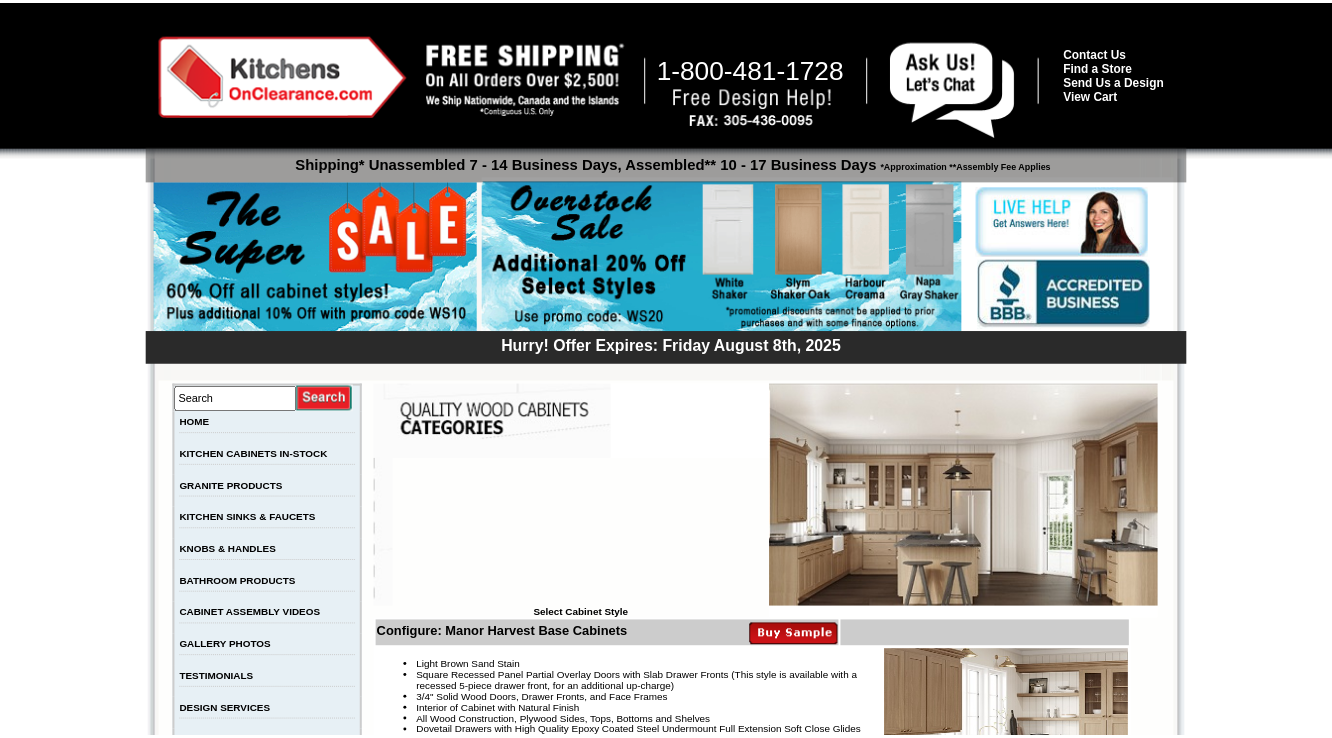 scroll, scrollTop: 8964, scrollLeft: 0, axis: vertical 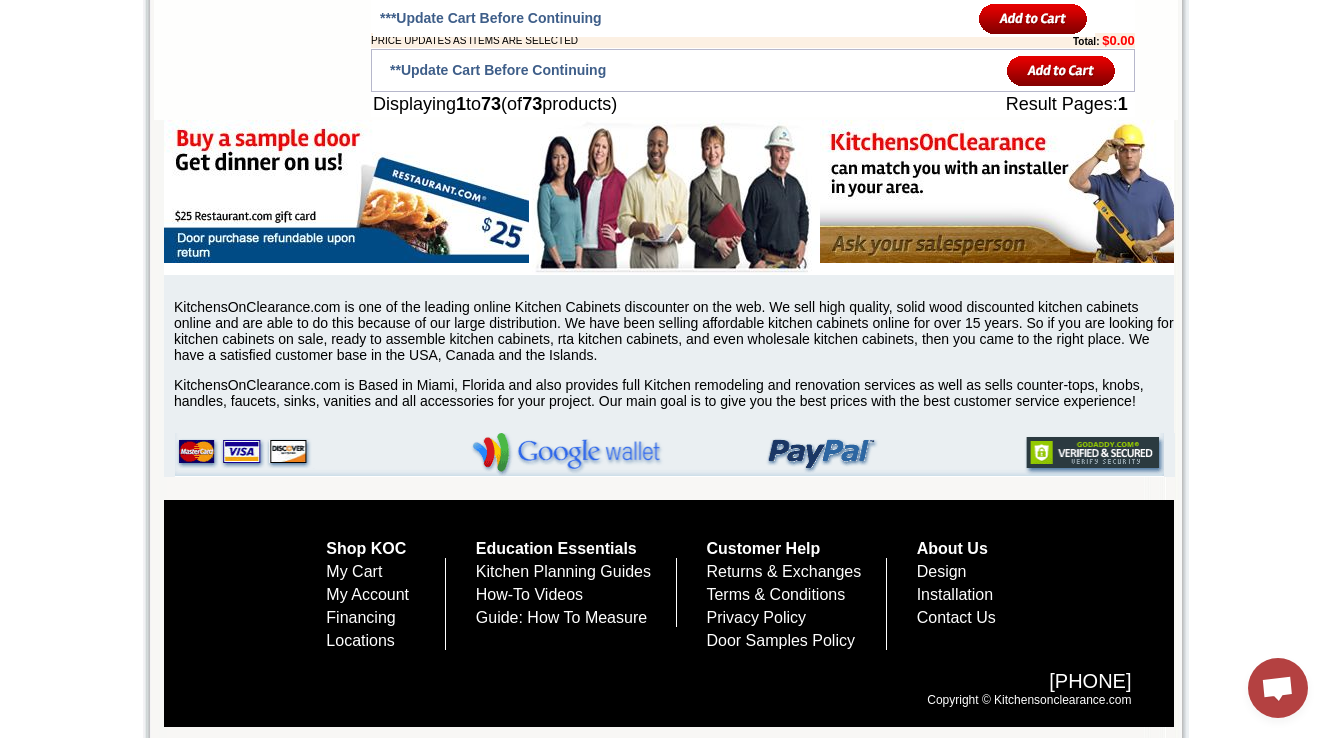 drag, startPoint x: 774, startPoint y: 480, endPoint x: 873, endPoint y: 490, distance: 99.50377 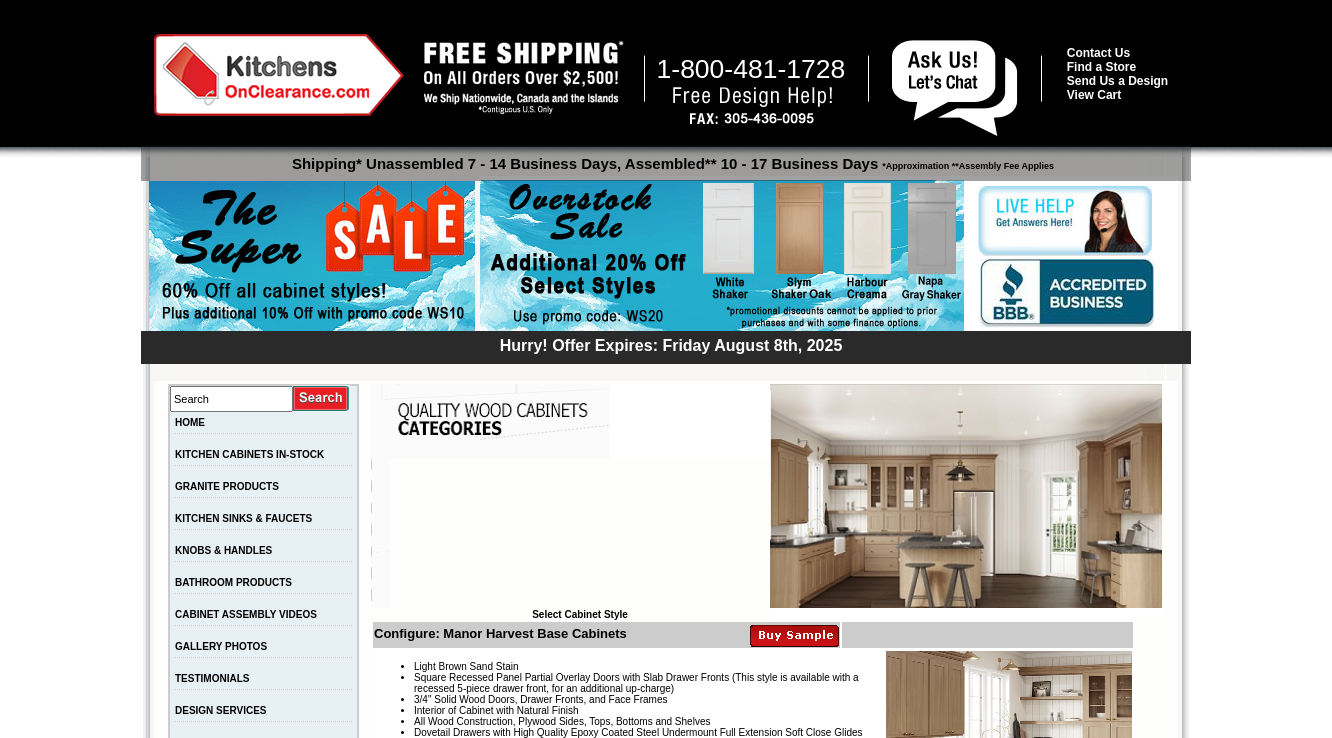 scroll, scrollTop: 8964, scrollLeft: 0, axis: vertical 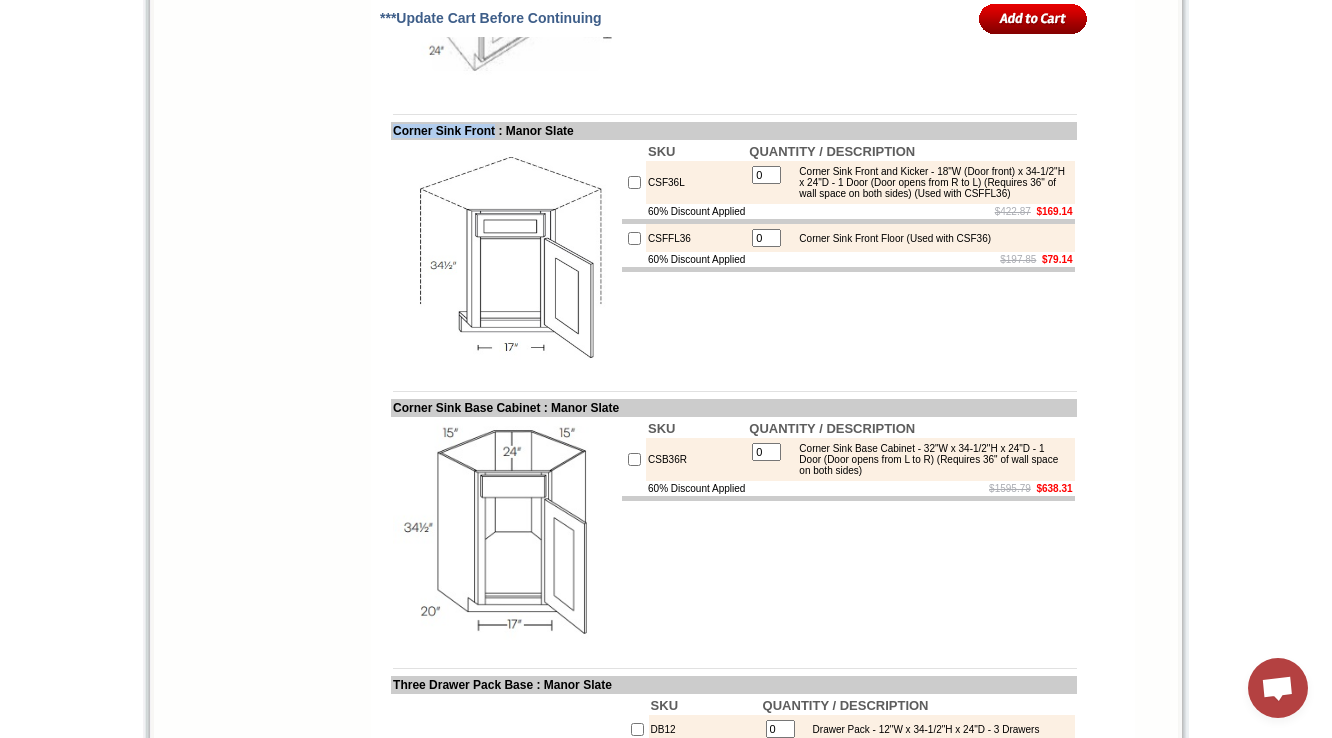 drag, startPoint x: 509, startPoint y: 309, endPoint x: 395, endPoint y: 300, distance: 114.35471 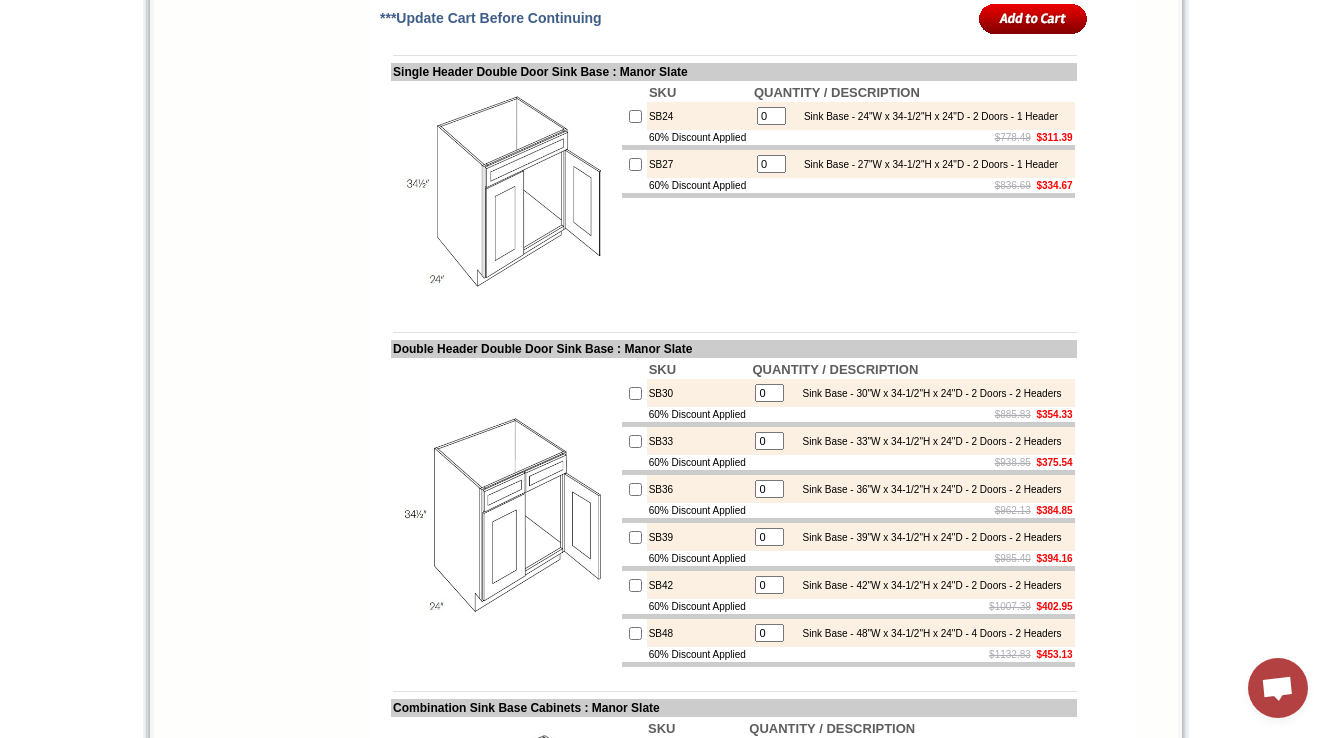 scroll, scrollTop: 2332, scrollLeft: 0, axis: vertical 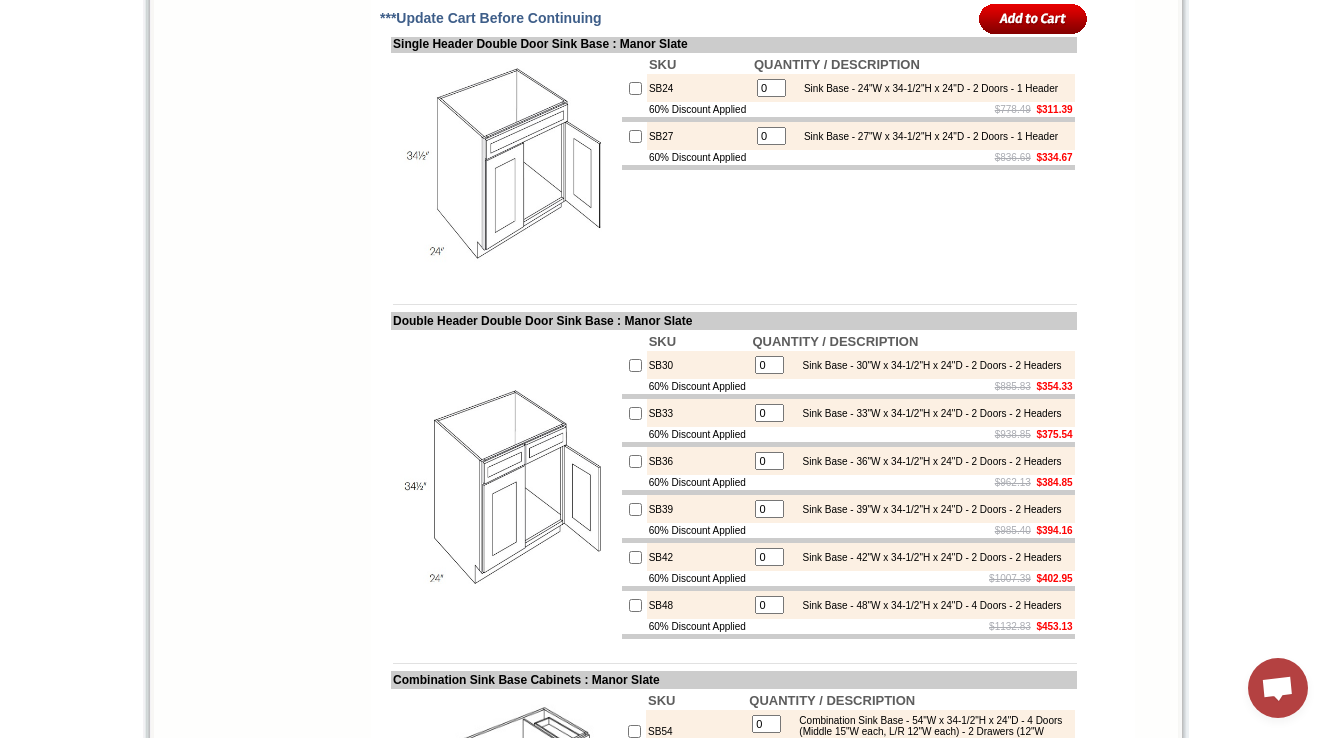 click on "SB24" at bounding box center (699, 88) 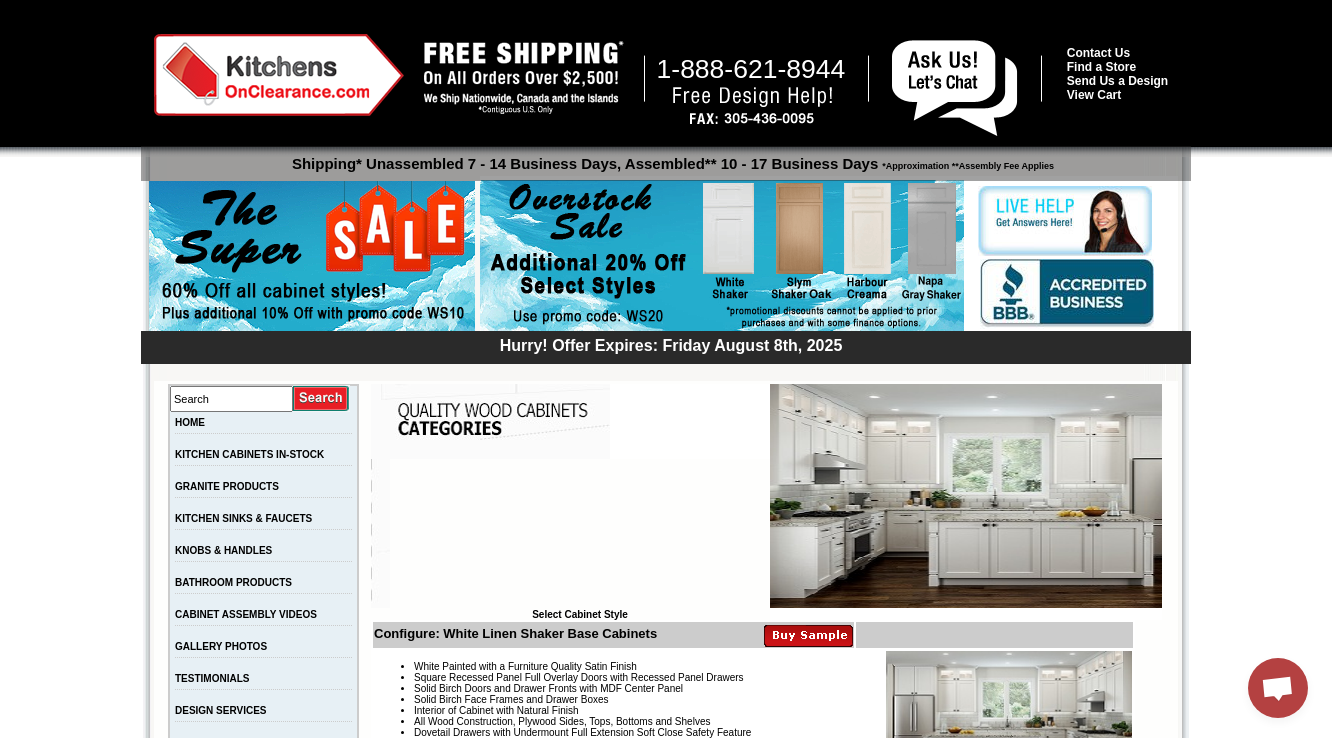 scroll, scrollTop: 5933, scrollLeft: 0, axis: vertical 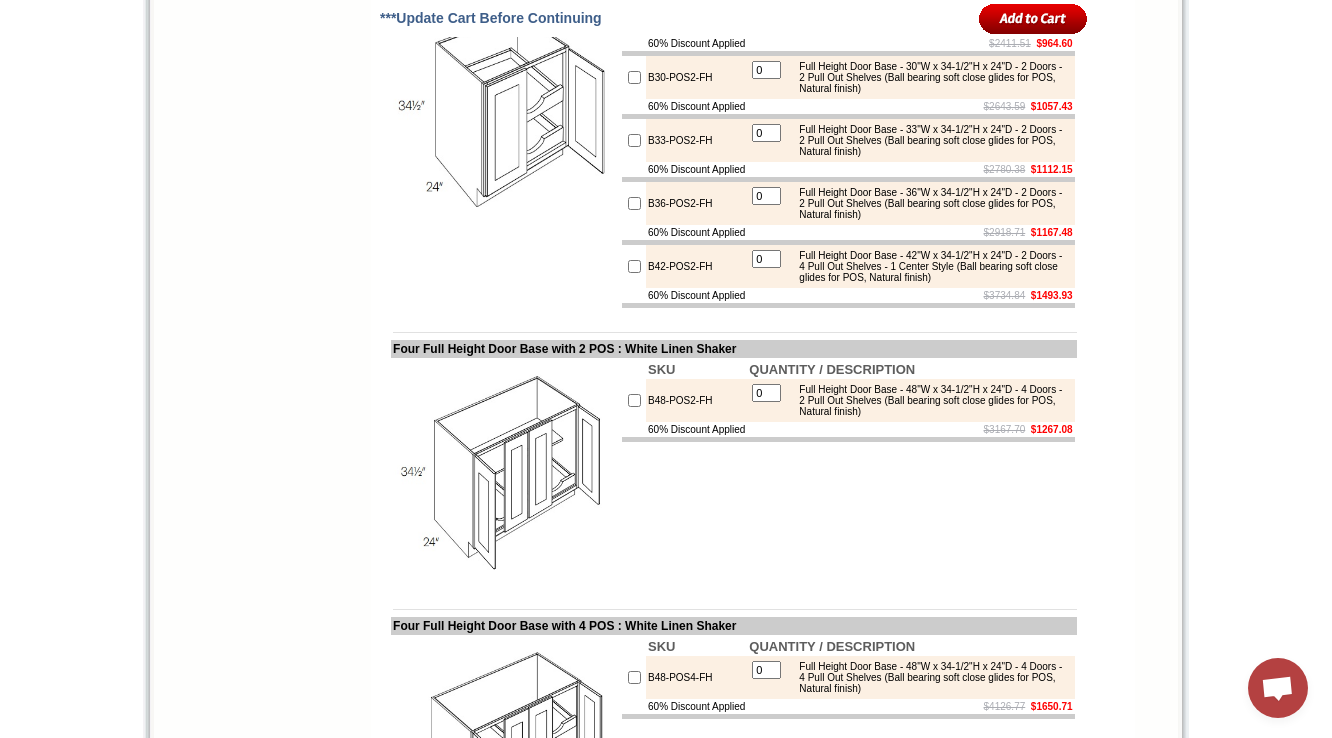 click at bounding box center (505, -340) 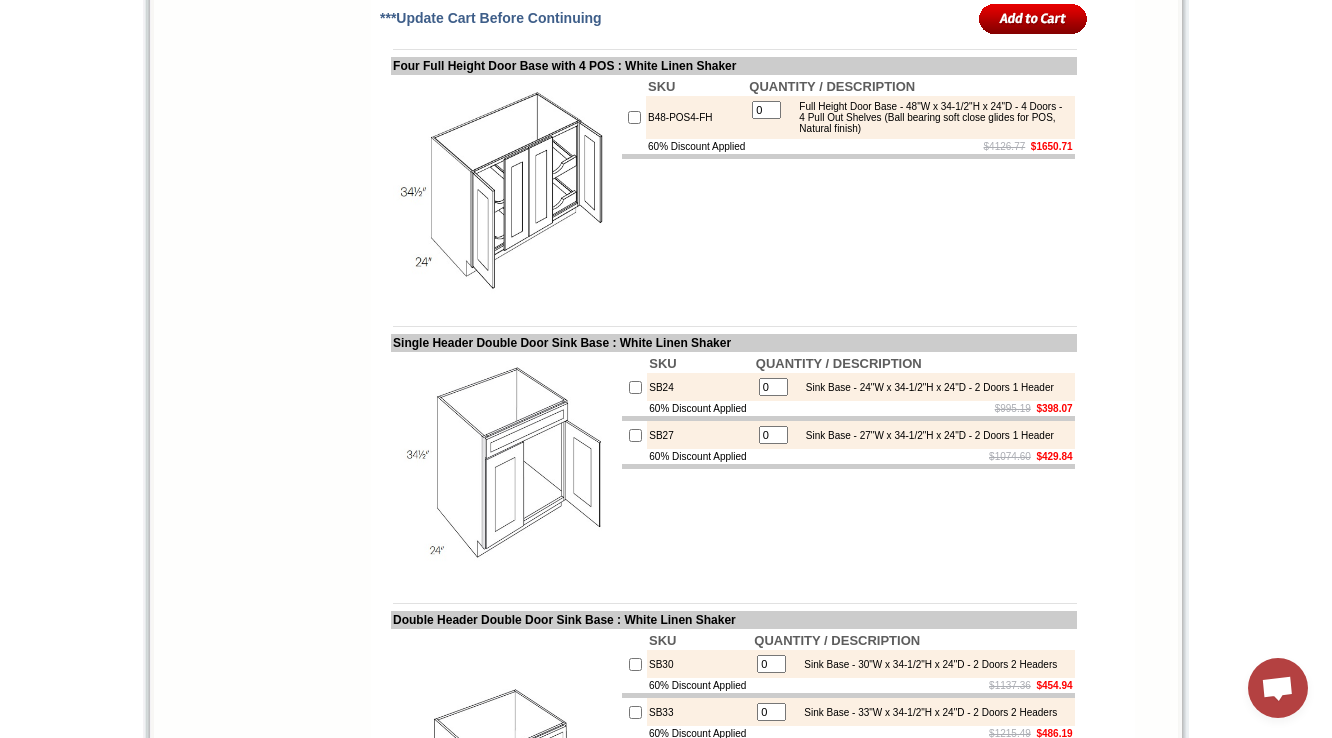 scroll, scrollTop: 6653, scrollLeft: 0, axis: vertical 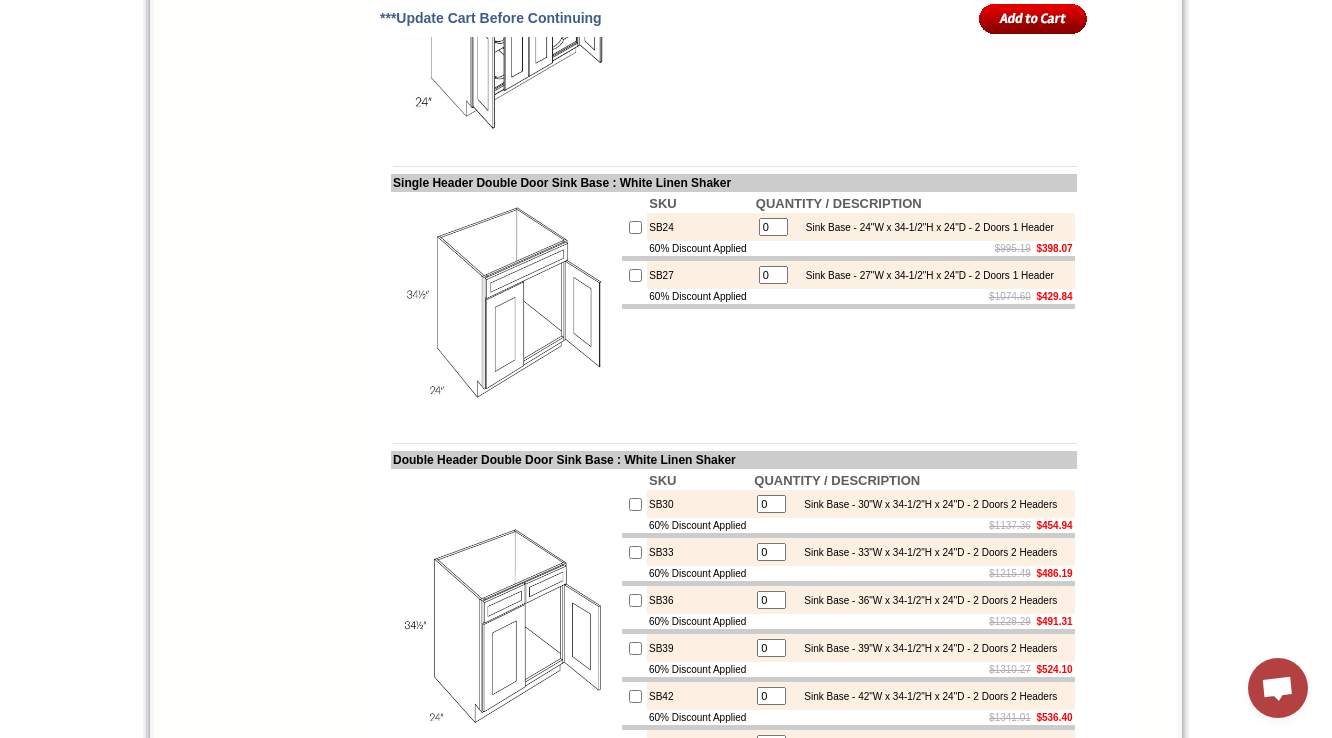 drag, startPoint x: 392, startPoint y: 96, endPoint x: 648, endPoint y: 100, distance: 256.03125 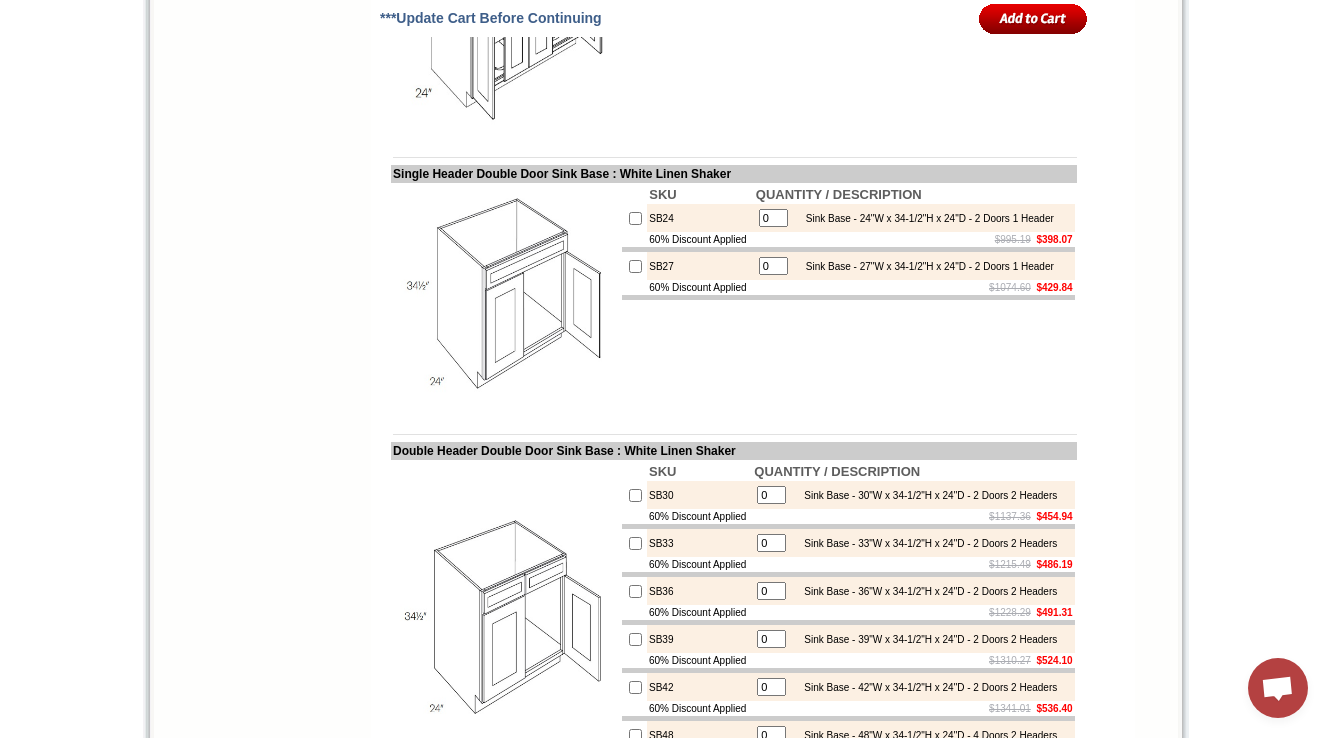 scroll, scrollTop: 6653, scrollLeft: 0, axis: vertical 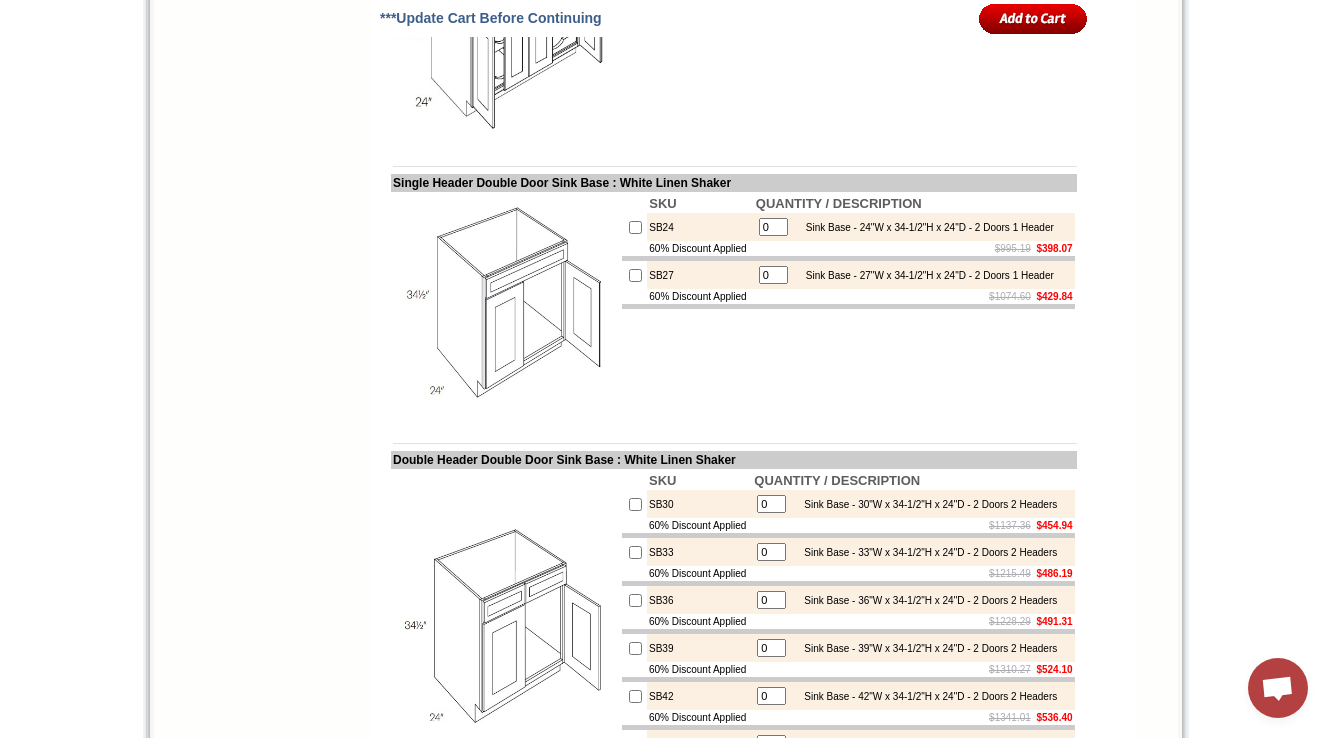 drag, startPoint x: 821, startPoint y: 138, endPoint x: 971, endPoint y: 152, distance: 150.65192 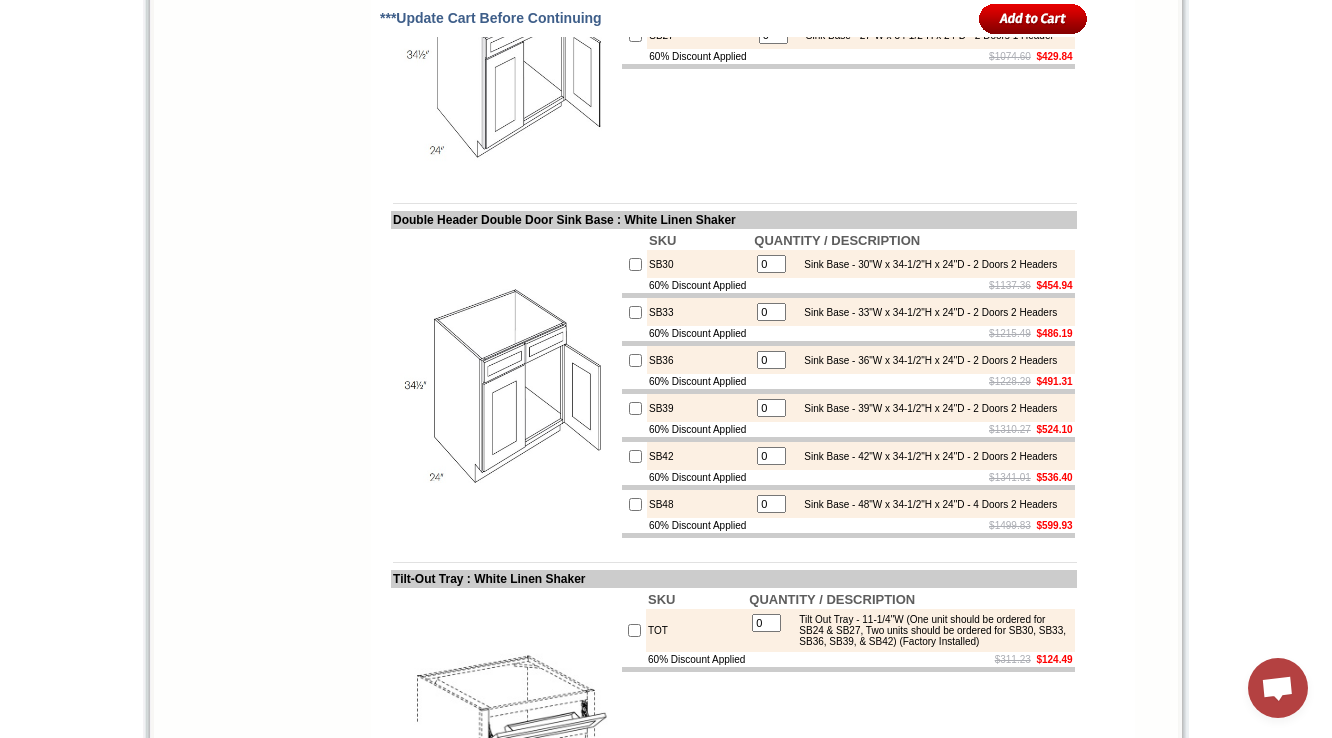 drag, startPoint x: 818, startPoint y: 174, endPoint x: 968, endPoint y: 191, distance: 150.96027 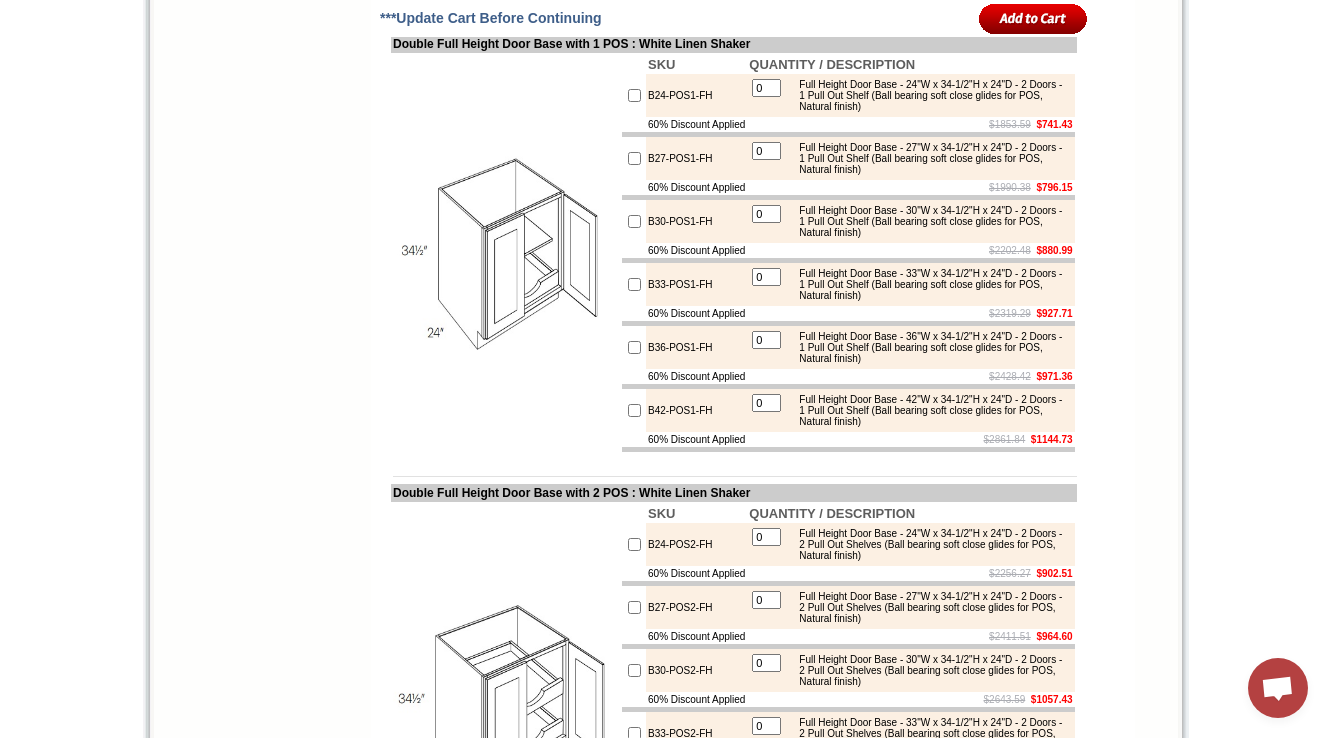 scroll, scrollTop: 4785, scrollLeft: 0, axis: vertical 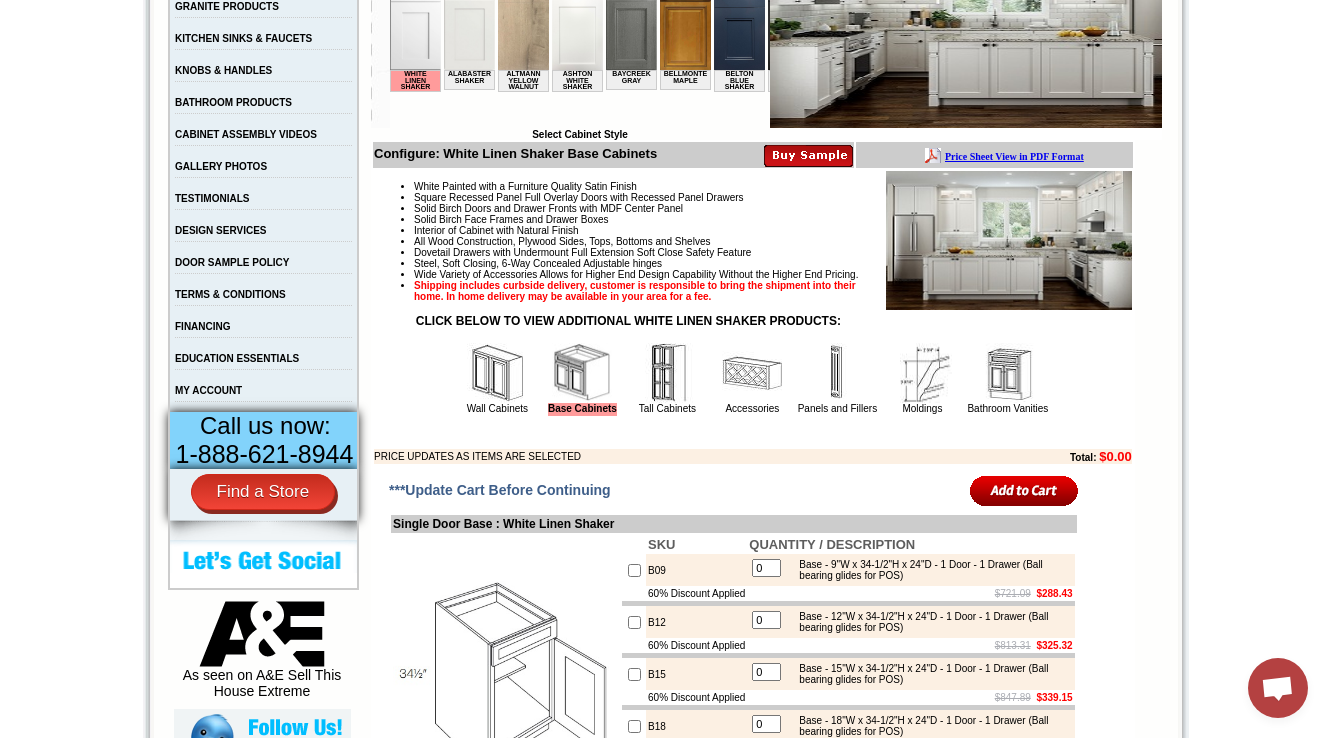 click at bounding box center [752, 373] 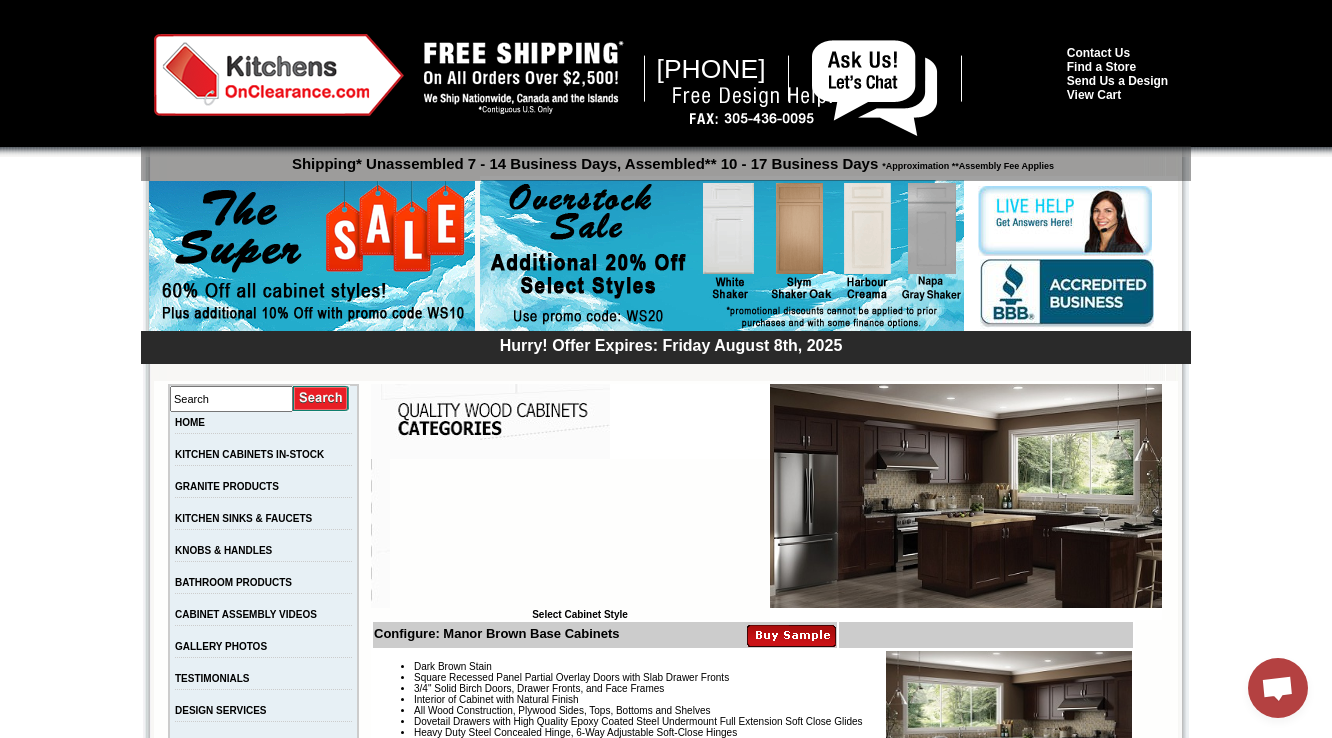 scroll, scrollTop: 4127, scrollLeft: 0, axis: vertical 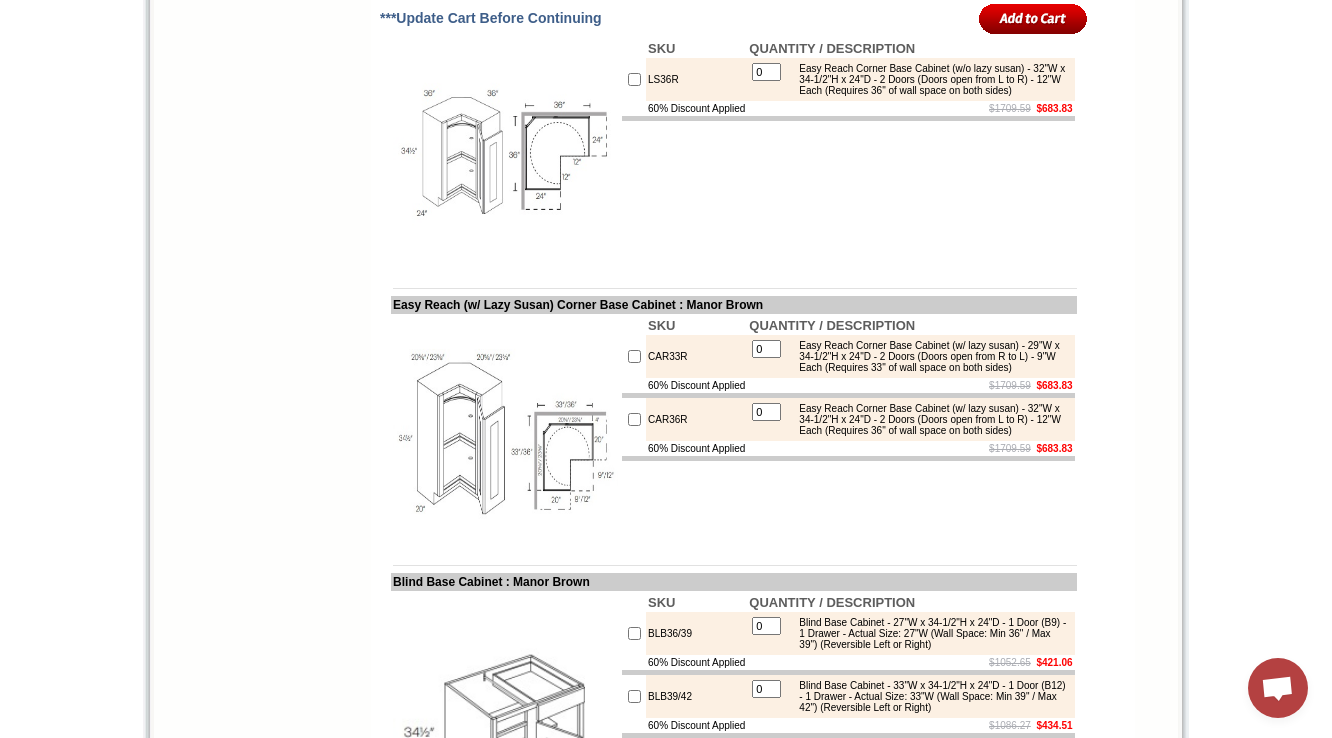 drag, startPoint x: 607, startPoint y: 272, endPoint x: 395, endPoint y: 268, distance: 212.03773 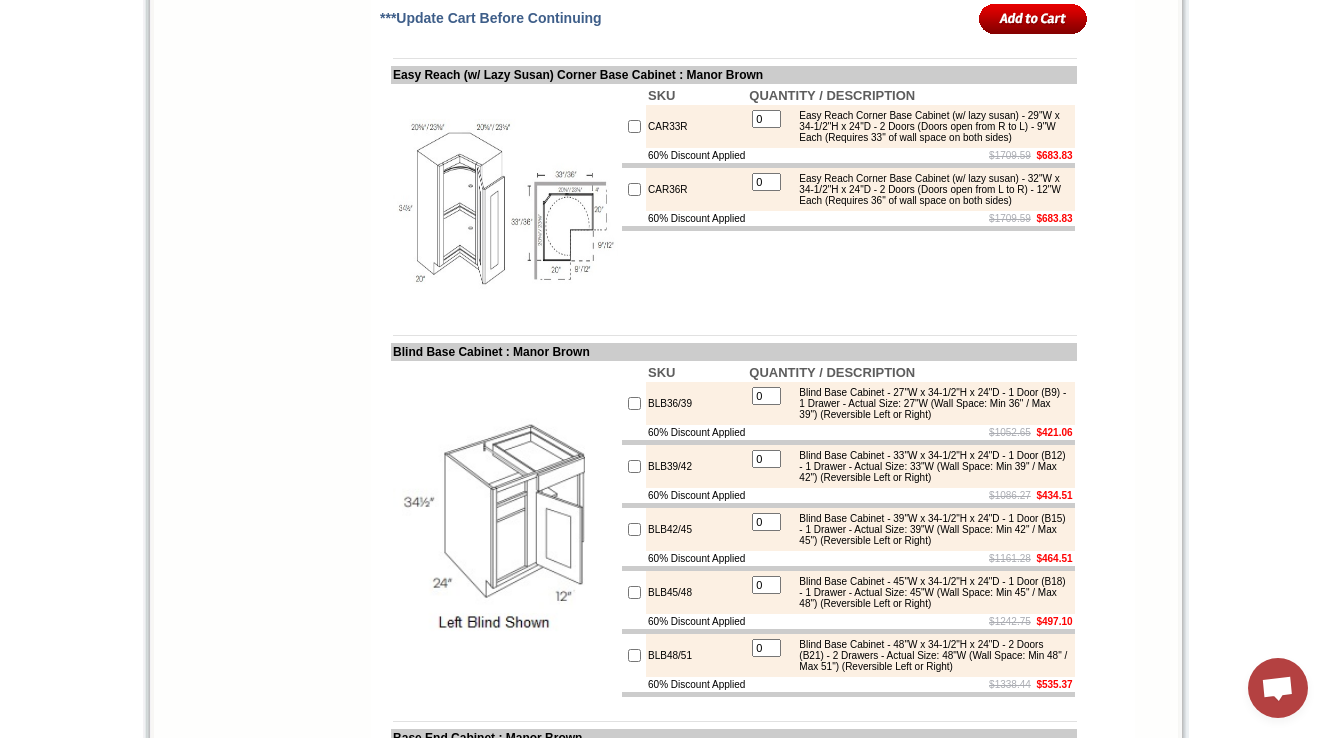 scroll, scrollTop: 4728, scrollLeft: 0, axis: vertical 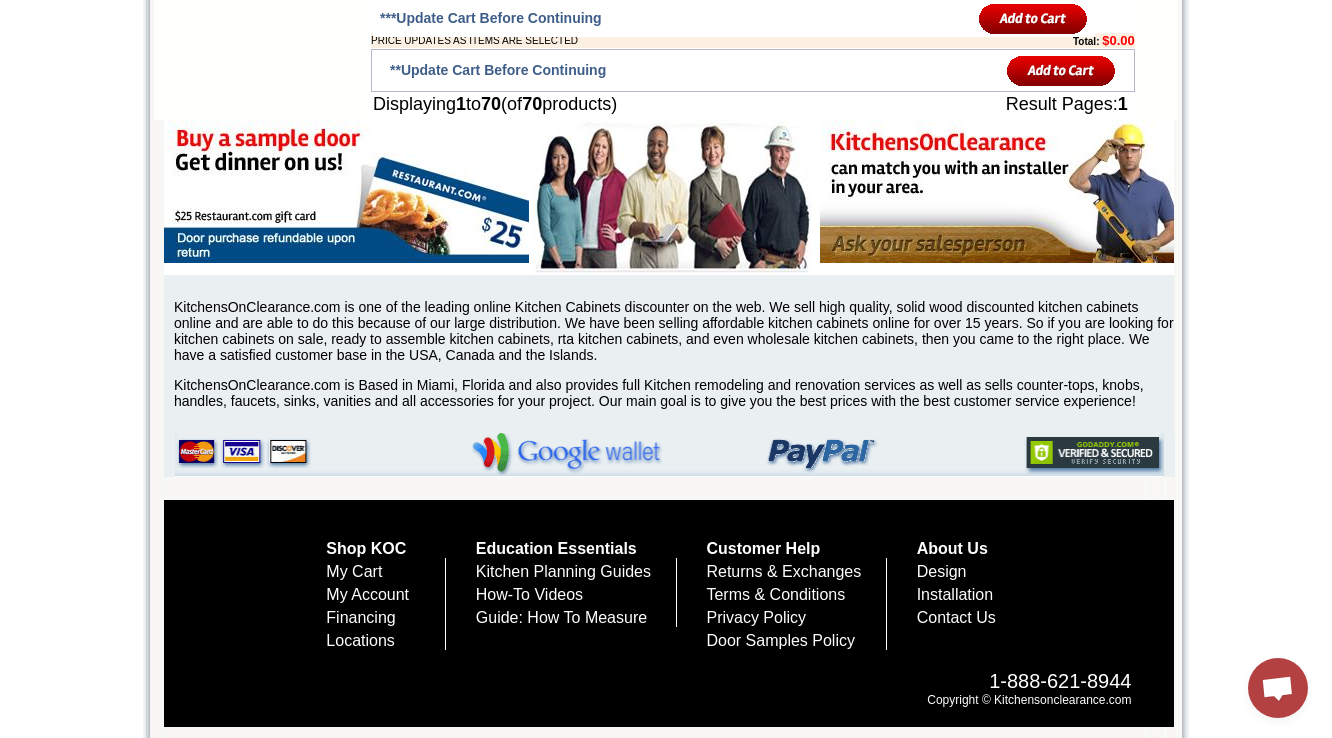 drag, startPoint x: 767, startPoint y: 233, endPoint x: 873, endPoint y: 240, distance: 106.23088 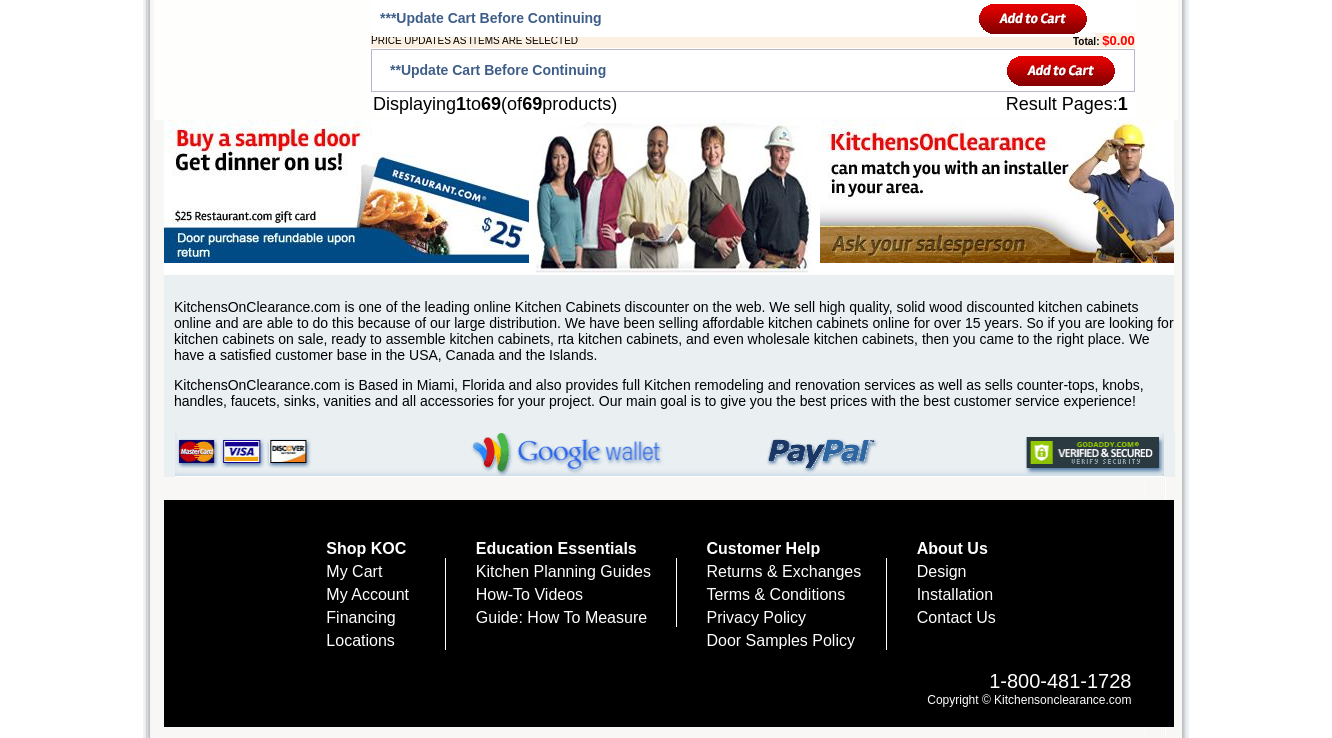 scroll, scrollTop: 9044, scrollLeft: 0, axis: vertical 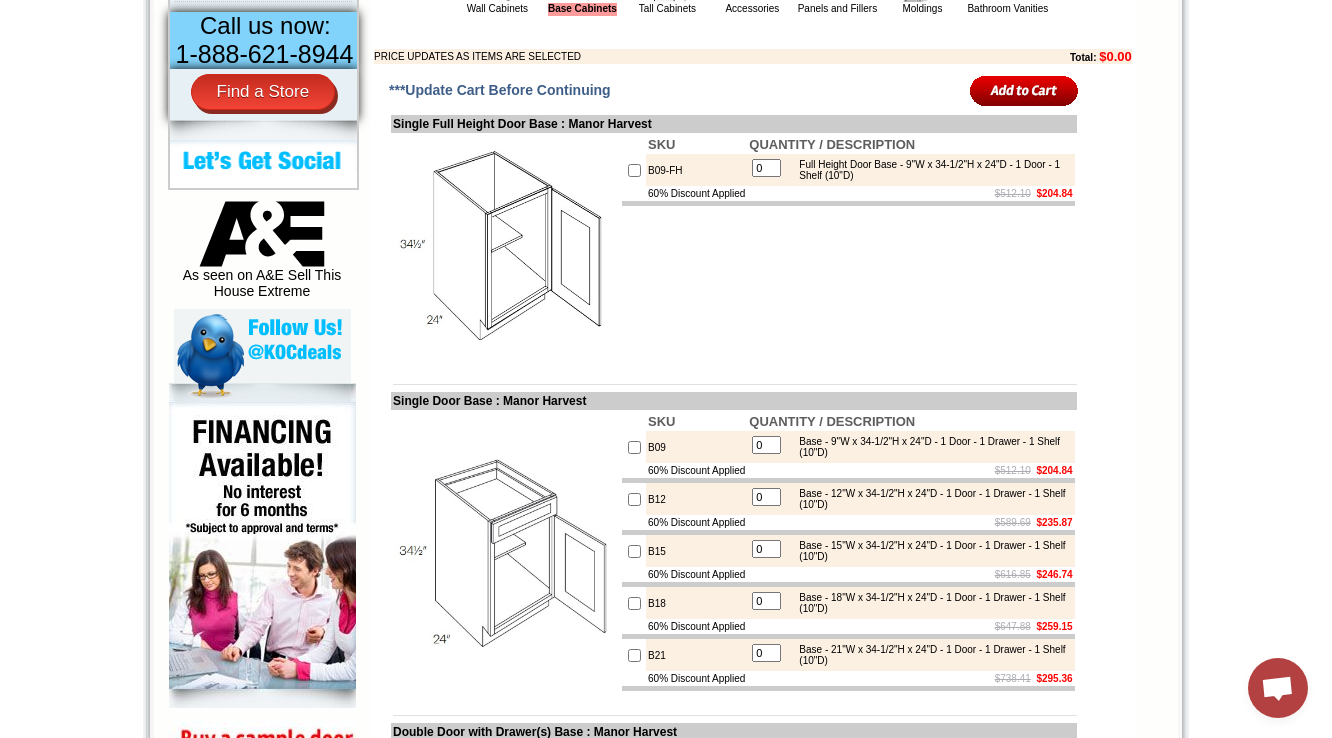 click at bounding box center [497, -27] 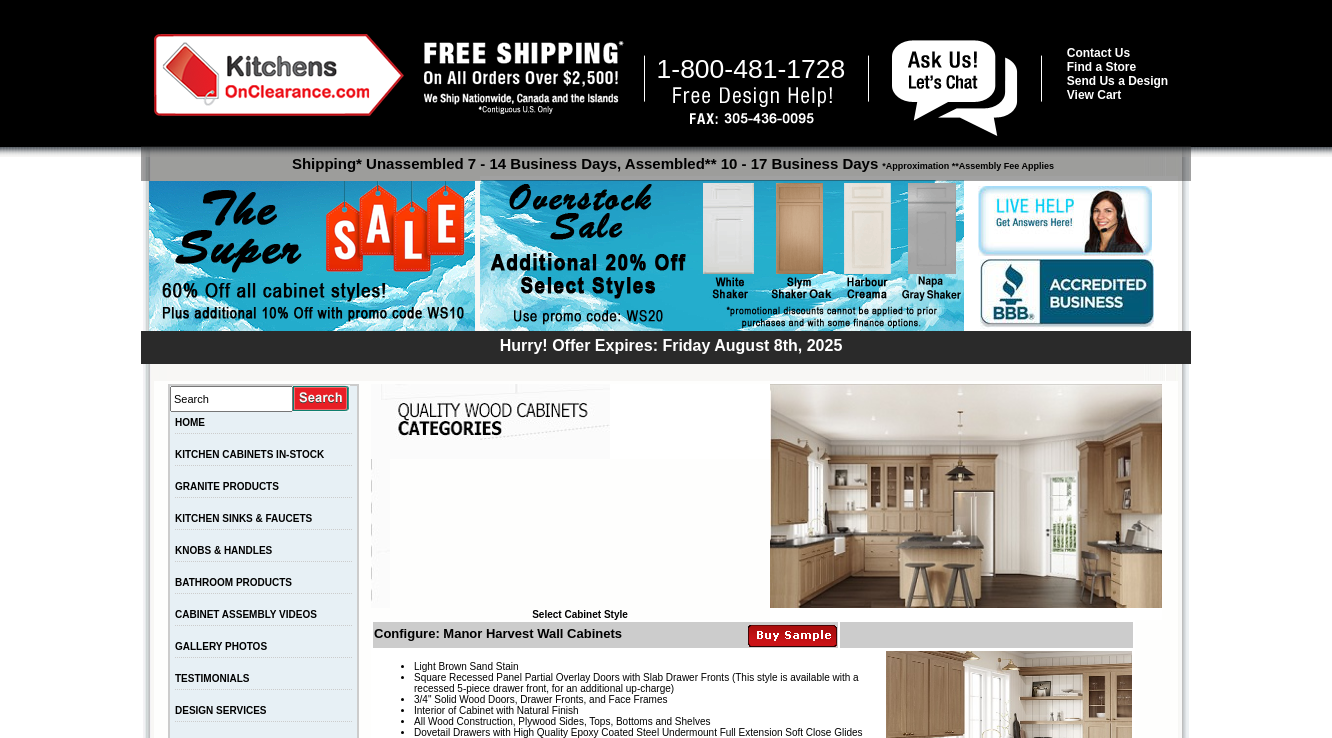 scroll, scrollTop: 0, scrollLeft: 0, axis: both 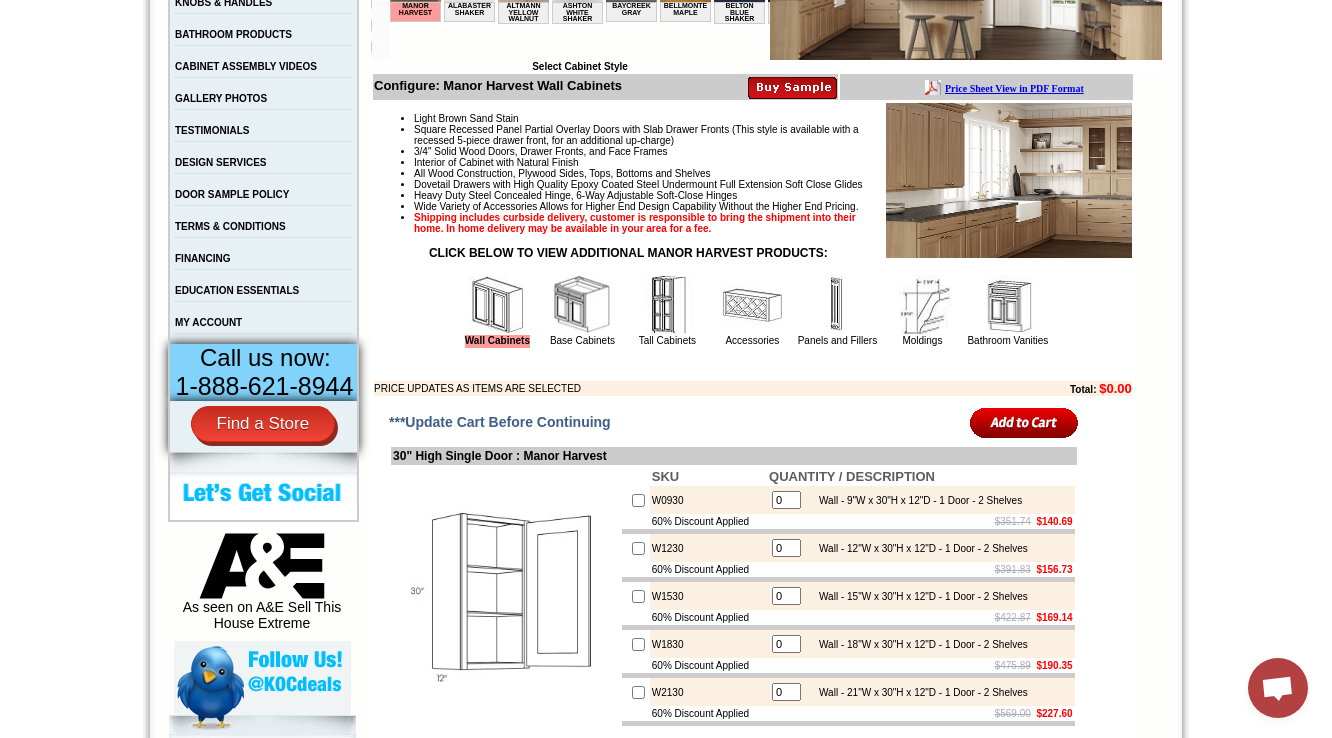click at bounding box center [582, 305] 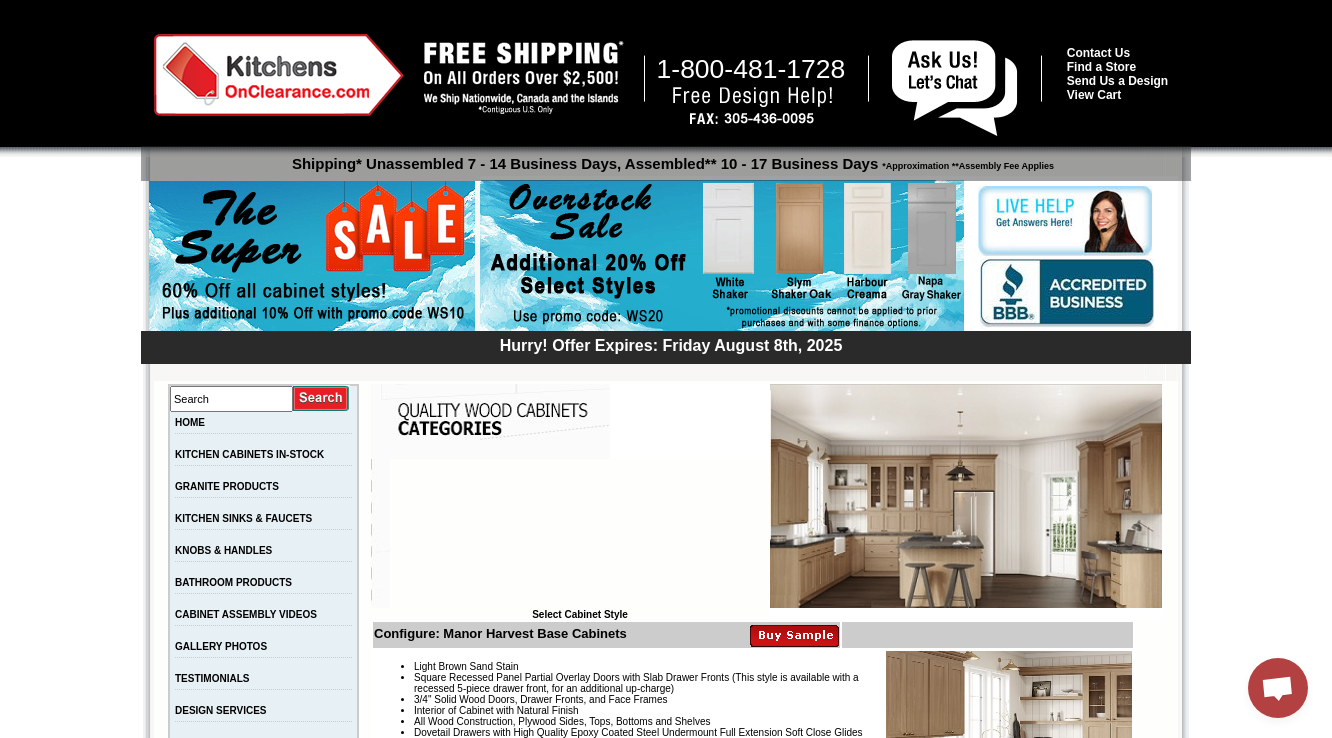 scroll, scrollTop: 0, scrollLeft: 0, axis: both 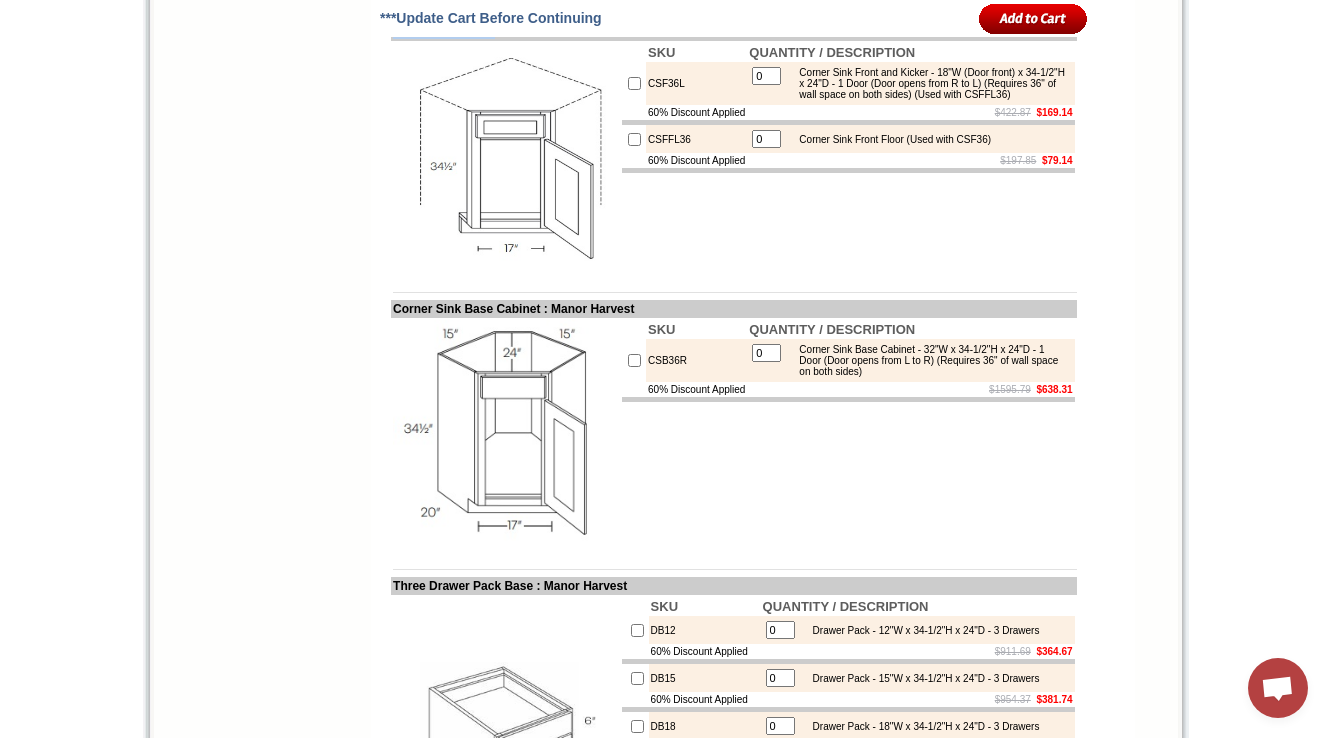 drag, startPoint x: 392, startPoint y: 209, endPoint x: 509, endPoint y: 209, distance: 117 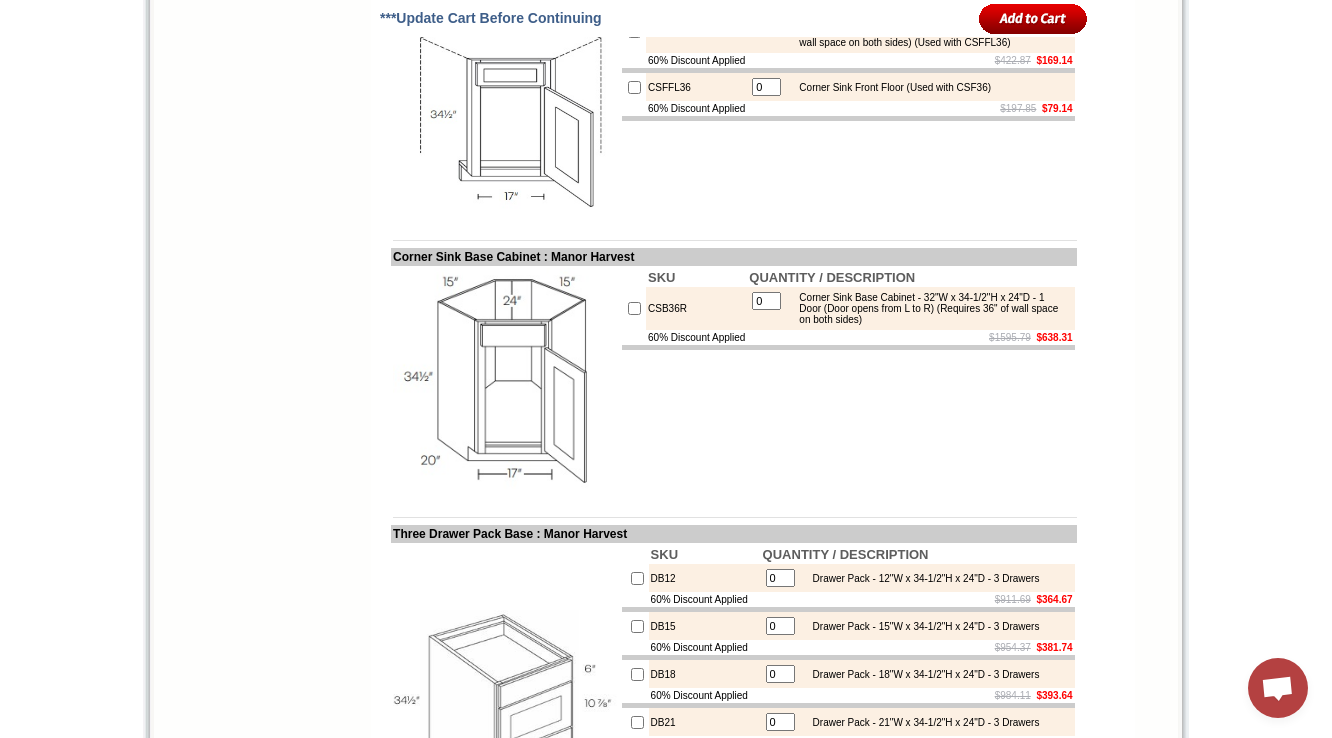 scroll, scrollTop: 3614, scrollLeft: 0, axis: vertical 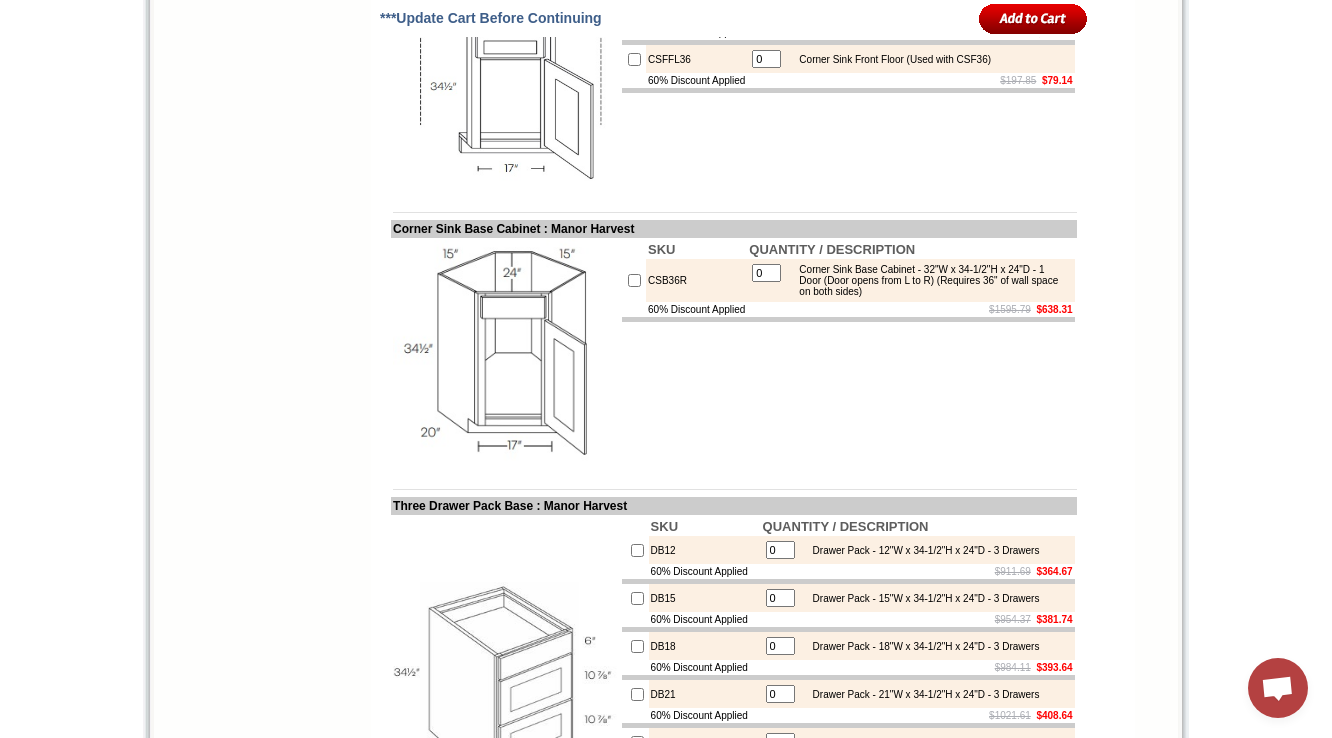 click at bounding box center (848, 90) 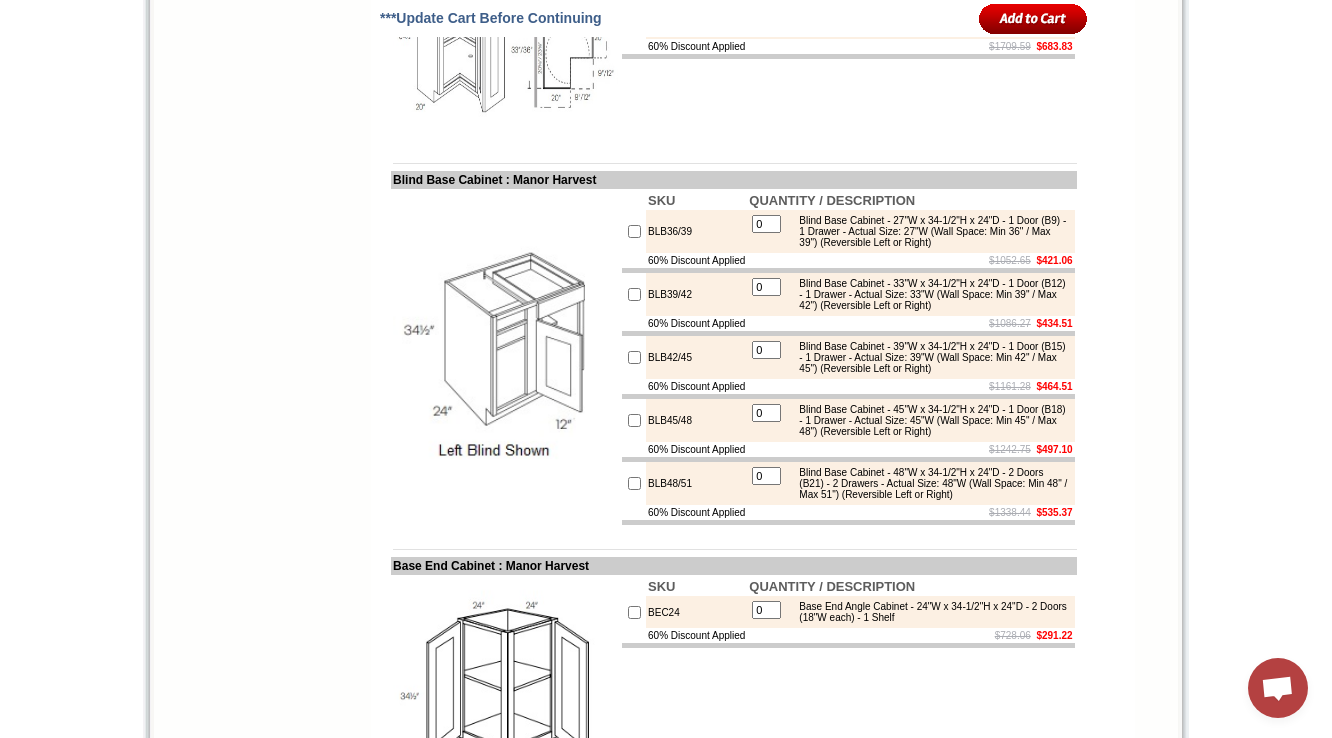 scroll, scrollTop: 4981, scrollLeft: 0, axis: vertical 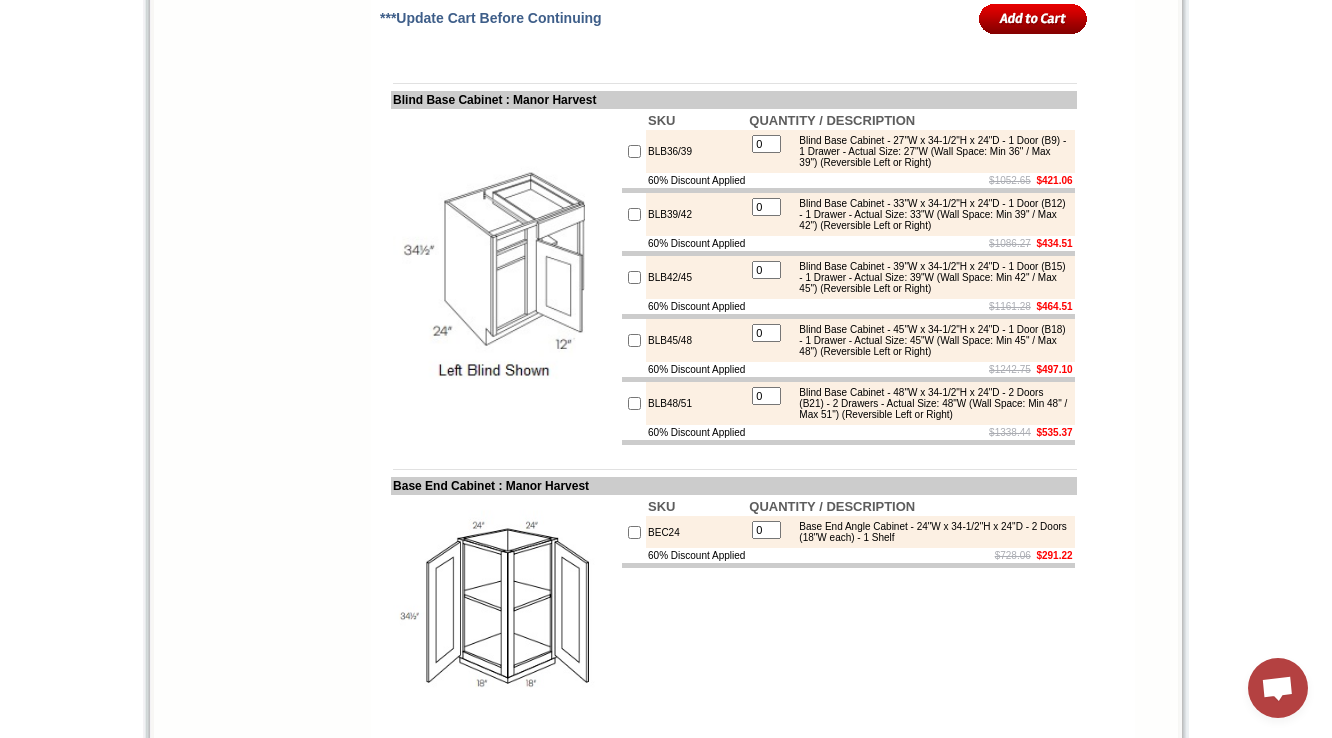 drag, startPoint x: 393, startPoint y: 66, endPoint x: 722, endPoint y: 70, distance: 329.02432 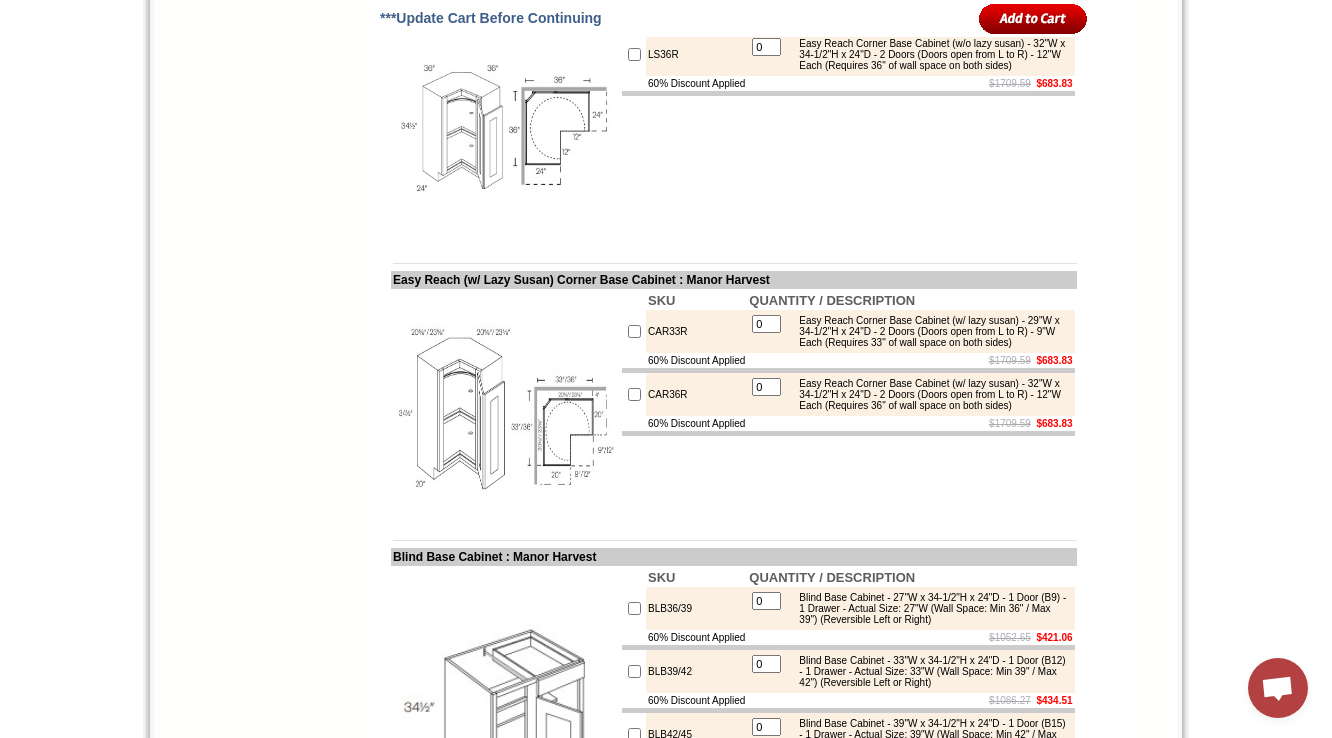scroll, scrollTop: 4542, scrollLeft: 0, axis: vertical 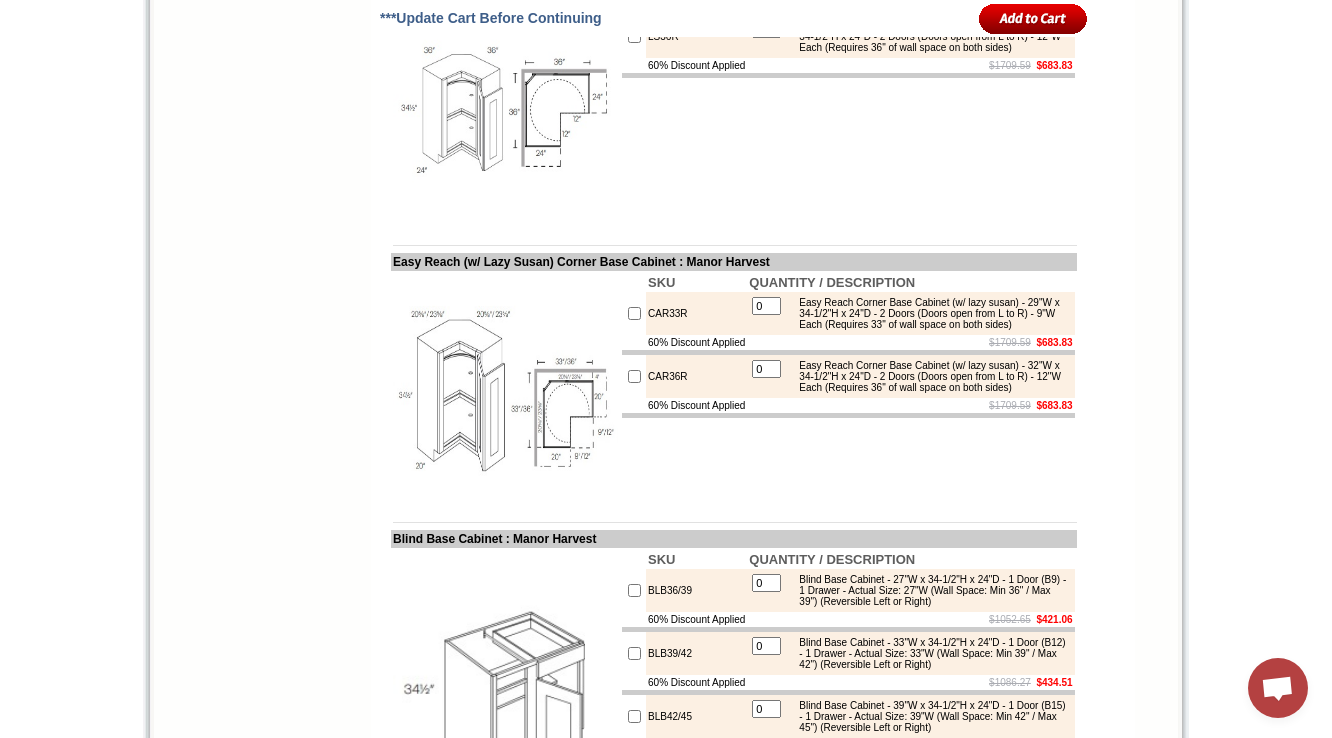 drag, startPoint x: 389, startPoint y: 228, endPoint x: 535, endPoint y: 227, distance: 146.00342 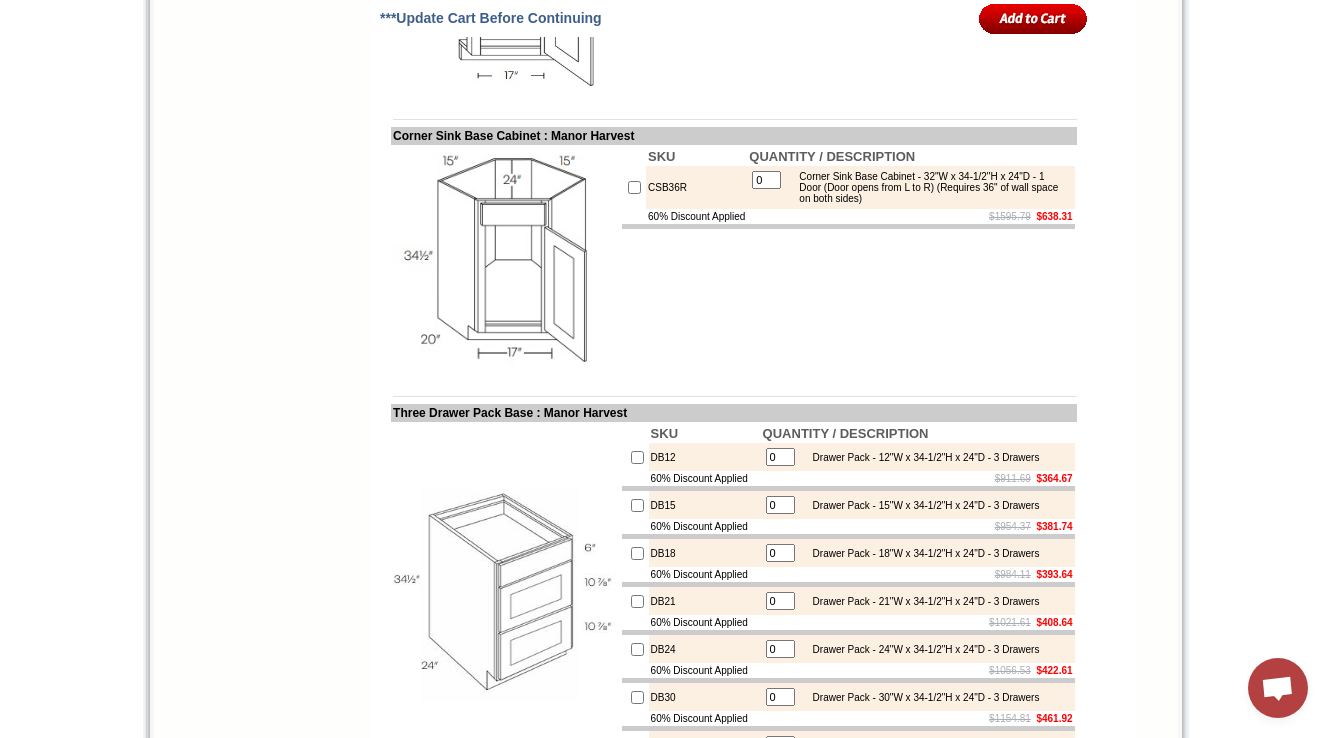 scroll, scrollTop: 3787, scrollLeft: 0, axis: vertical 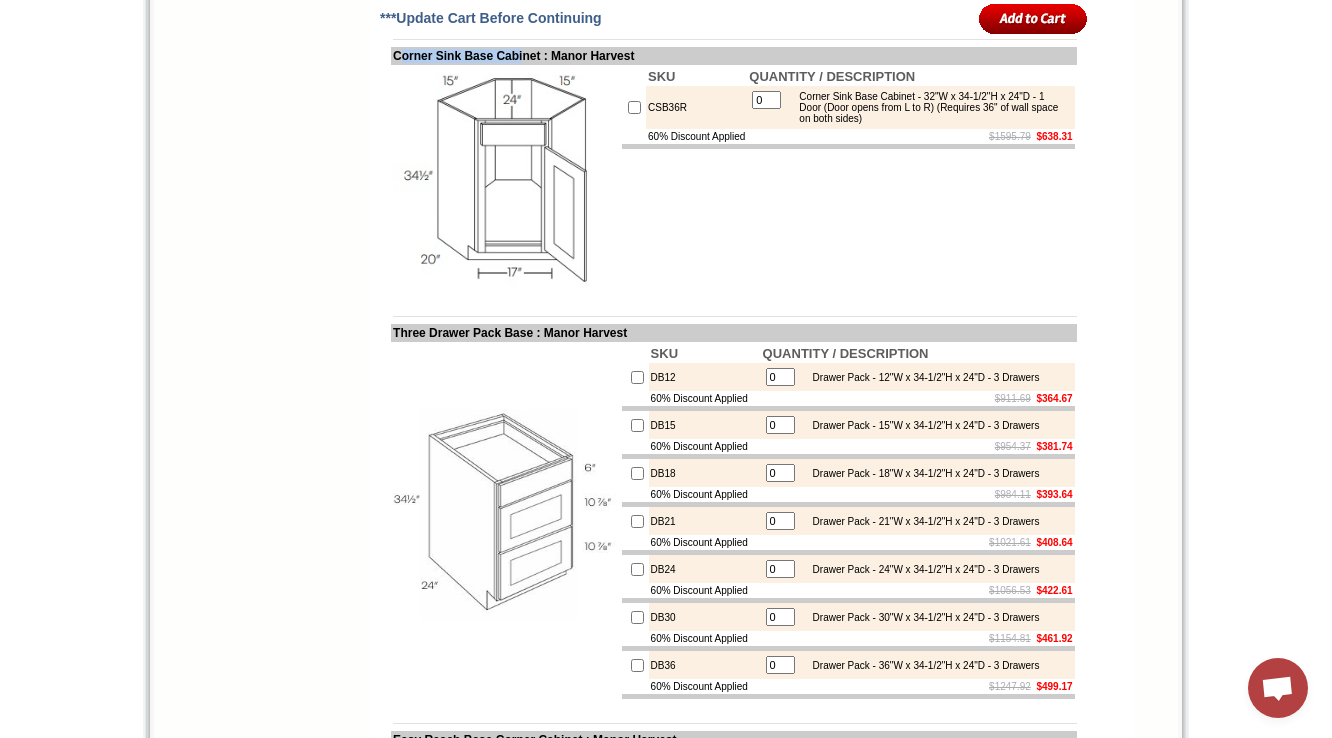 drag, startPoint x: 399, startPoint y: 230, endPoint x: 542, endPoint y: 238, distance: 143.2236 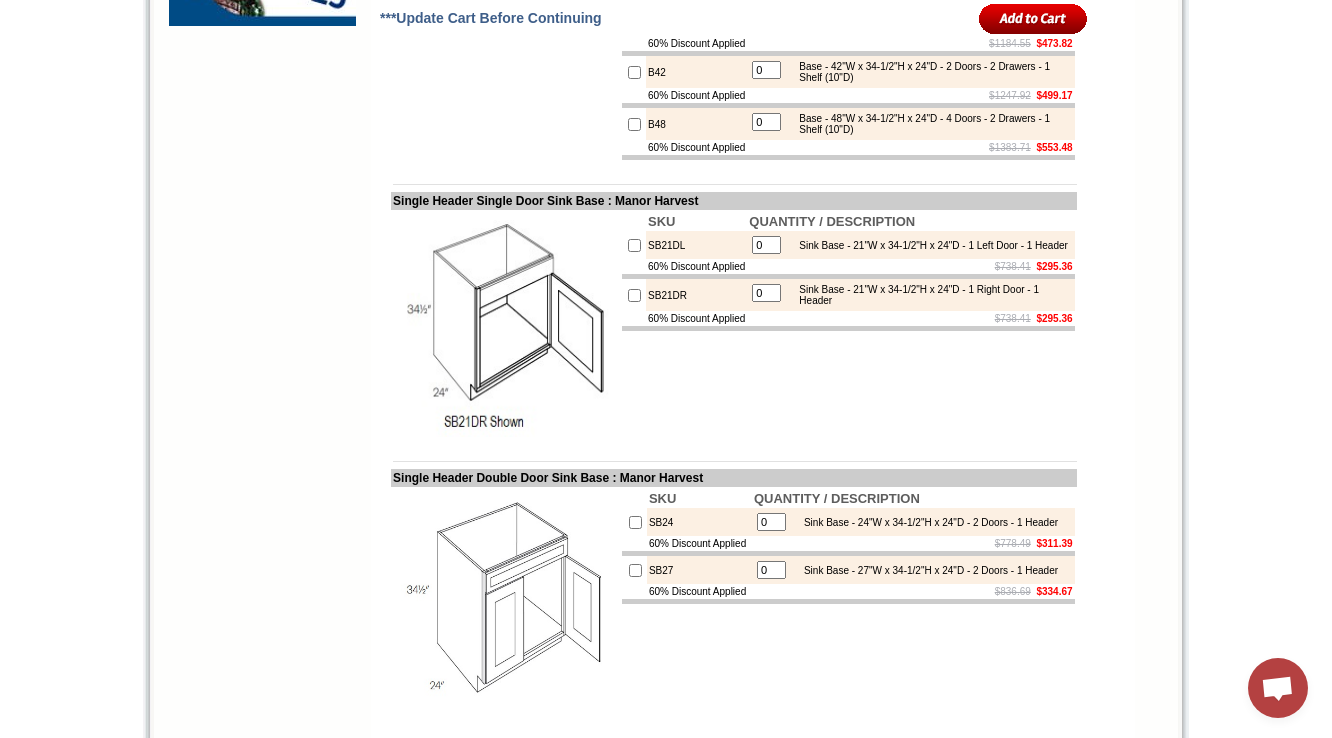 scroll, scrollTop: 2293, scrollLeft: 0, axis: vertical 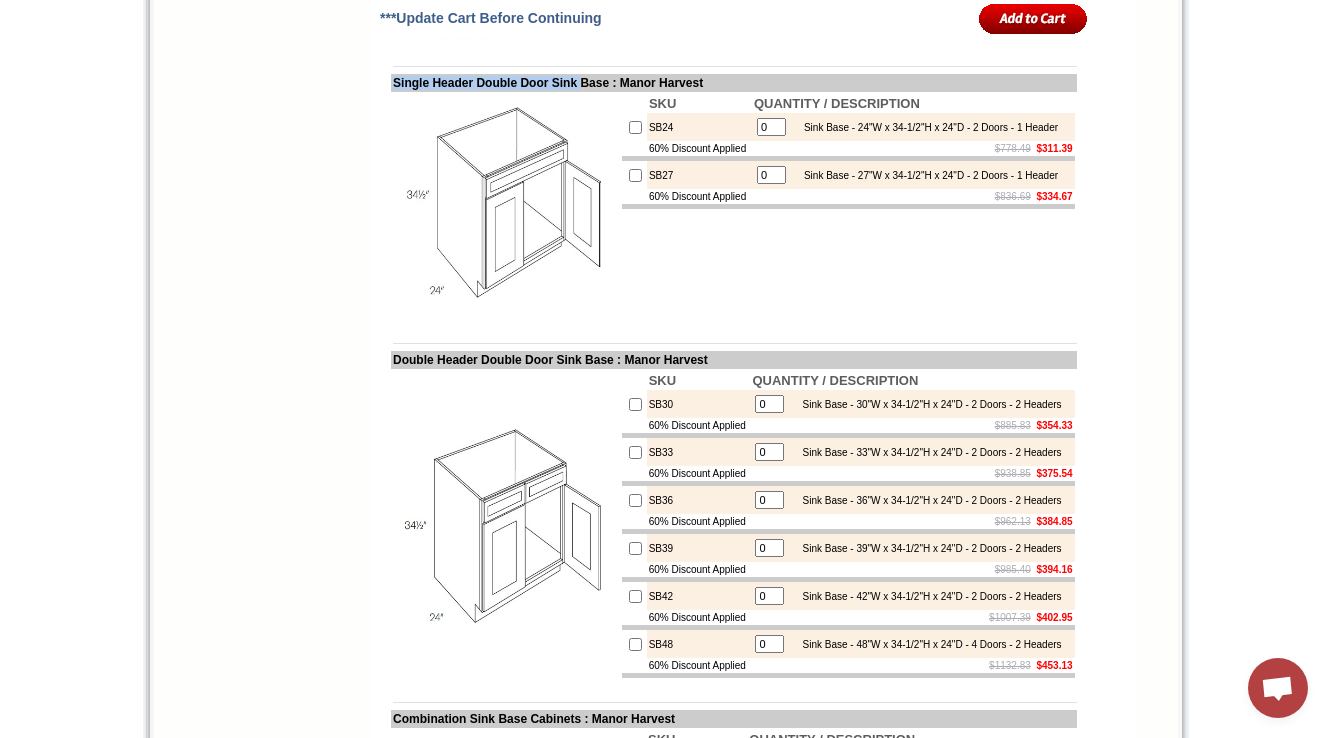 drag, startPoint x: 391, startPoint y: 196, endPoint x: 615, endPoint y: 199, distance: 224.0201 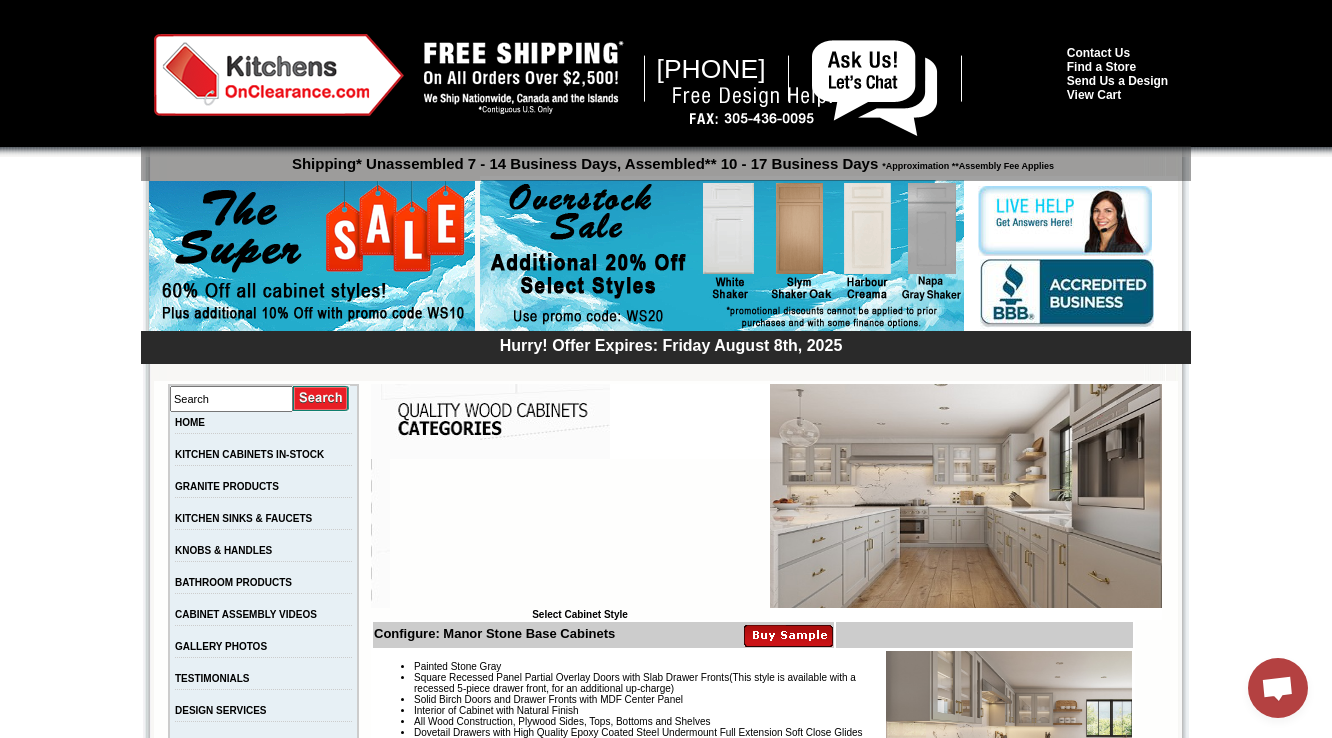 scroll, scrollTop: 3454, scrollLeft: 0, axis: vertical 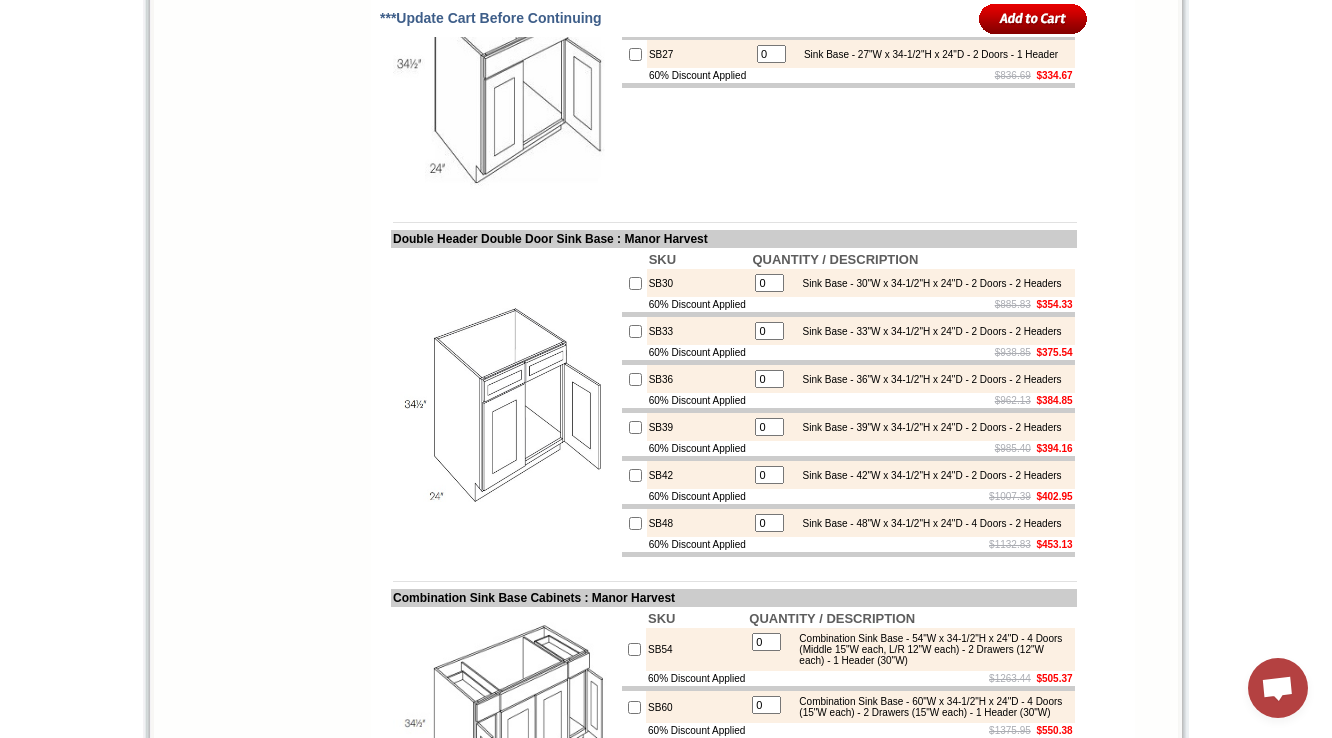 click on "$836.69    $334.67" at bounding box center (913, 75) 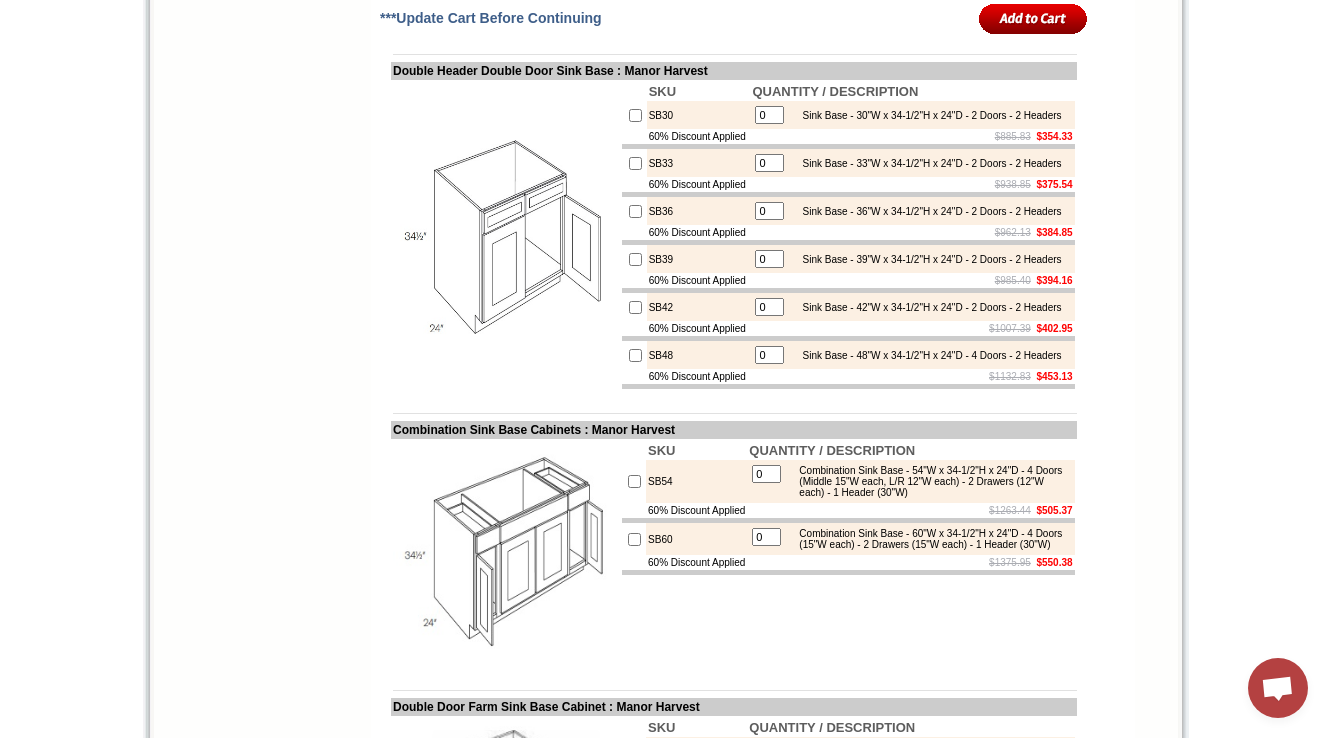 scroll, scrollTop: 2654, scrollLeft: 0, axis: vertical 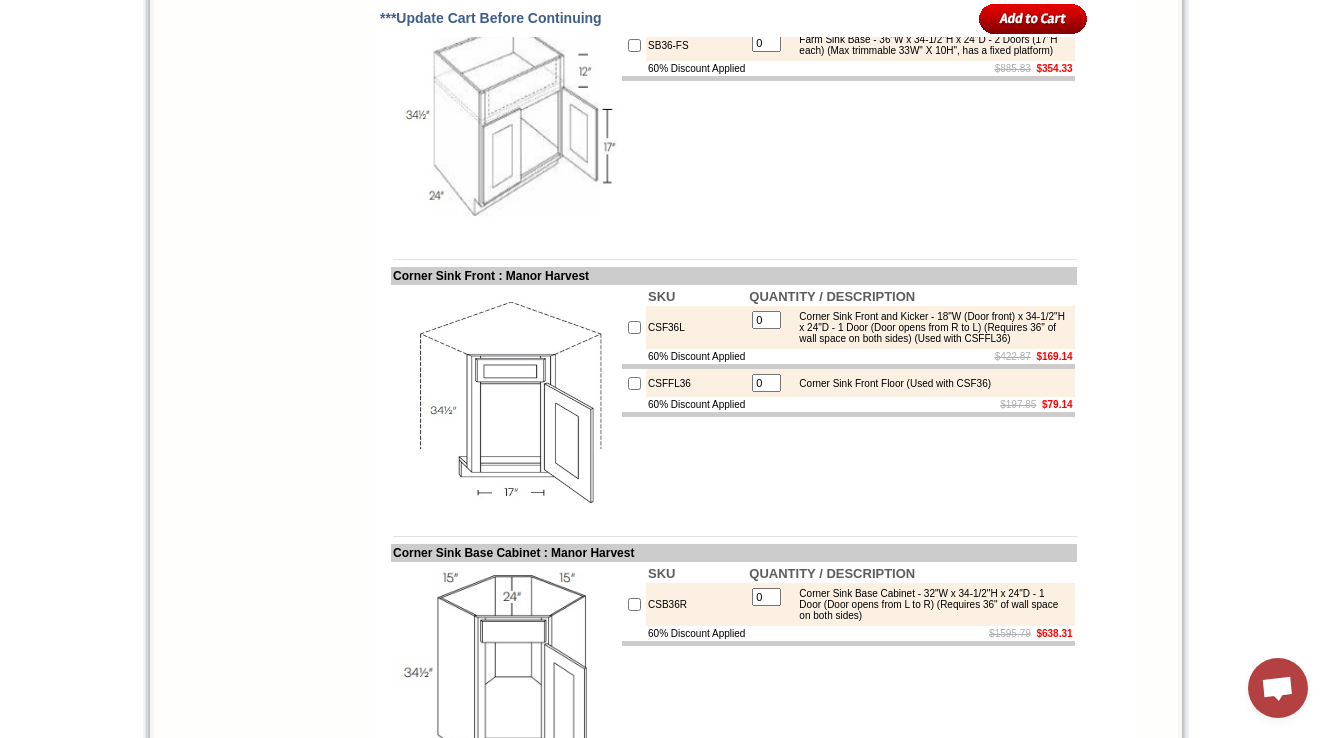 click on "SB36-FS" at bounding box center (696, 45) 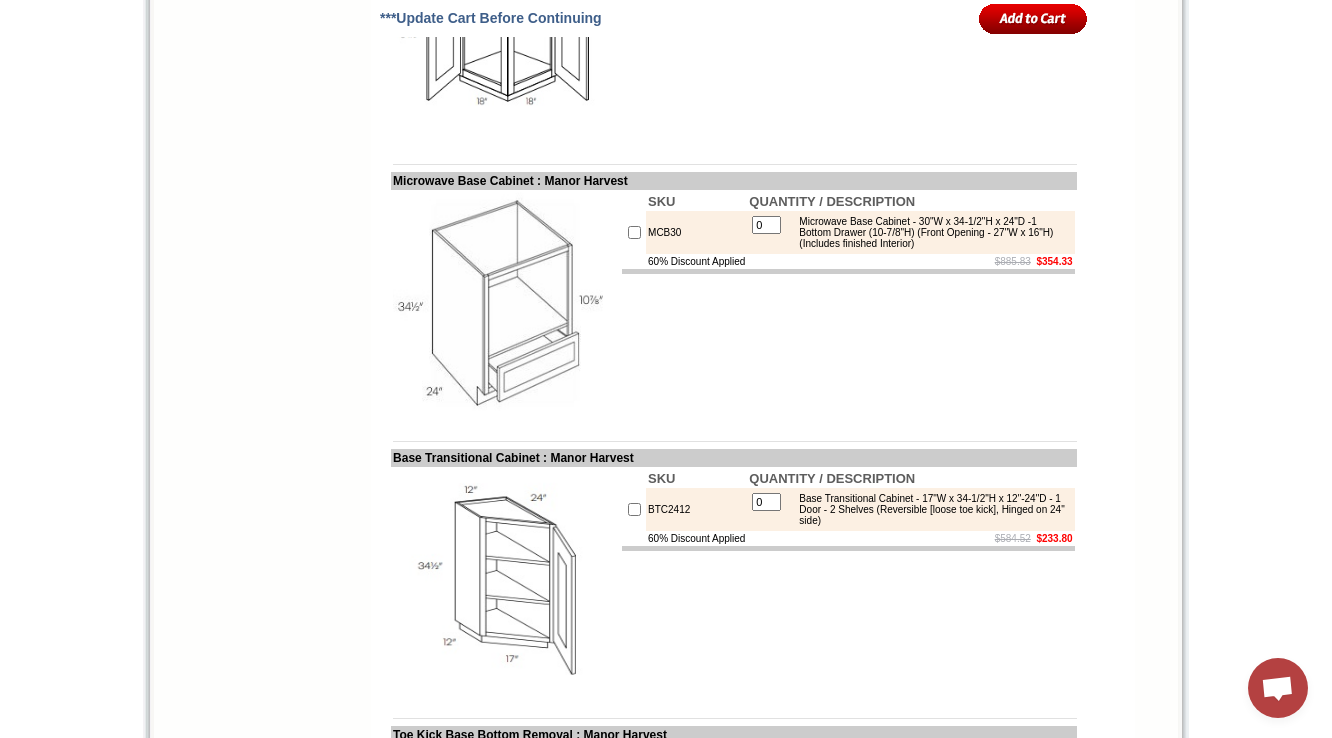 scroll, scrollTop: 5572, scrollLeft: 0, axis: vertical 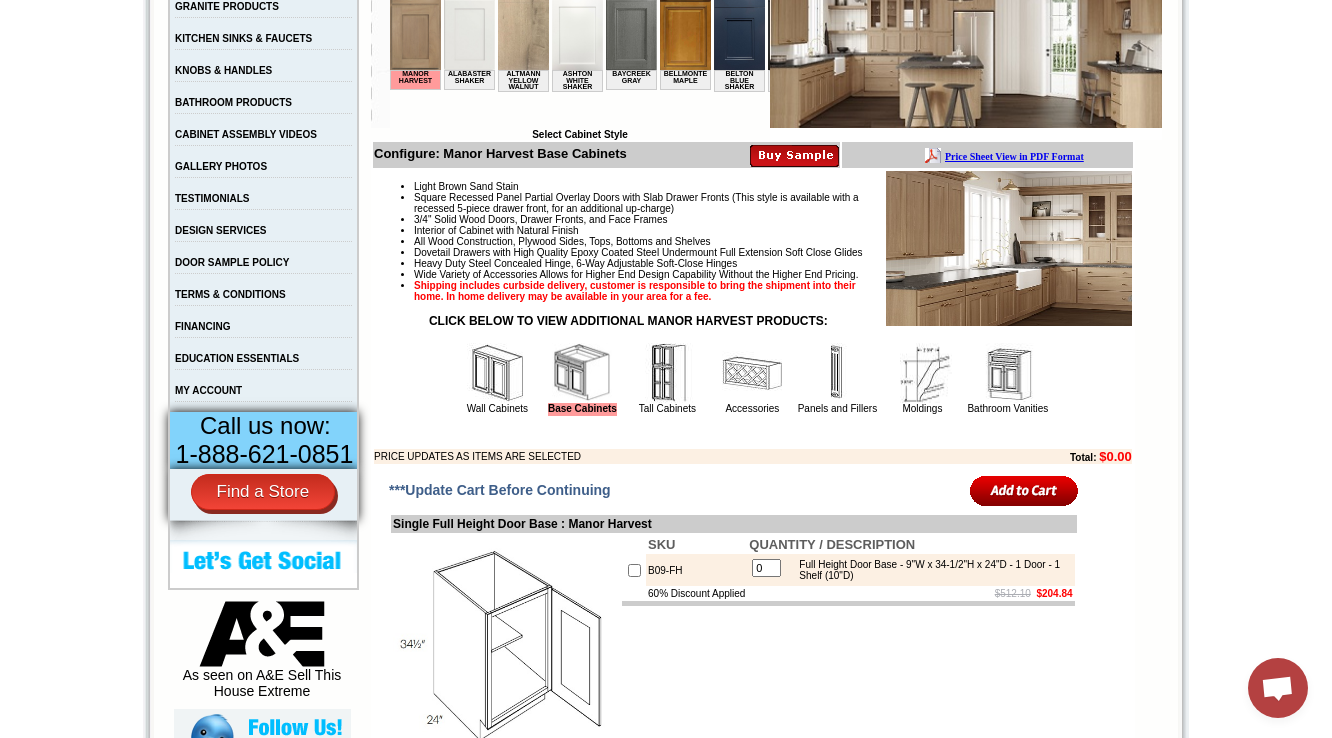 click at bounding box center [752, 373] 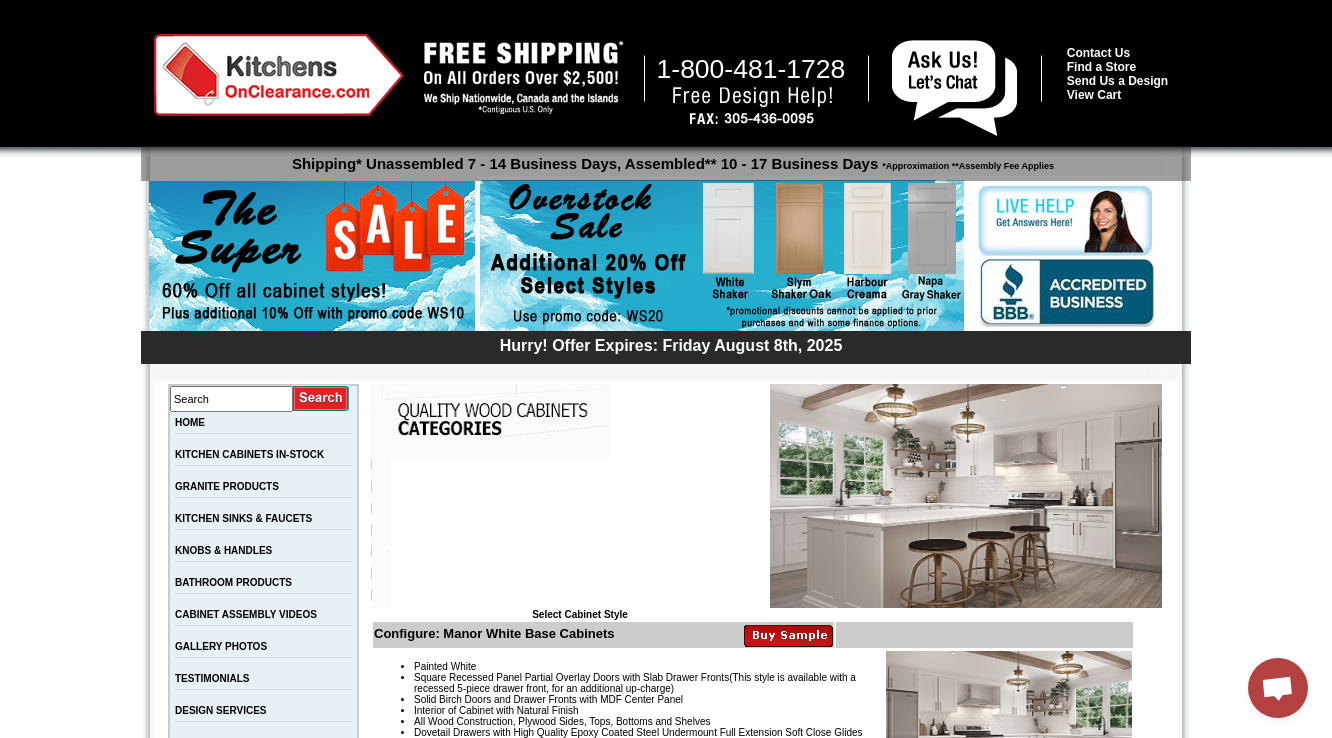 scroll, scrollTop: 2580, scrollLeft: 0, axis: vertical 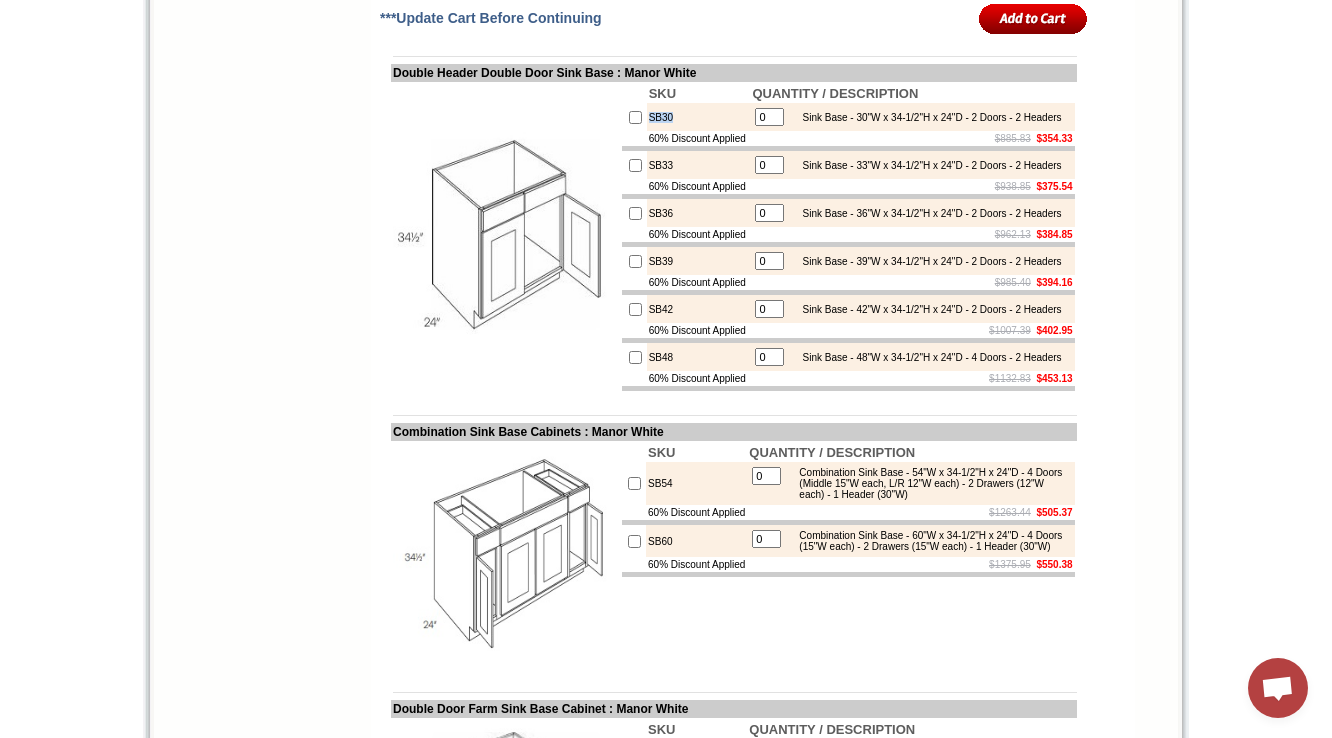 click at bounding box center [505, -81] 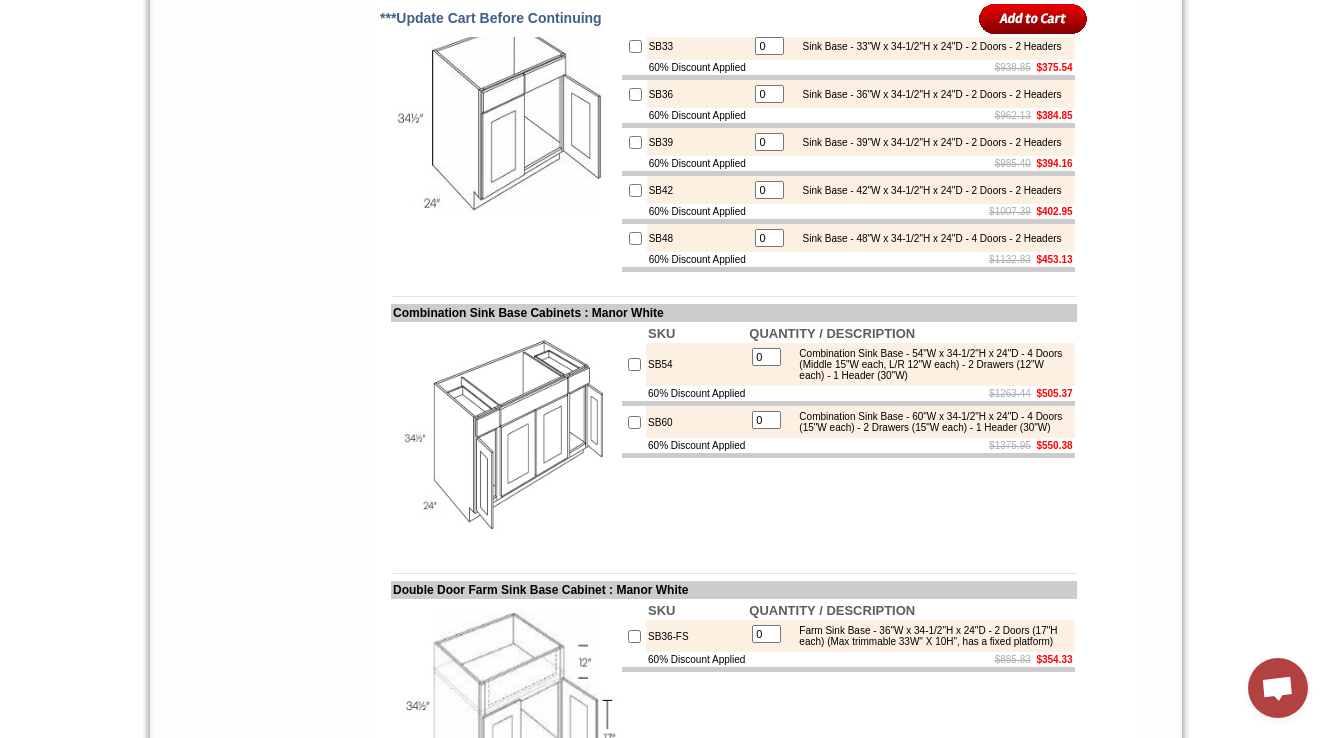 scroll, scrollTop: 2660, scrollLeft: 0, axis: vertical 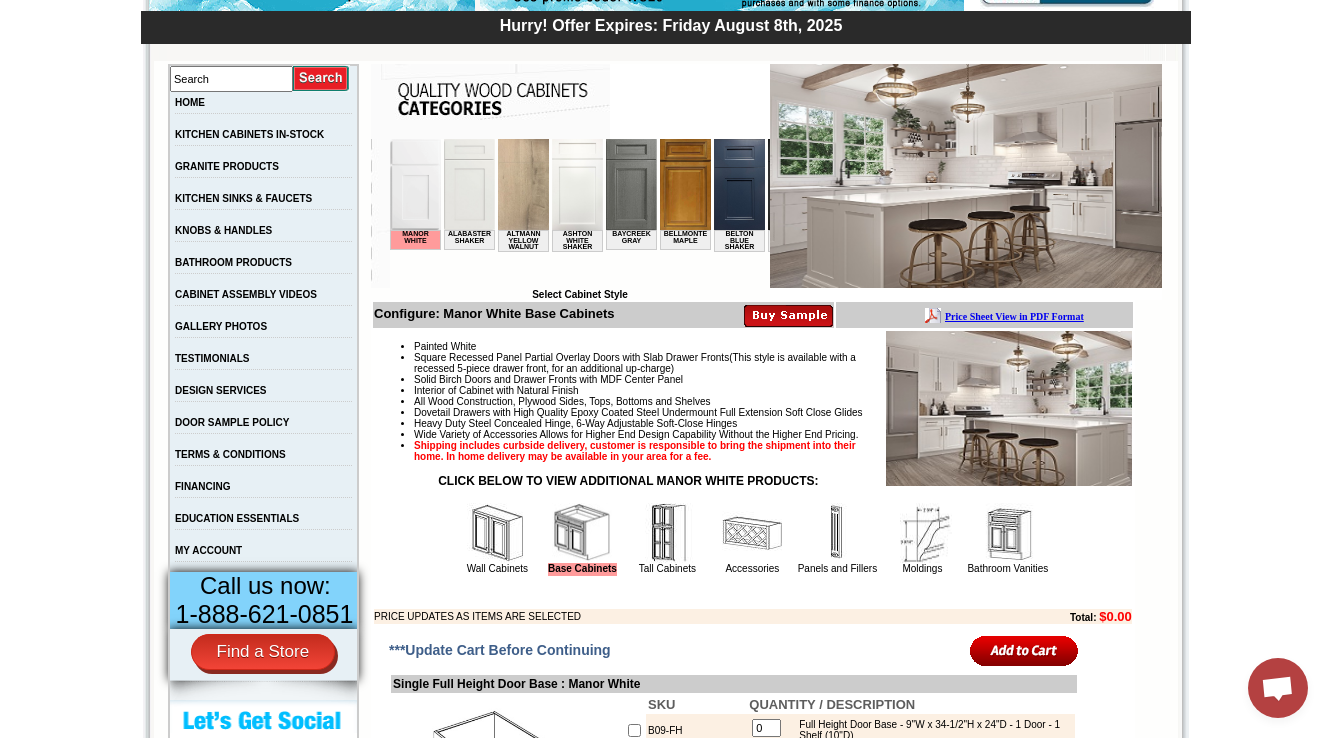click at bounding box center [752, 533] 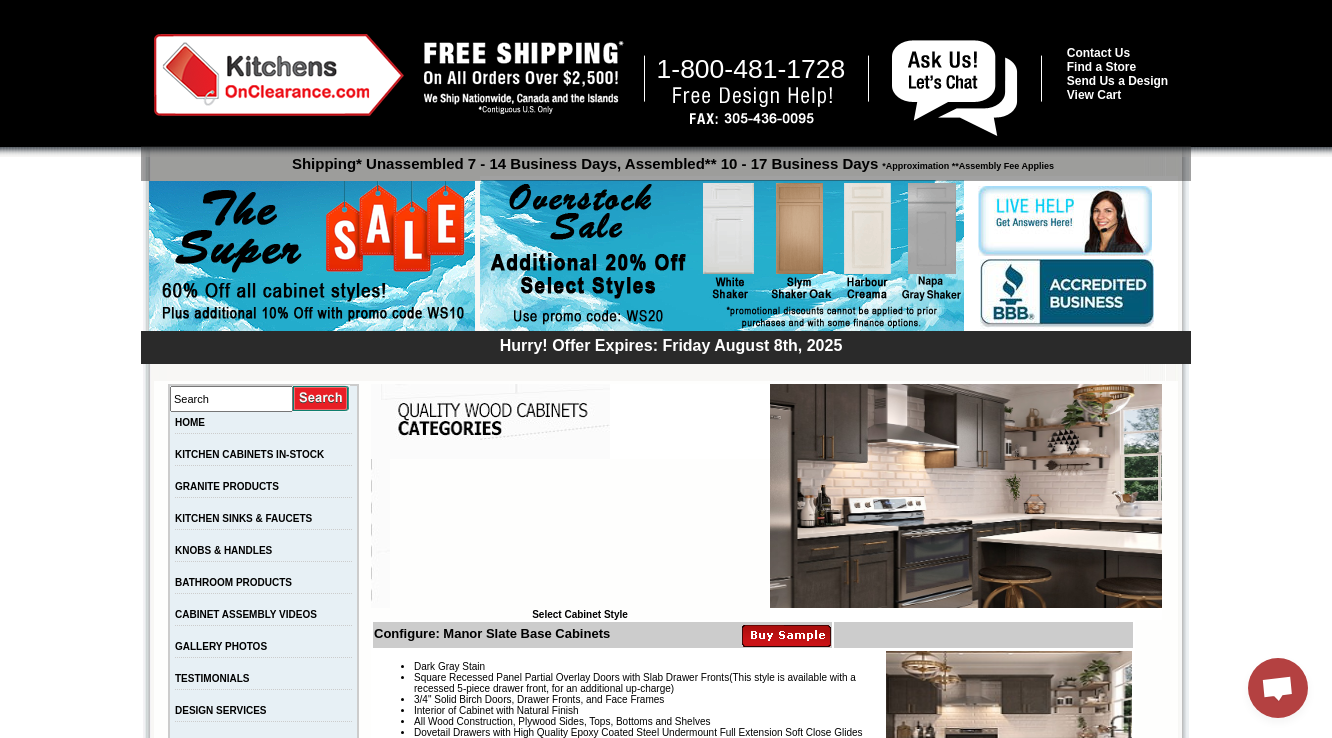 scroll, scrollTop: 2332, scrollLeft: 0, axis: vertical 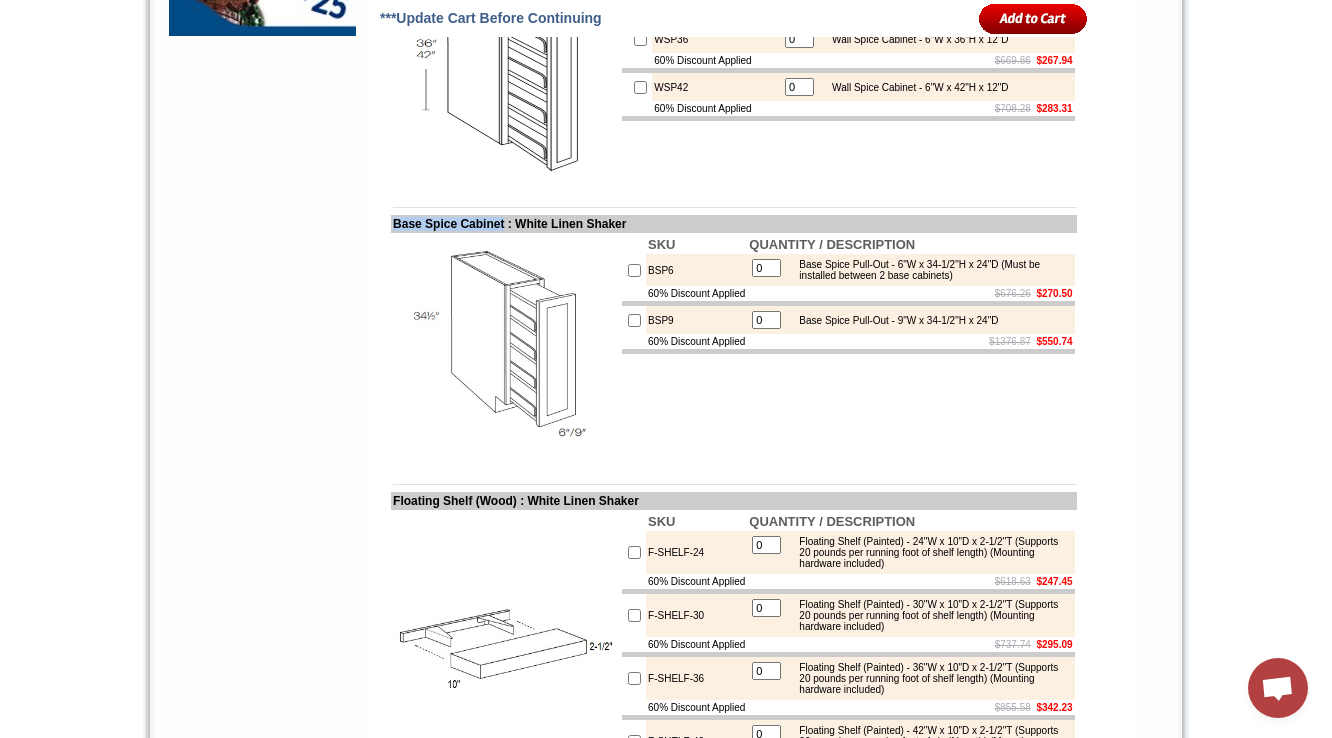 drag, startPoint x: 395, startPoint y: 269, endPoint x: 517, endPoint y: 268, distance: 122.0041 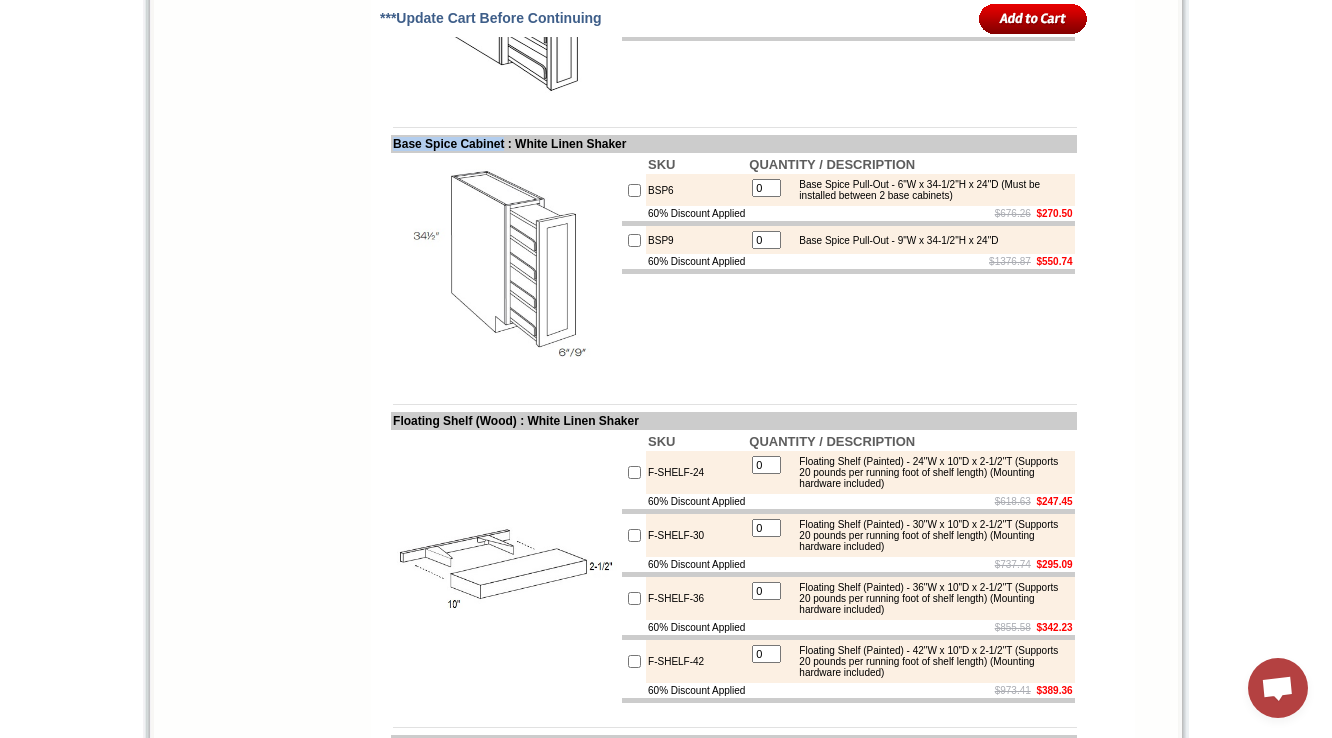 drag, startPoint x: 455, startPoint y: 274, endPoint x: 388, endPoint y: 339, distance: 93.34881 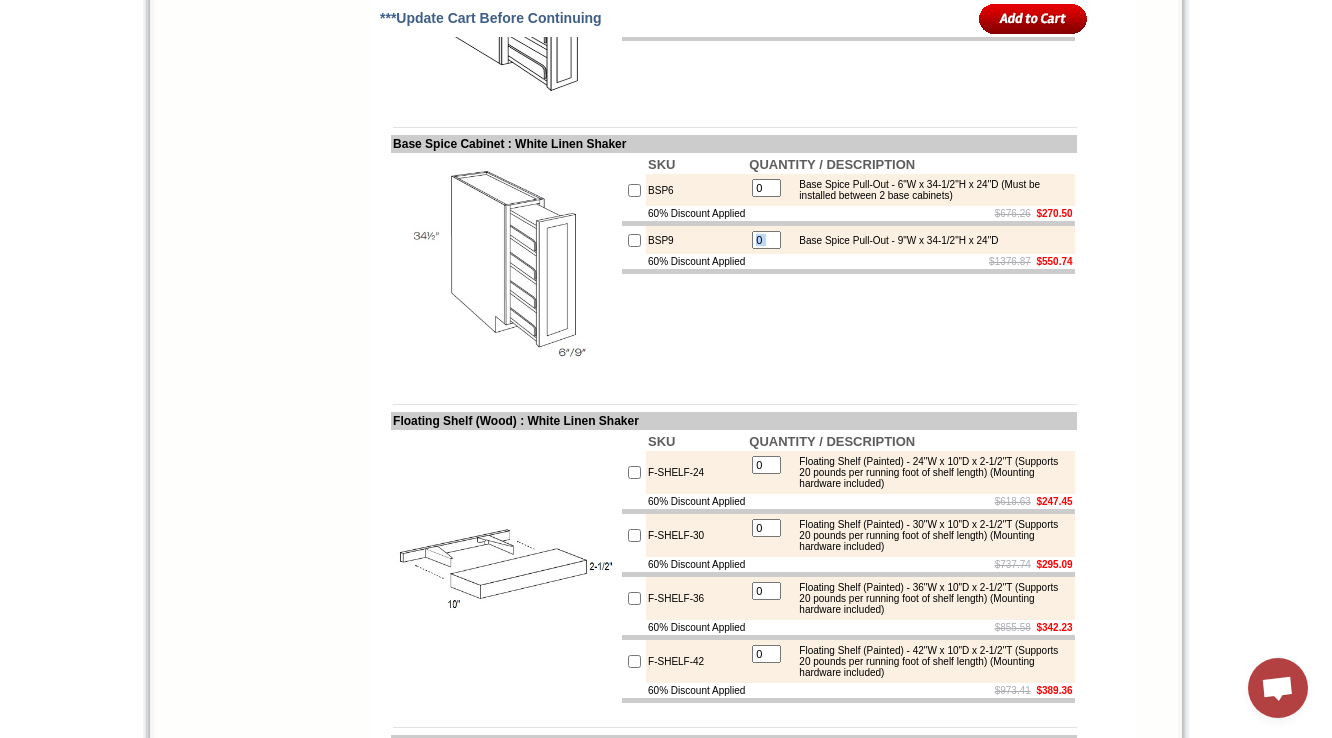 drag, startPoint x: 818, startPoint y: 289, endPoint x: 1059, endPoint y: 280, distance: 241.16798 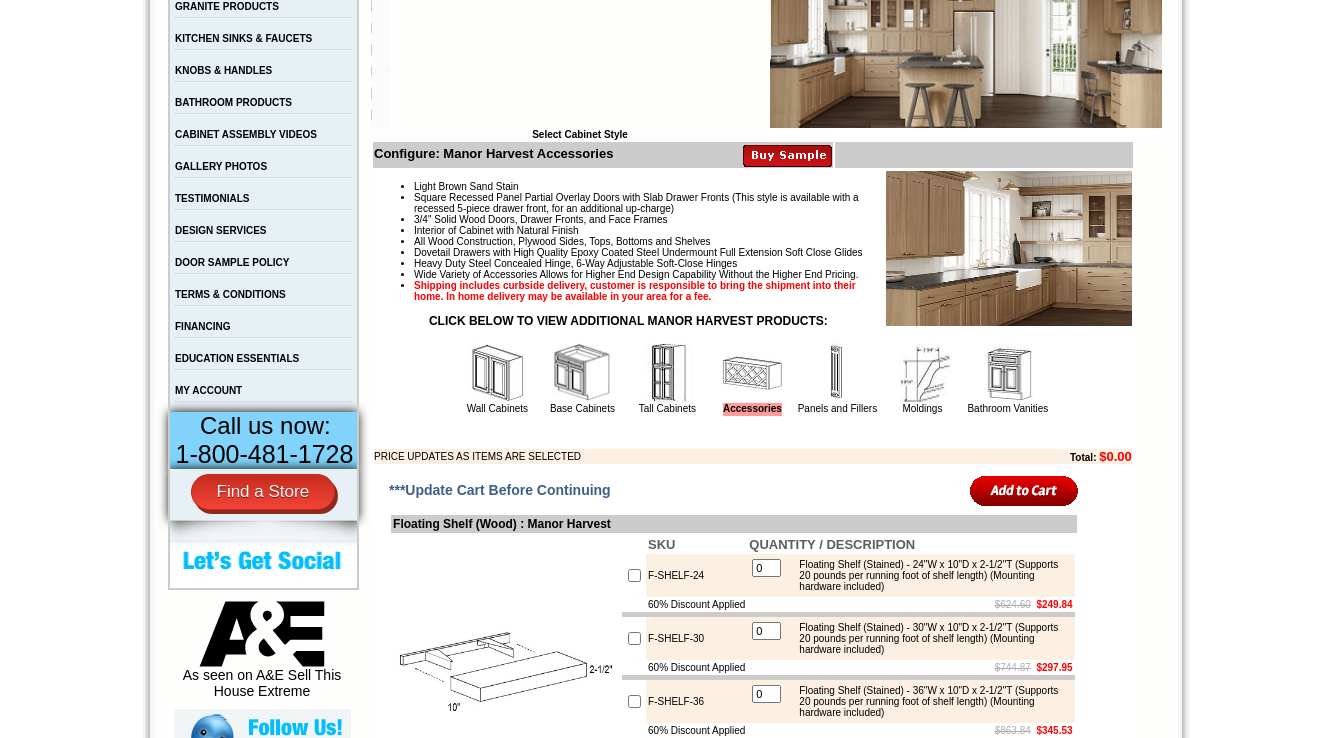 scroll, scrollTop: 720, scrollLeft: 0, axis: vertical 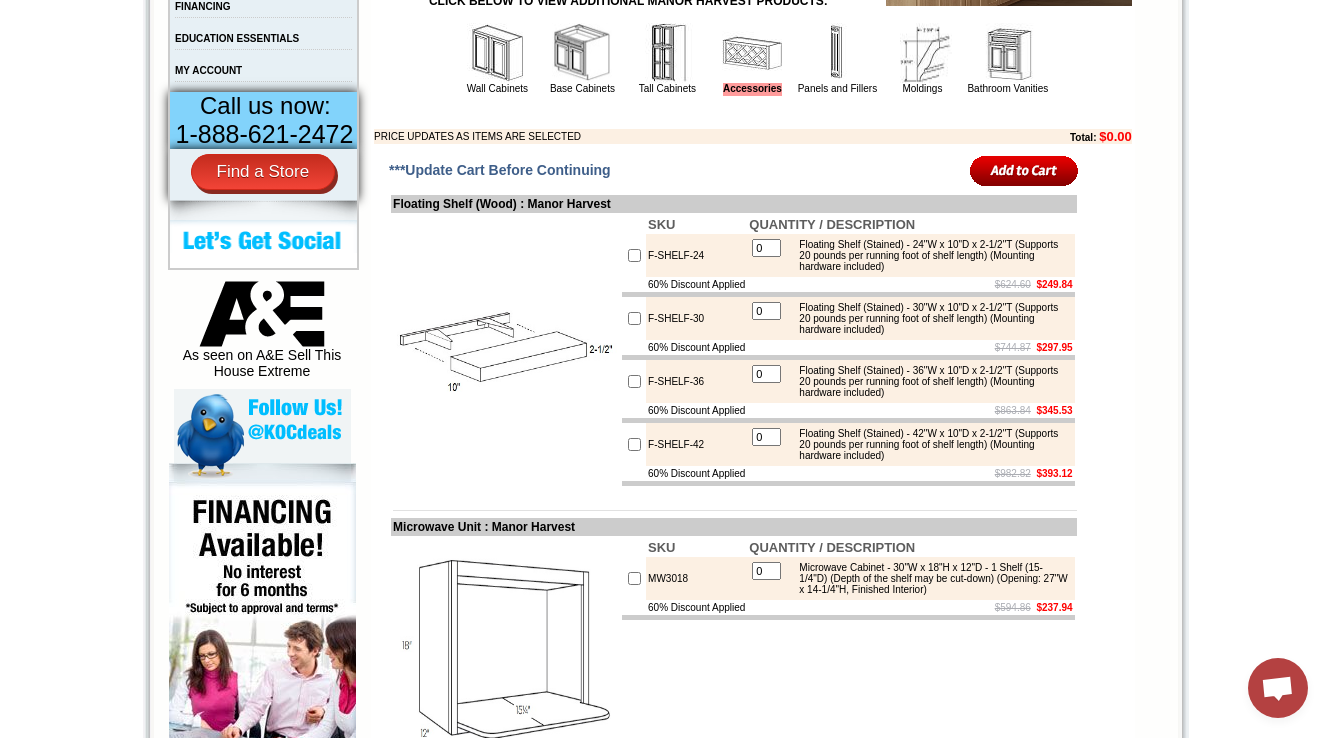click at bounding box center (582, 53) 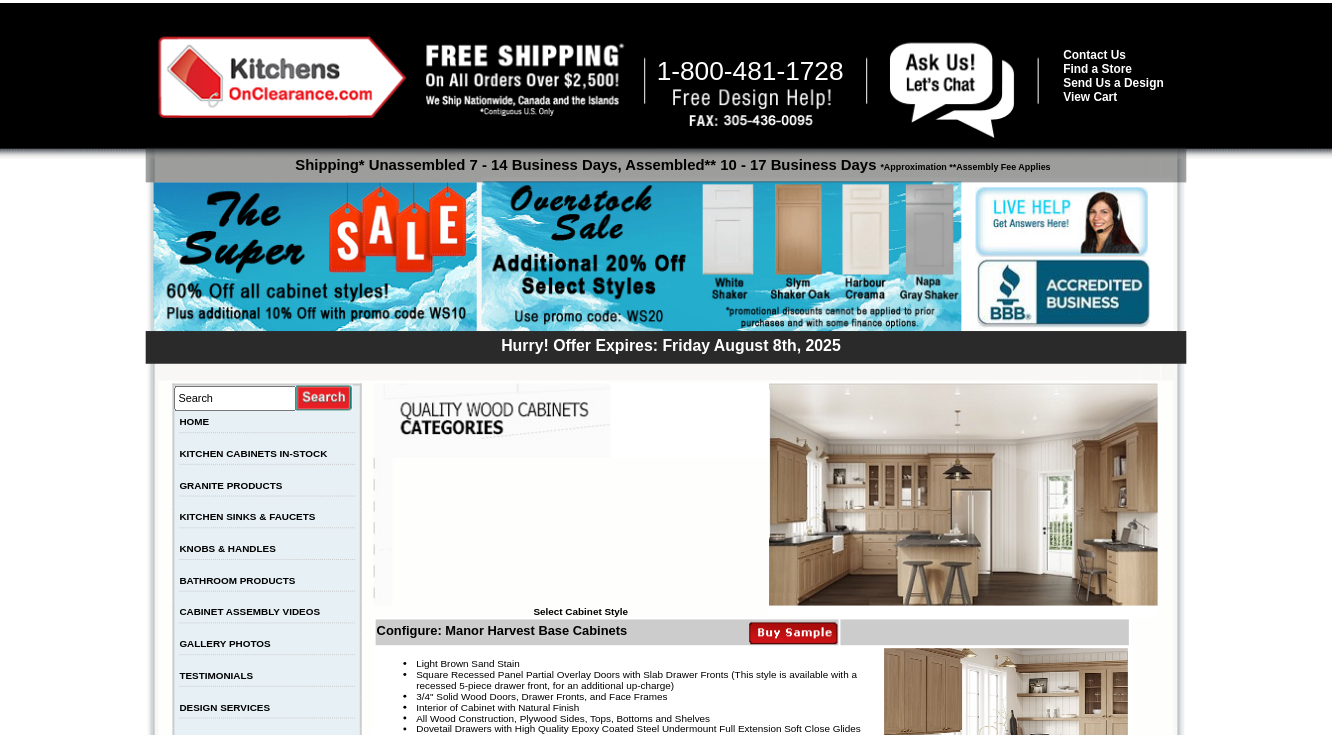 scroll, scrollTop: 0, scrollLeft: 0, axis: both 